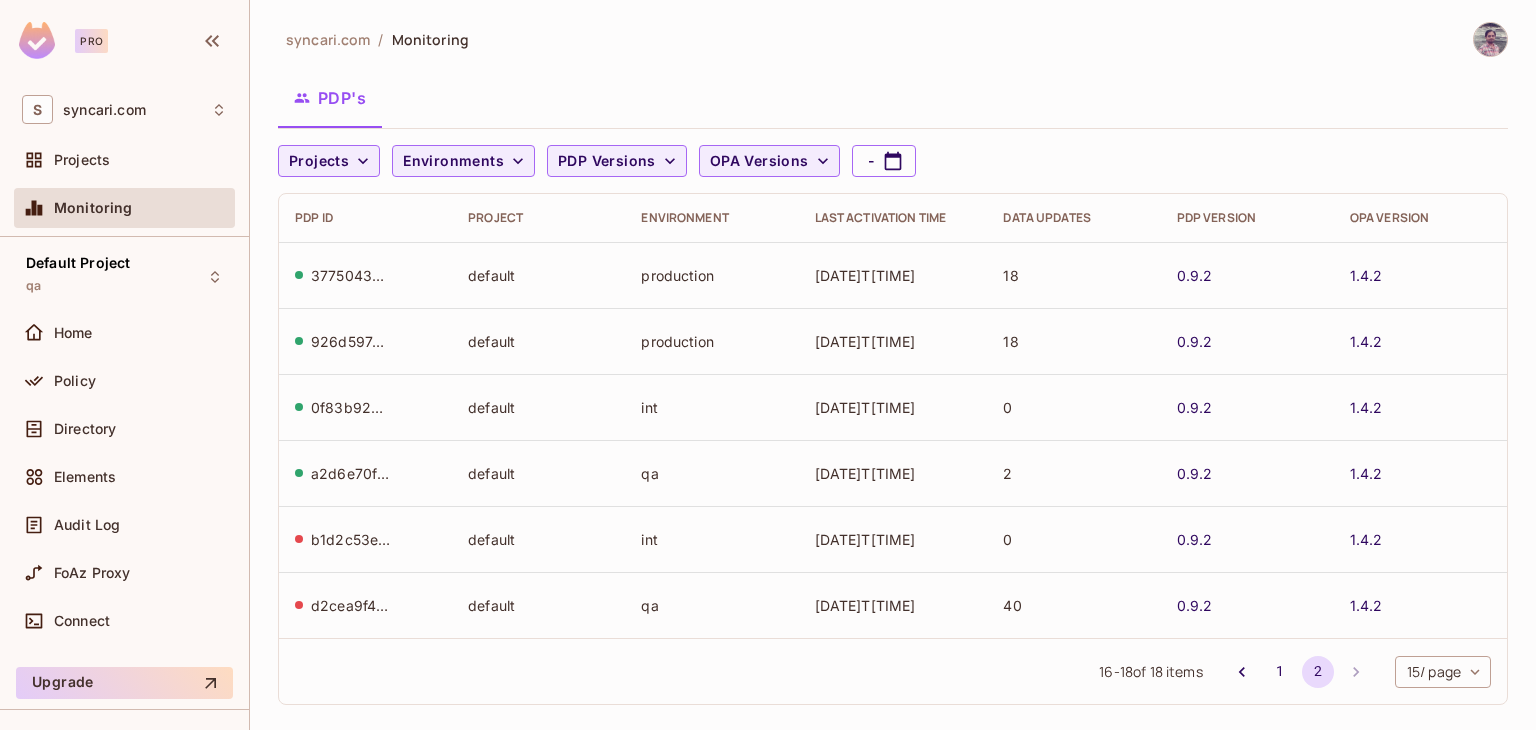 scroll, scrollTop: 0, scrollLeft: 0, axis: both 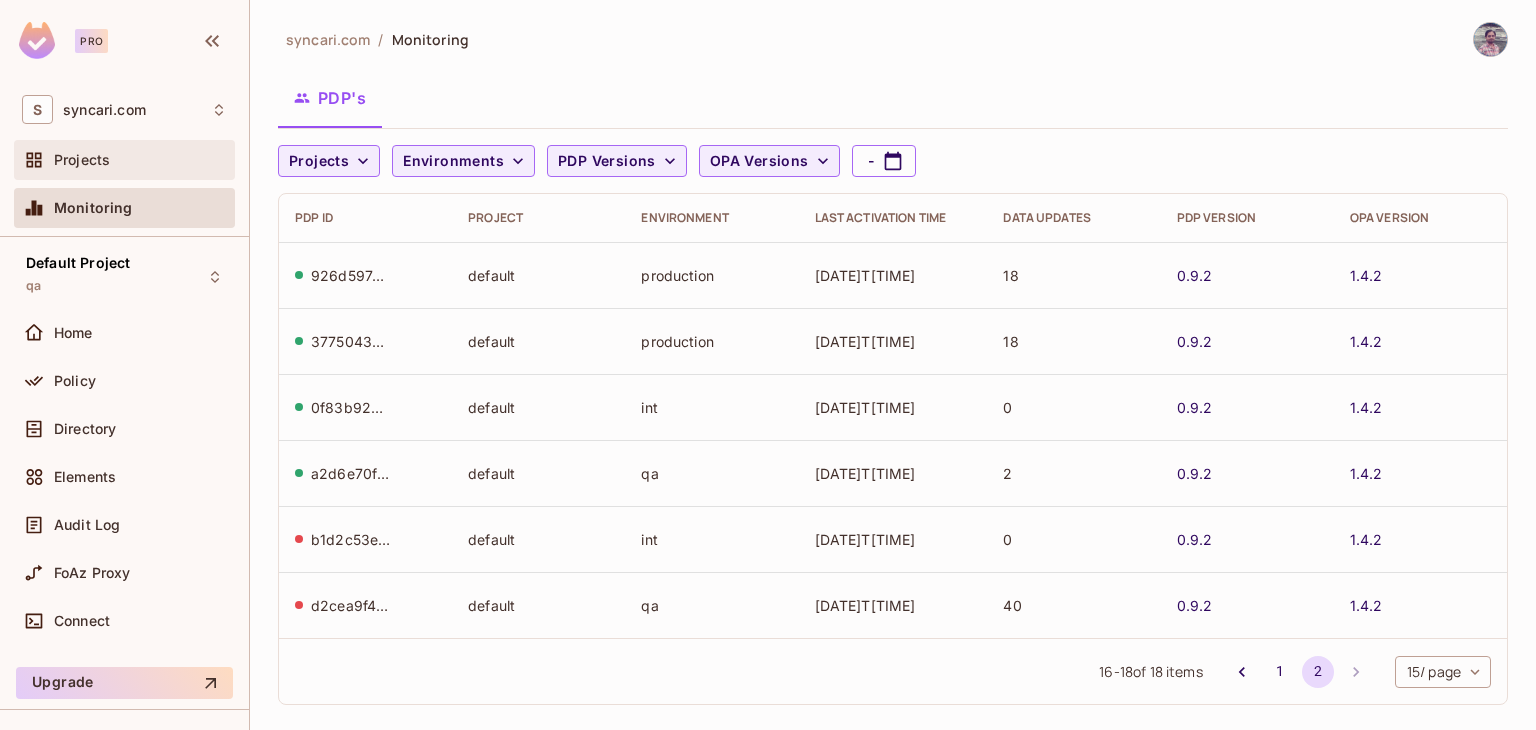 click on "Projects" at bounding box center (140, 160) 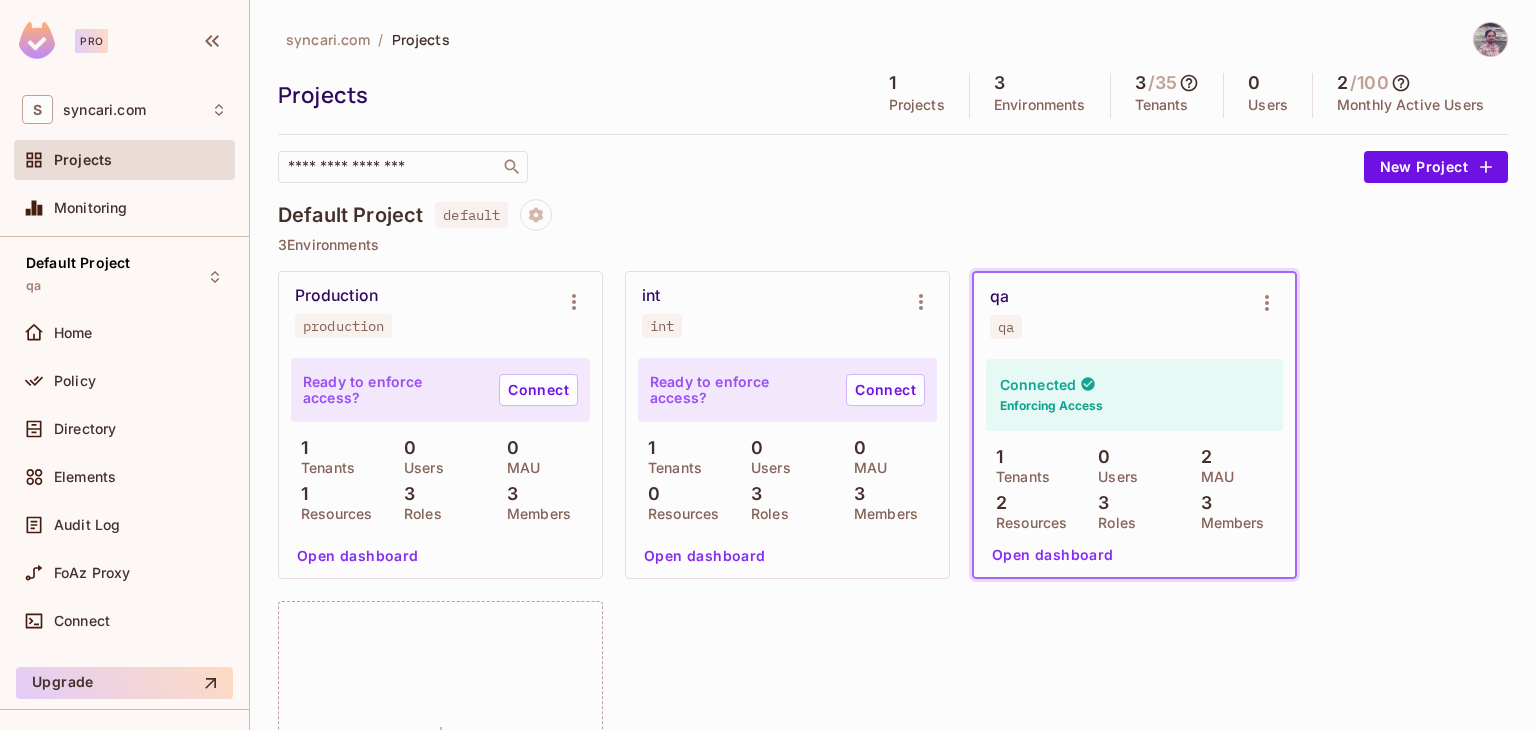 click on "Open dashboard" at bounding box center [358, 556] 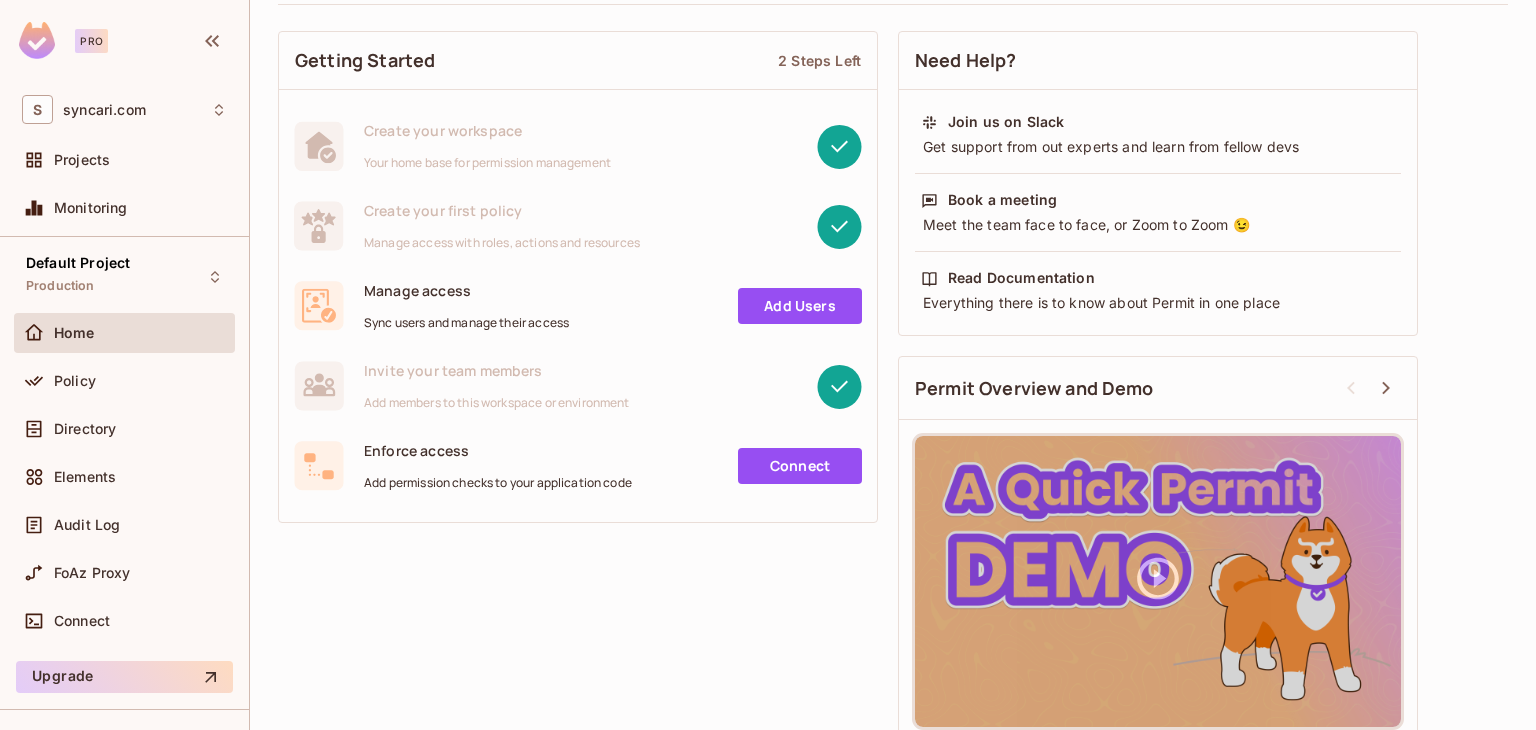 scroll, scrollTop: 138, scrollLeft: 0, axis: vertical 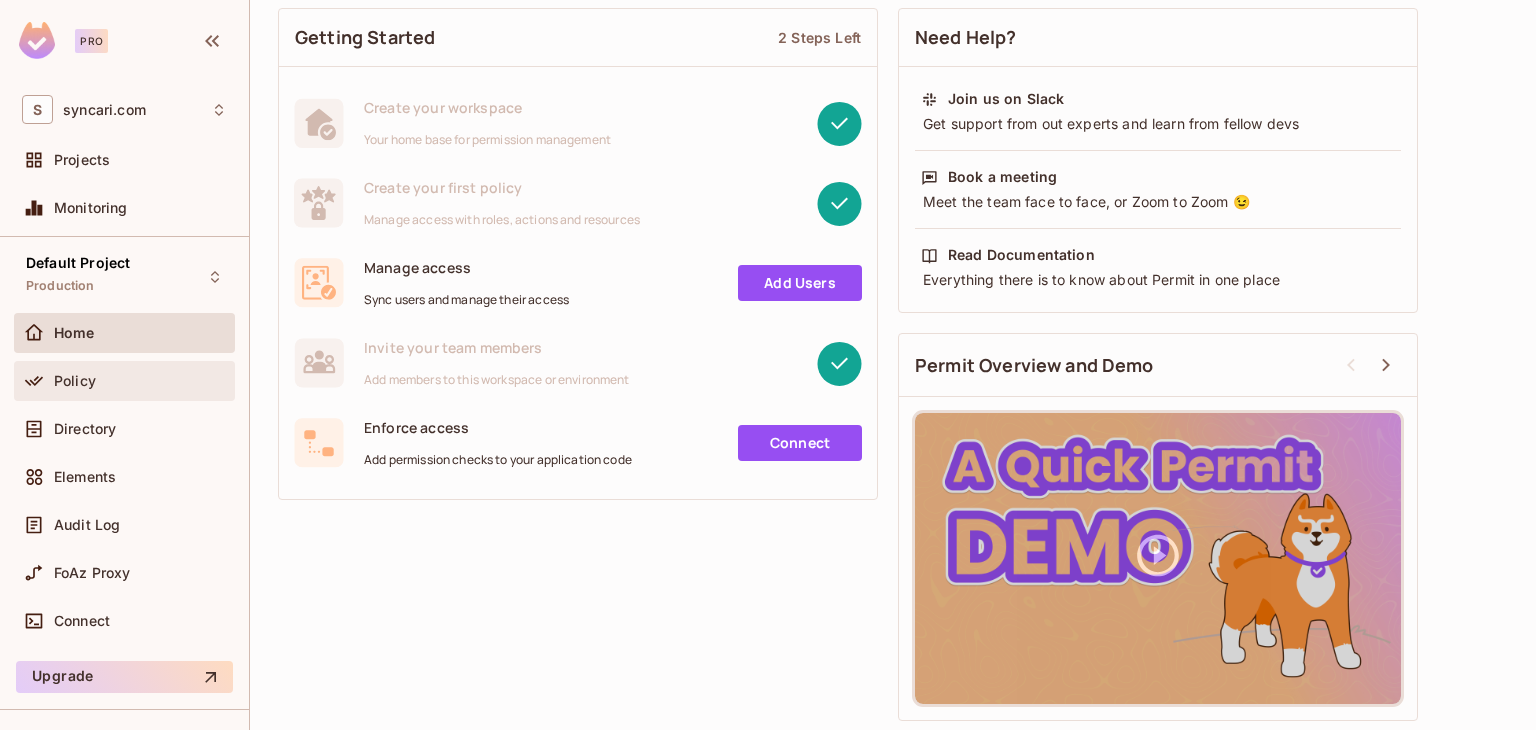 click on "Policy" at bounding box center (75, 381) 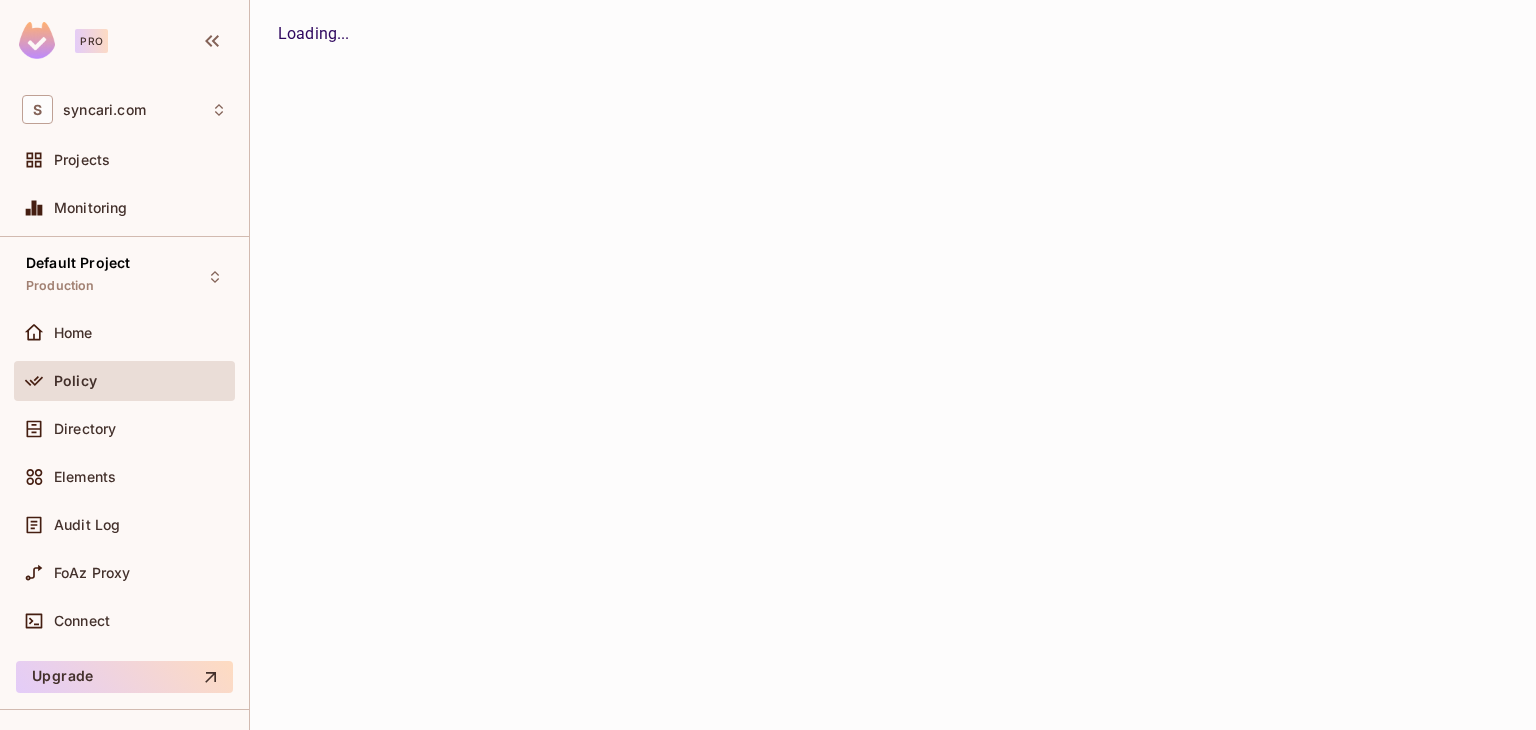 scroll, scrollTop: 0, scrollLeft: 0, axis: both 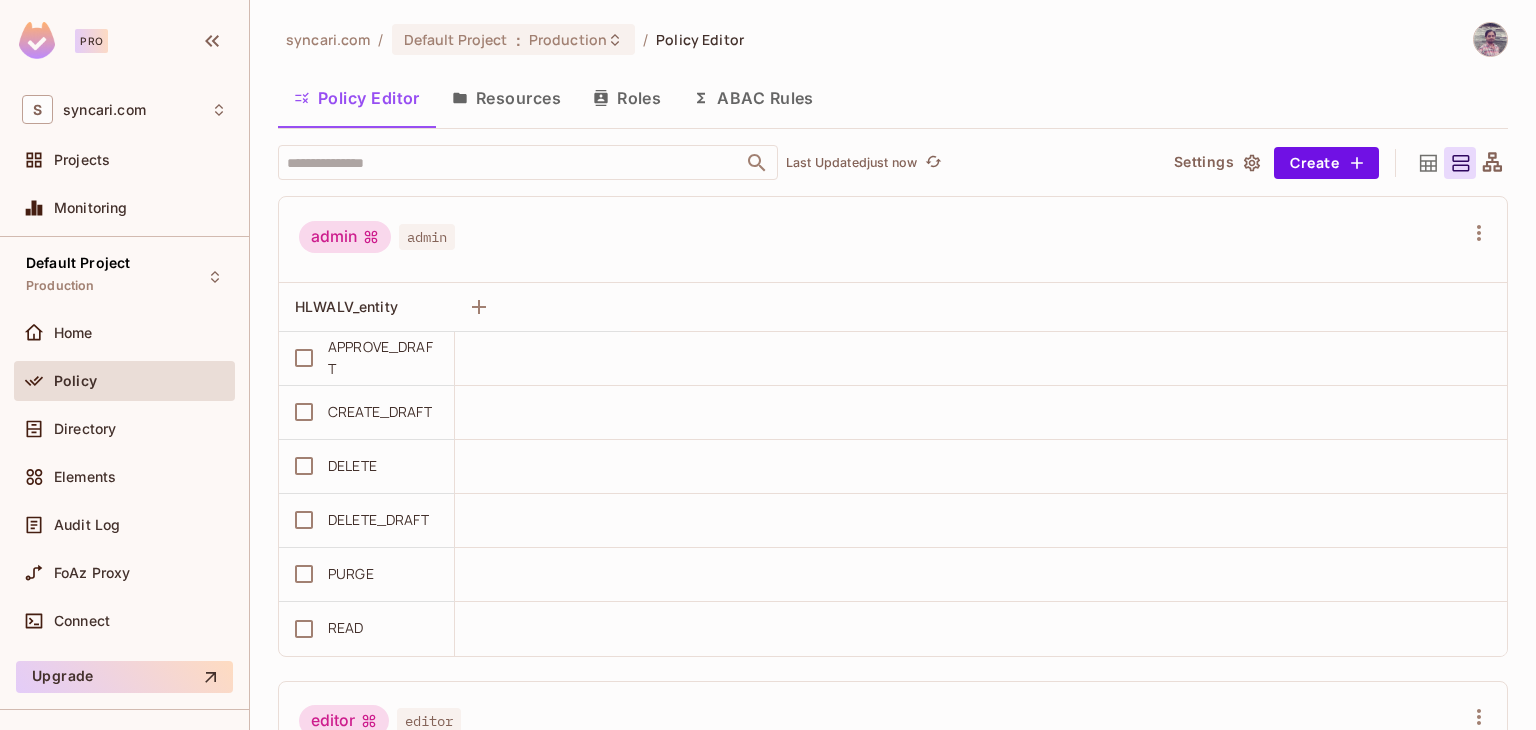 click on "Resources" at bounding box center [506, 98] 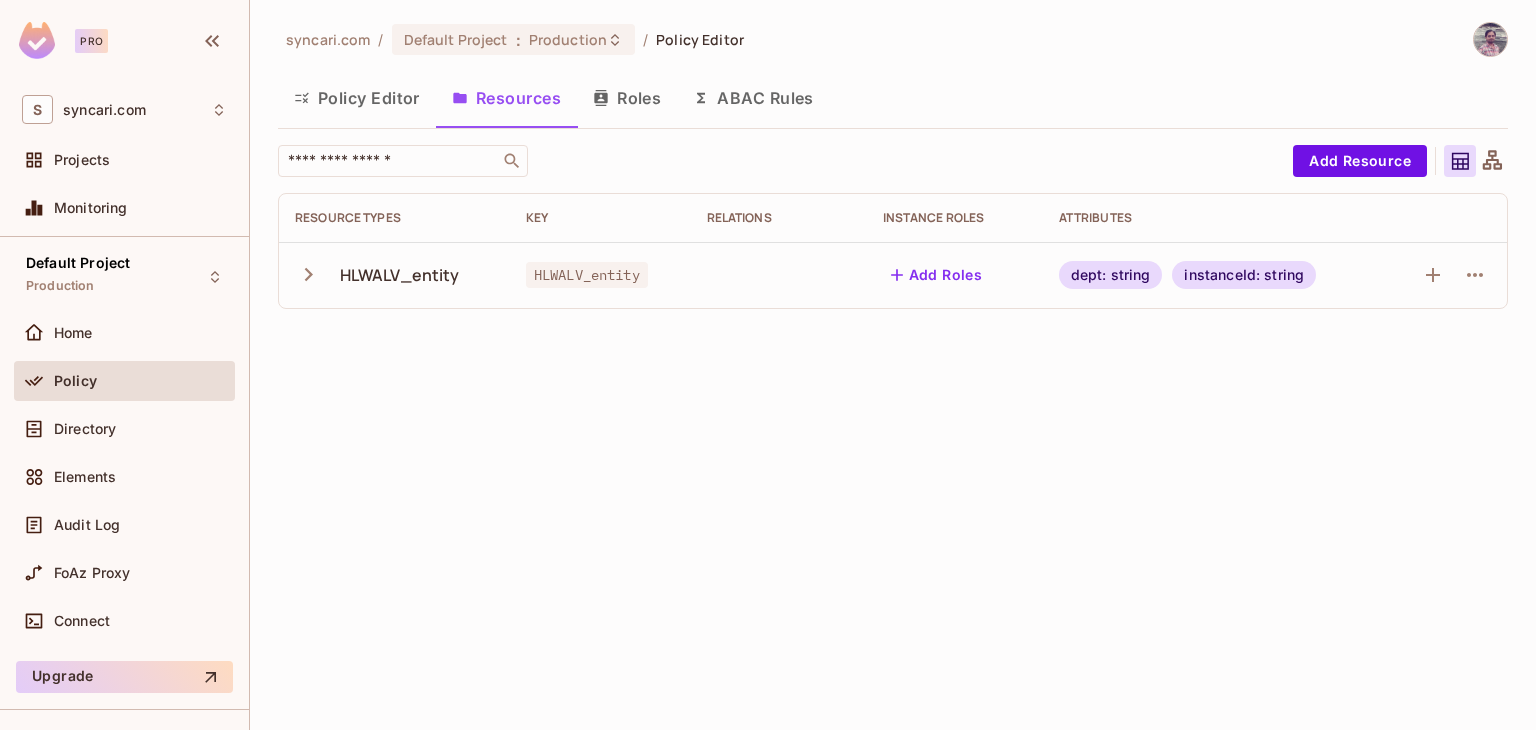 type 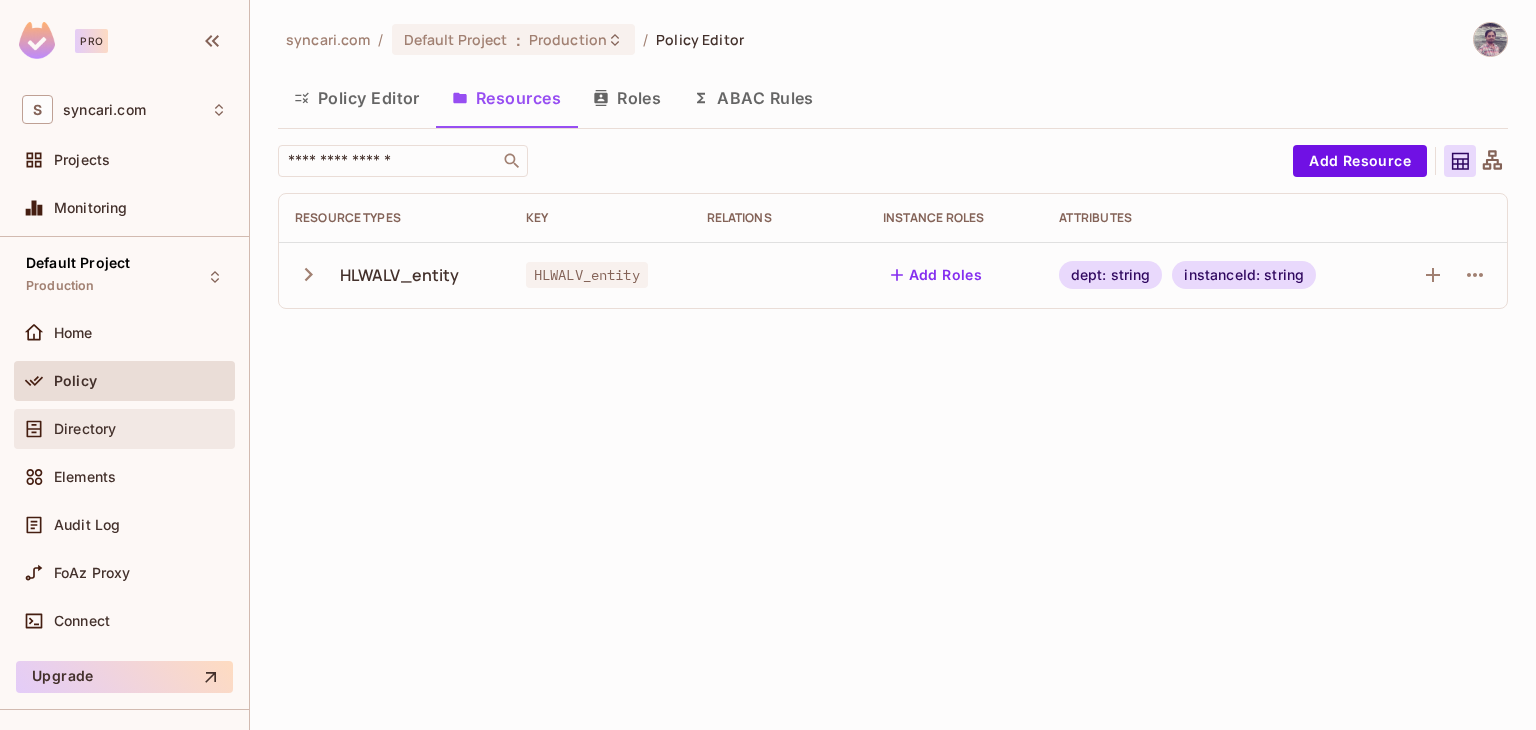 click on "Directory" at bounding box center [85, 429] 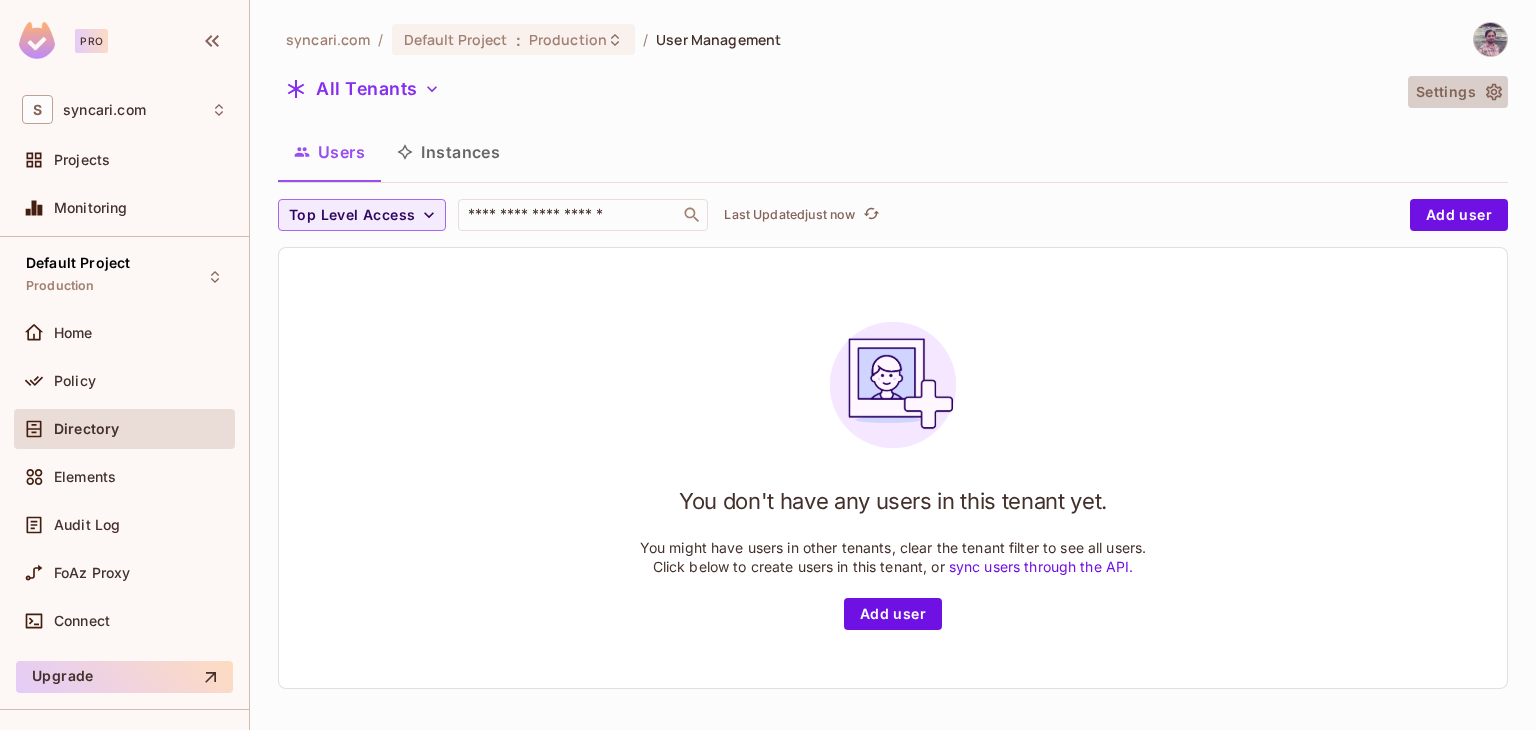 click 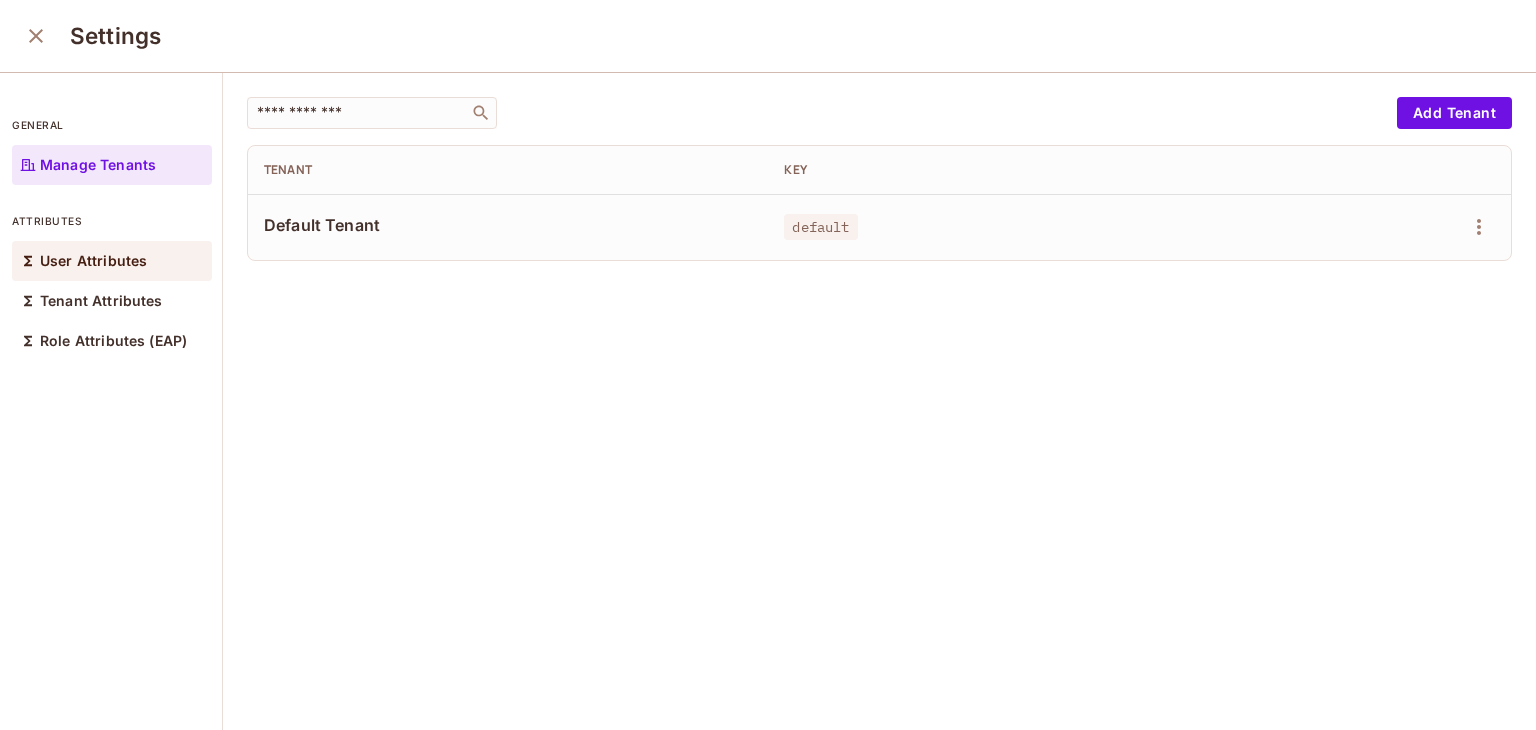 click on "User Attributes" at bounding box center [93, 261] 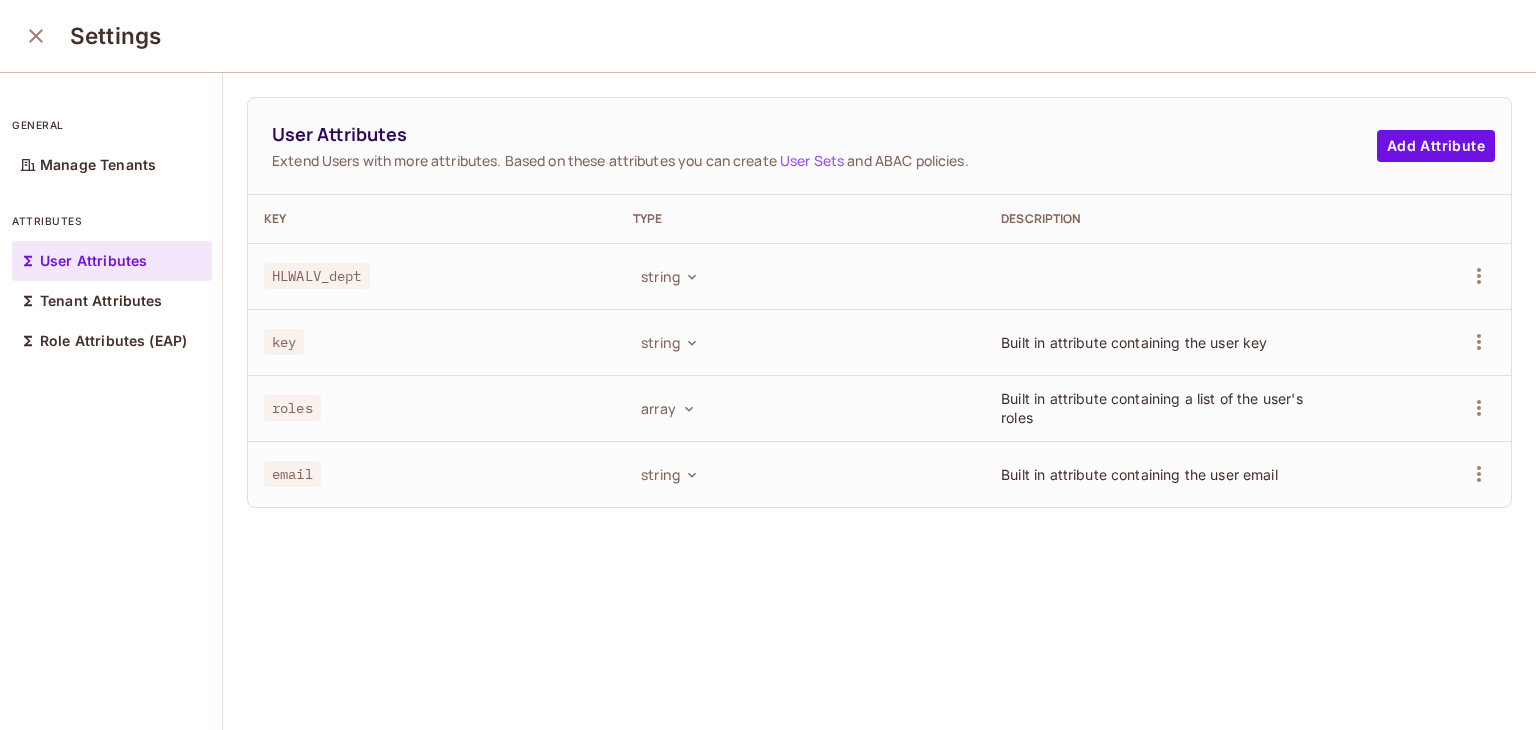 click 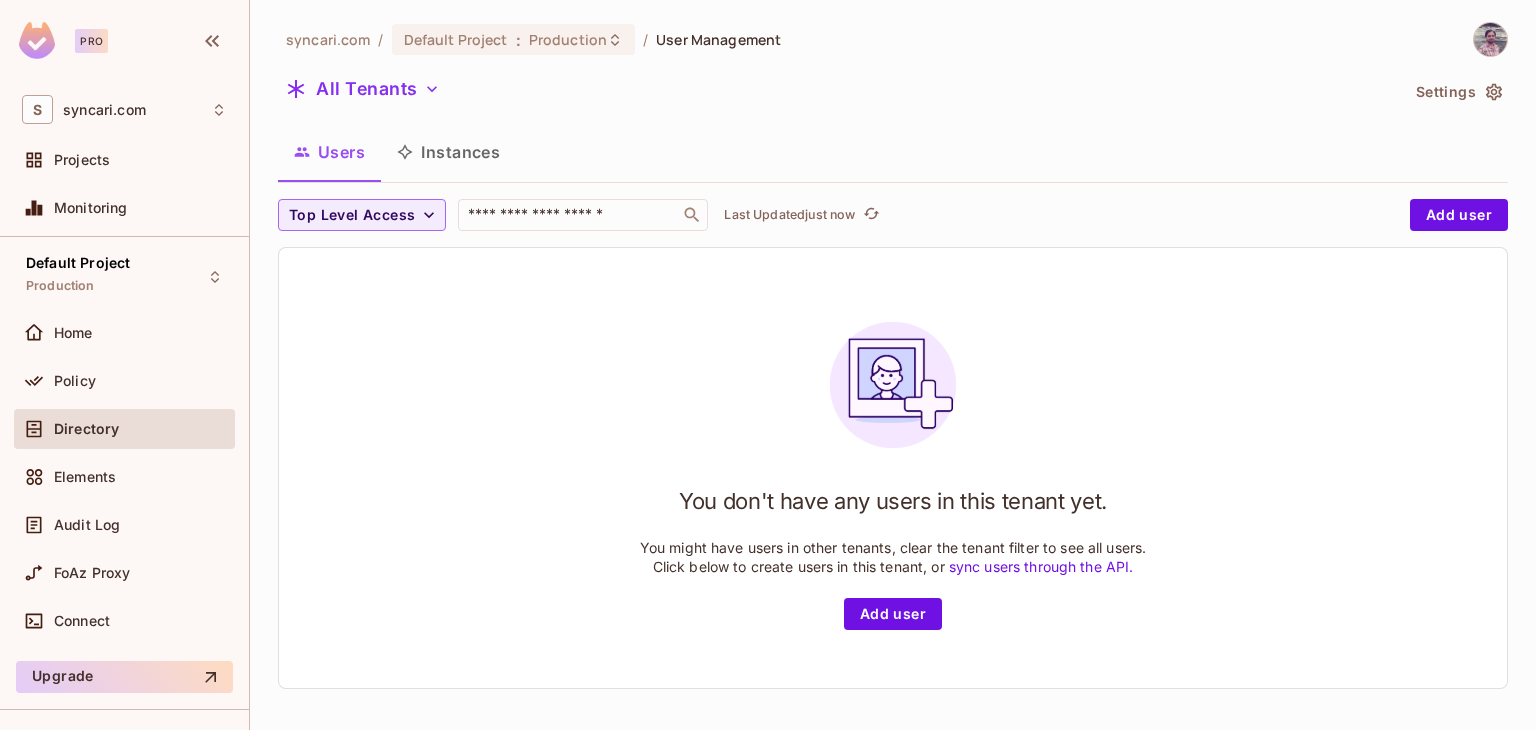 type 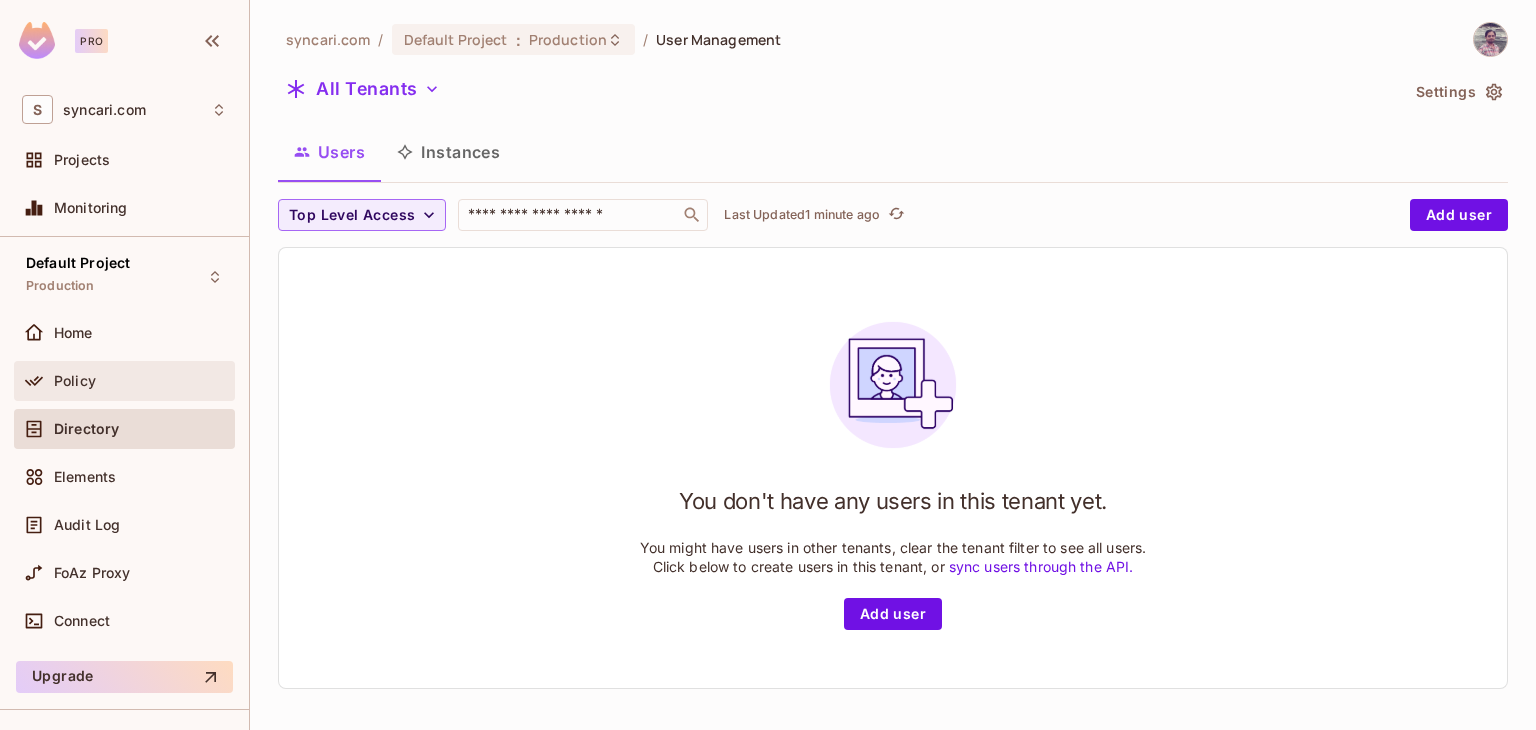 click on "Policy" at bounding box center [140, 381] 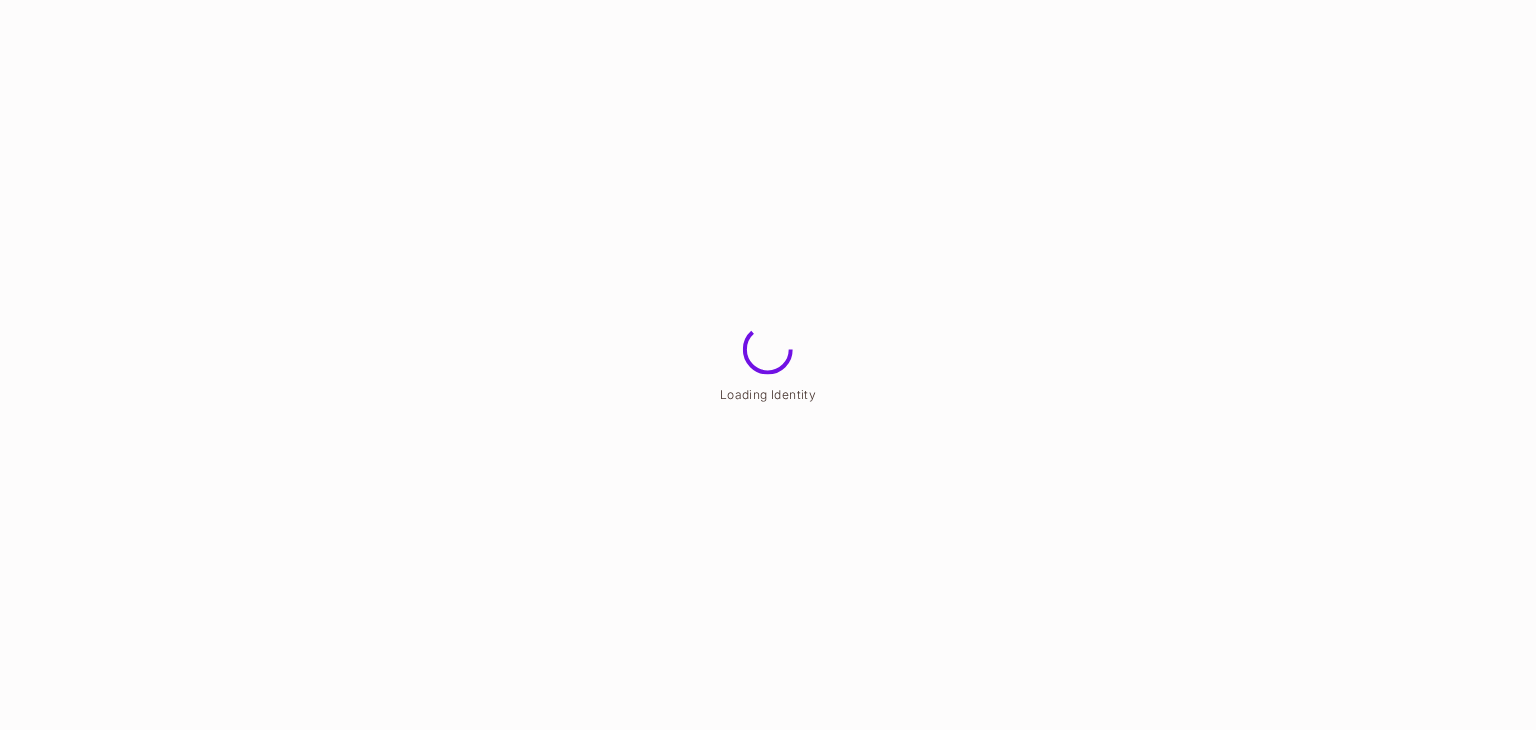 scroll, scrollTop: 0, scrollLeft: 0, axis: both 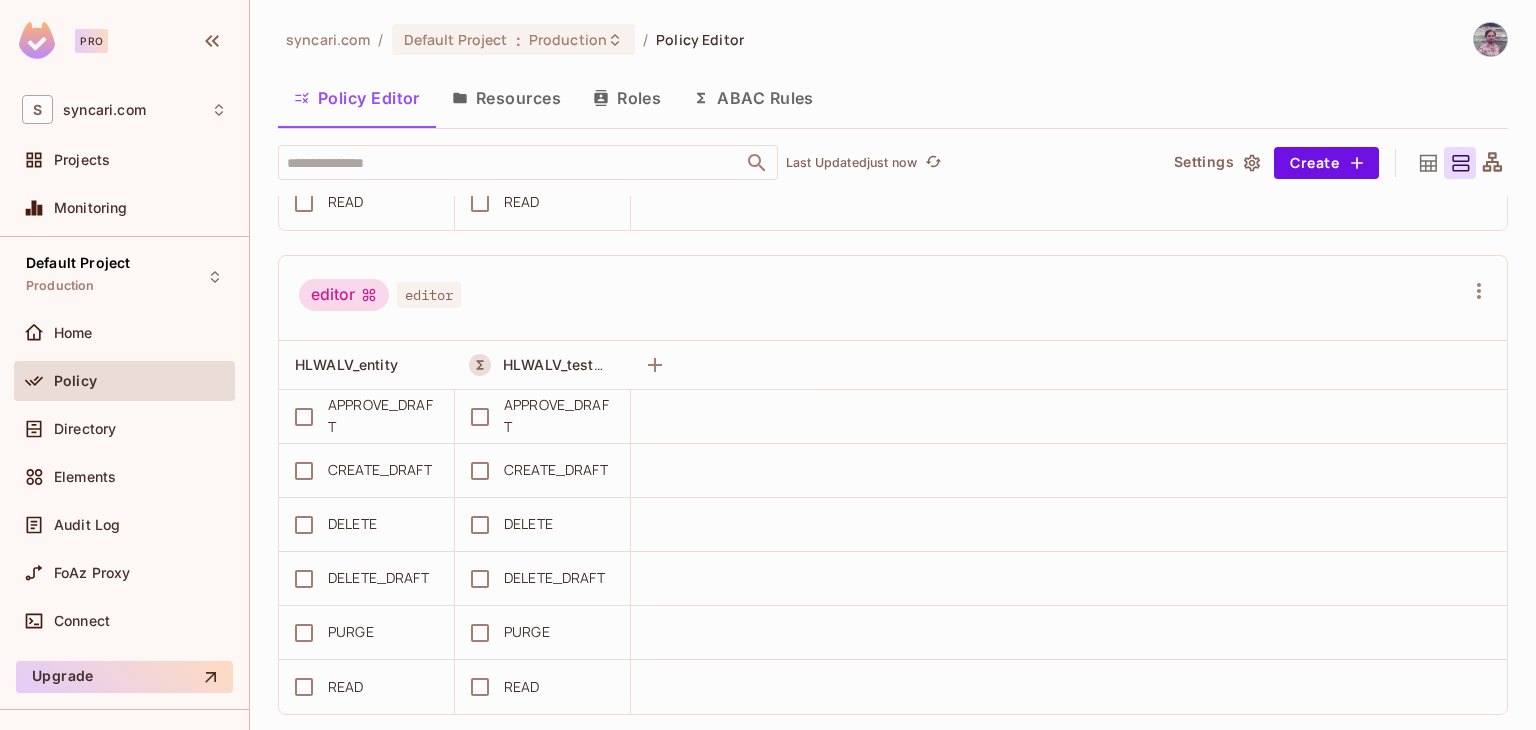 click on "ABAC Rules" at bounding box center [753, 98] 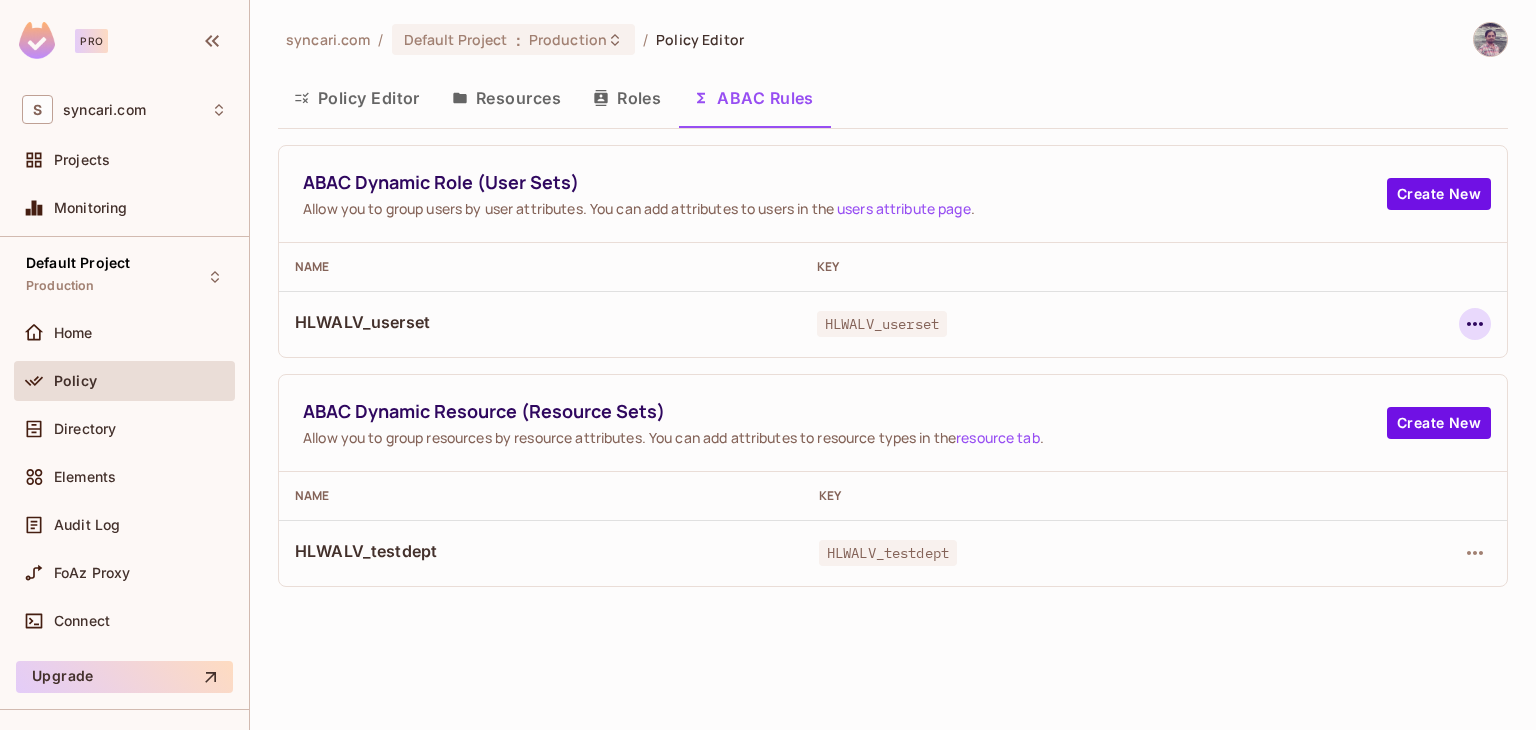 click 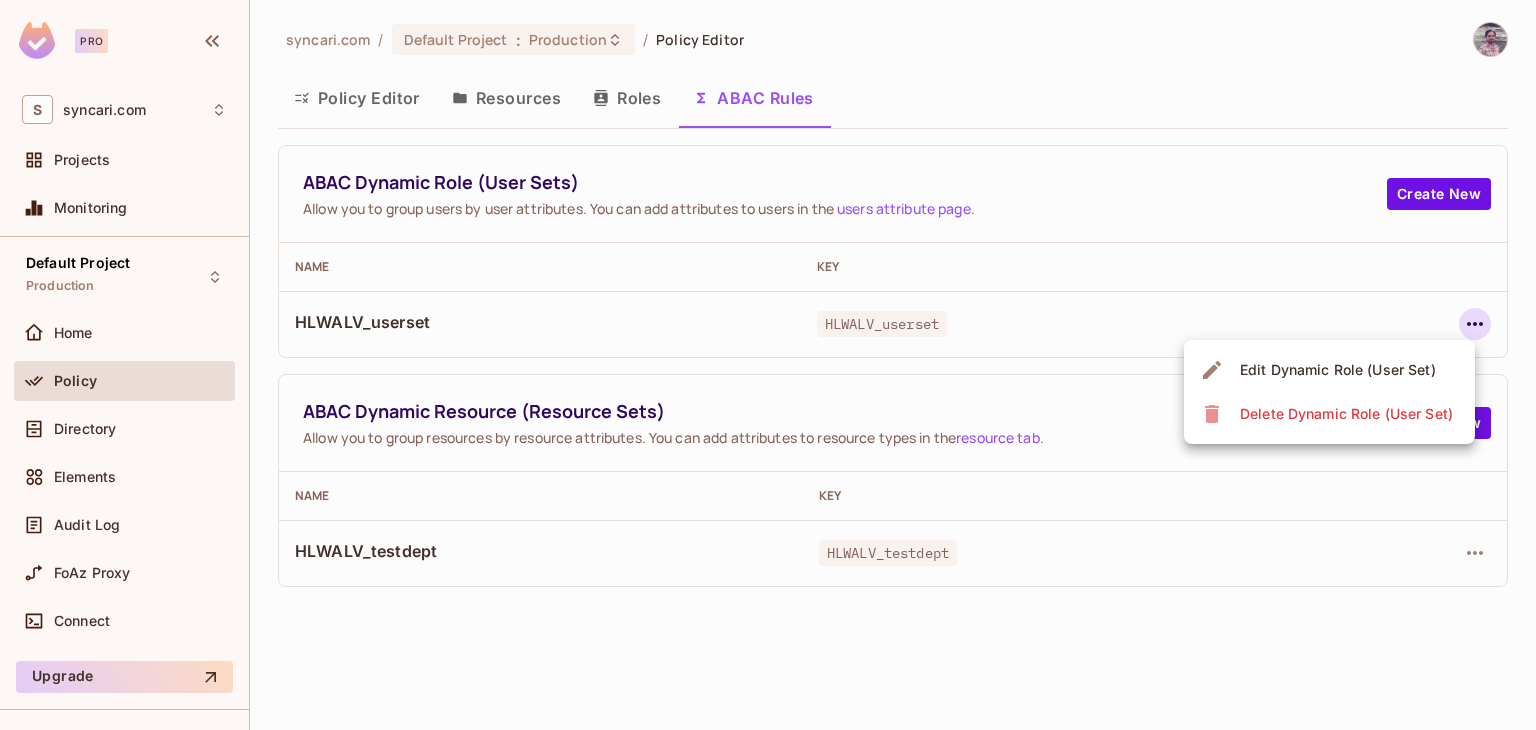 click on "Edit Dynamic Role (User Set)" at bounding box center (1338, 370) 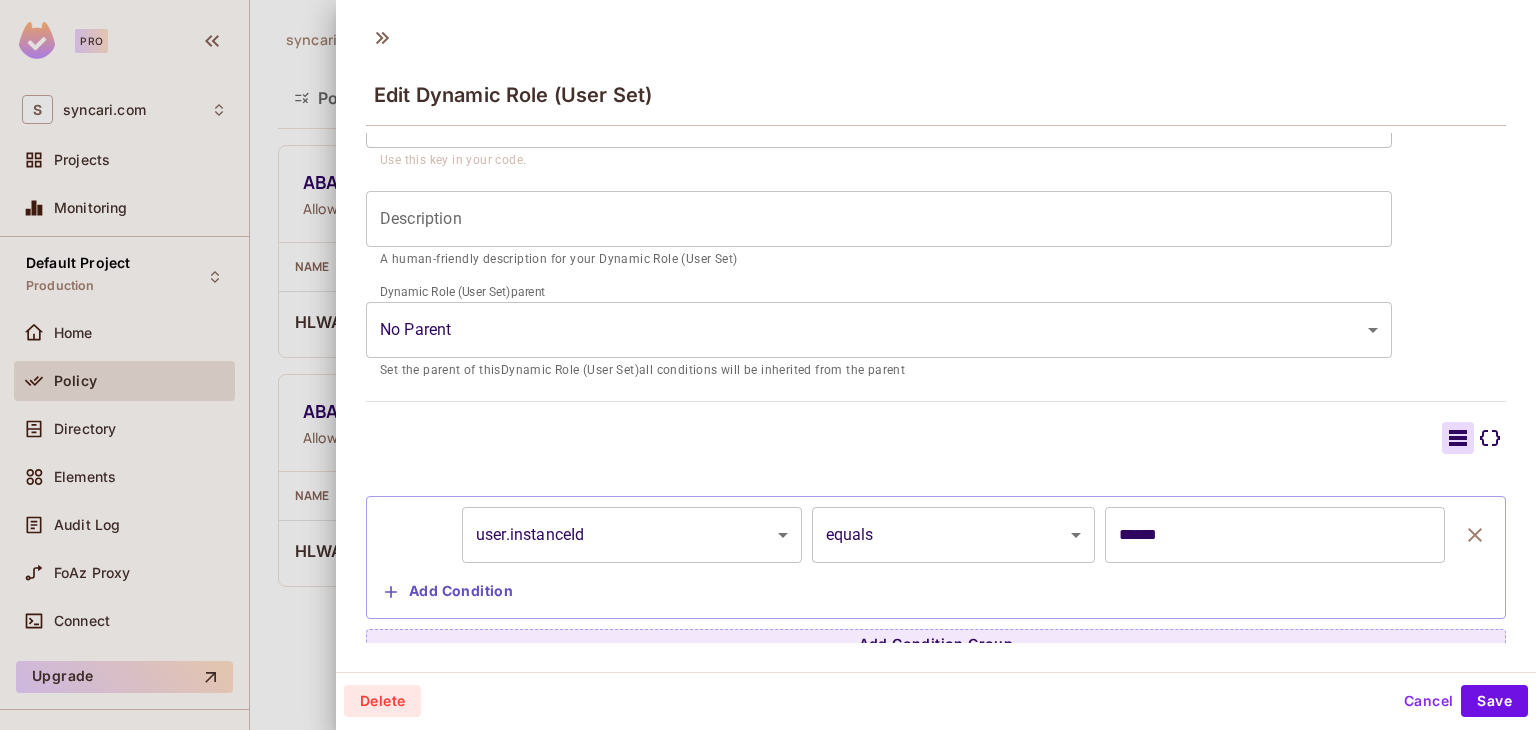 scroll, scrollTop: 214, scrollLeft: 0, axis: vertical 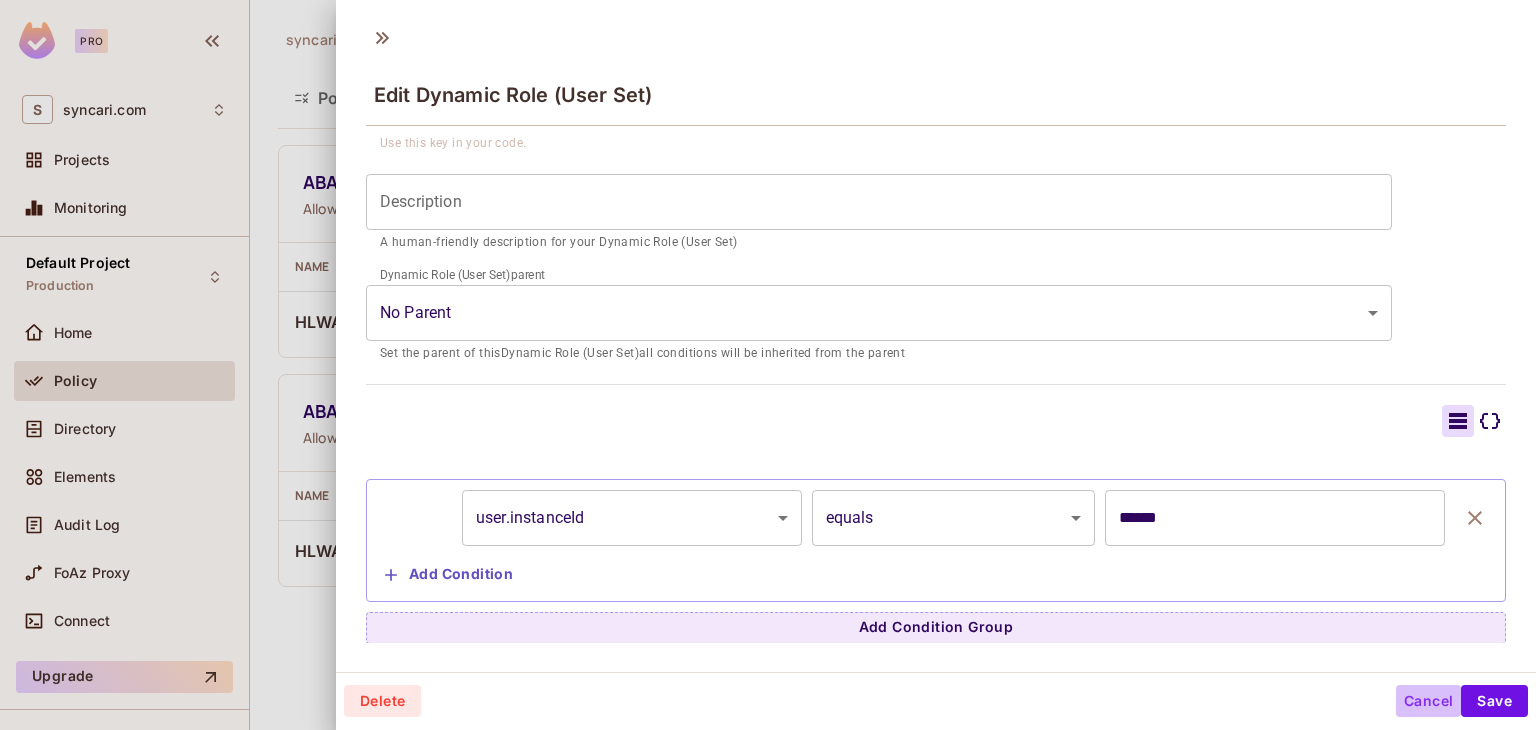 click on "Cancel" at bounding box center [1428, 701] 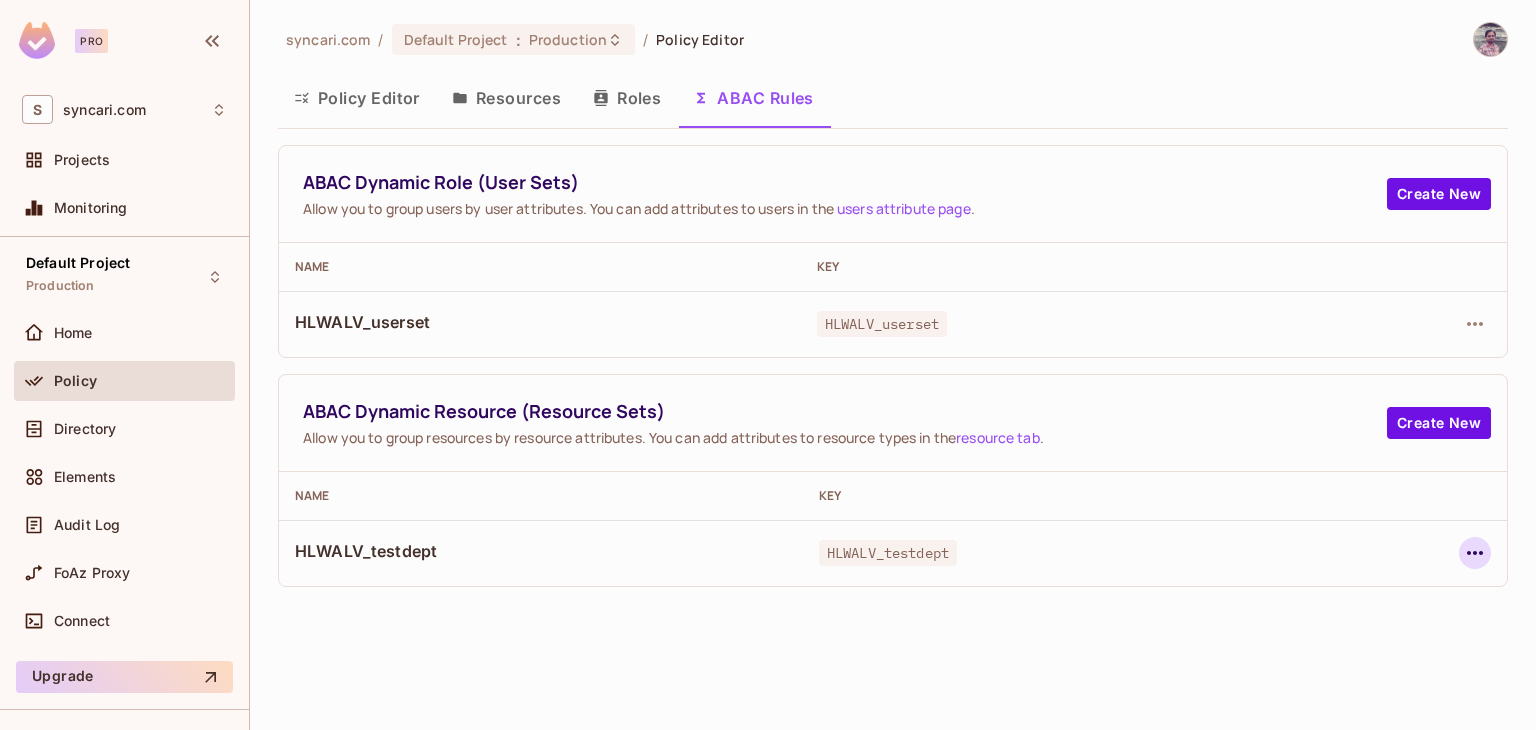 click 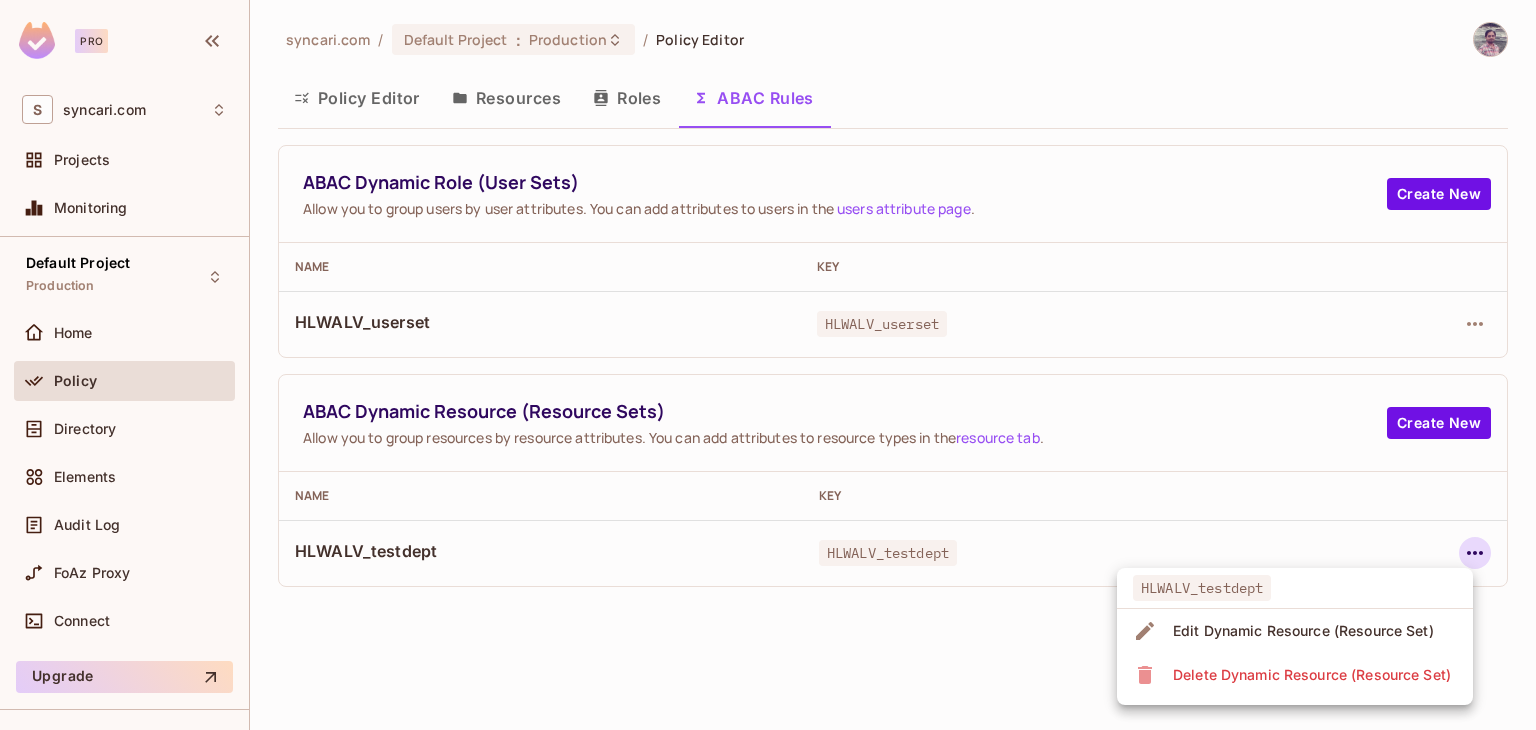 click on "Edit Dynamic Resource (Resource Set)" at bounding box center [1303, 631] 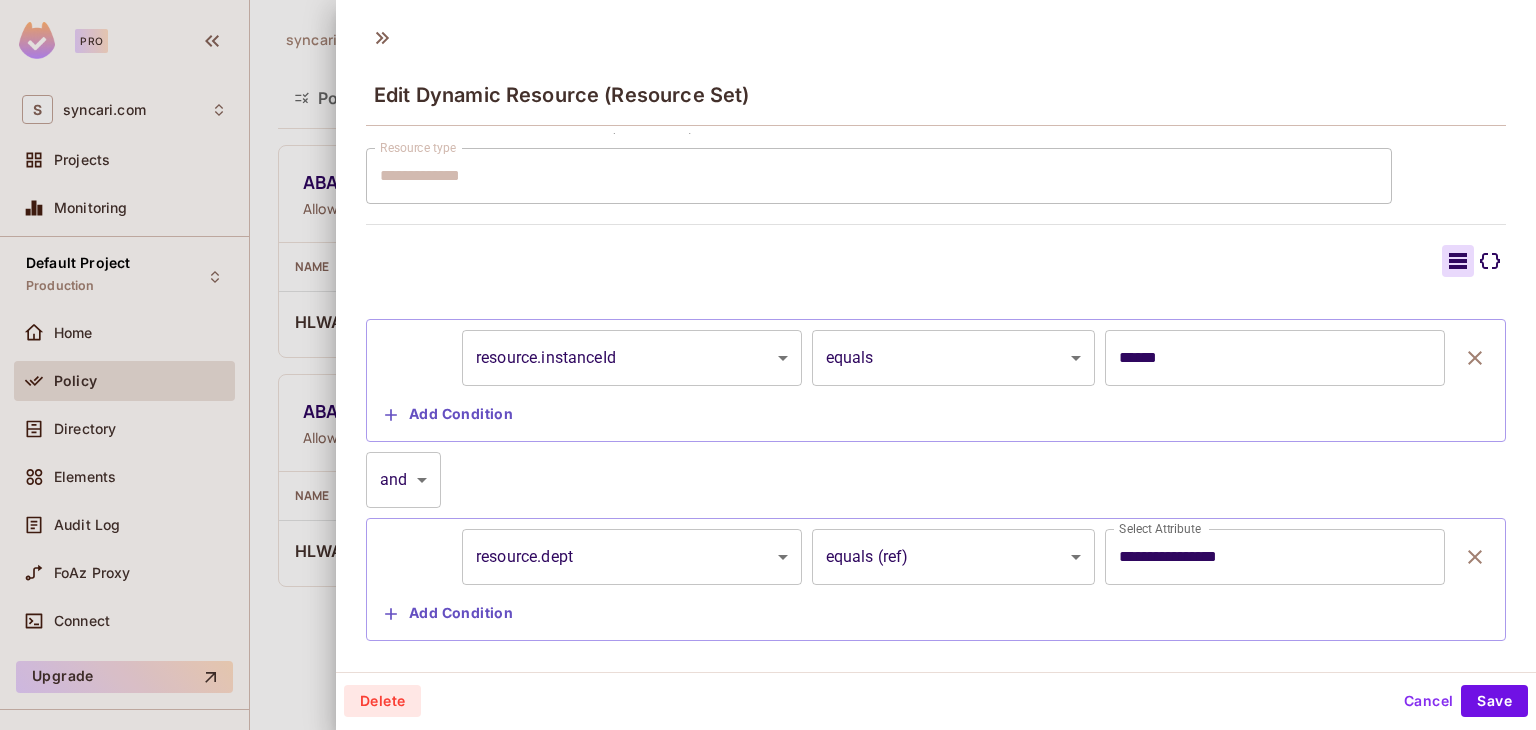 scroll, scrollTop: 479, scrollLeft: 0, axis: vertical 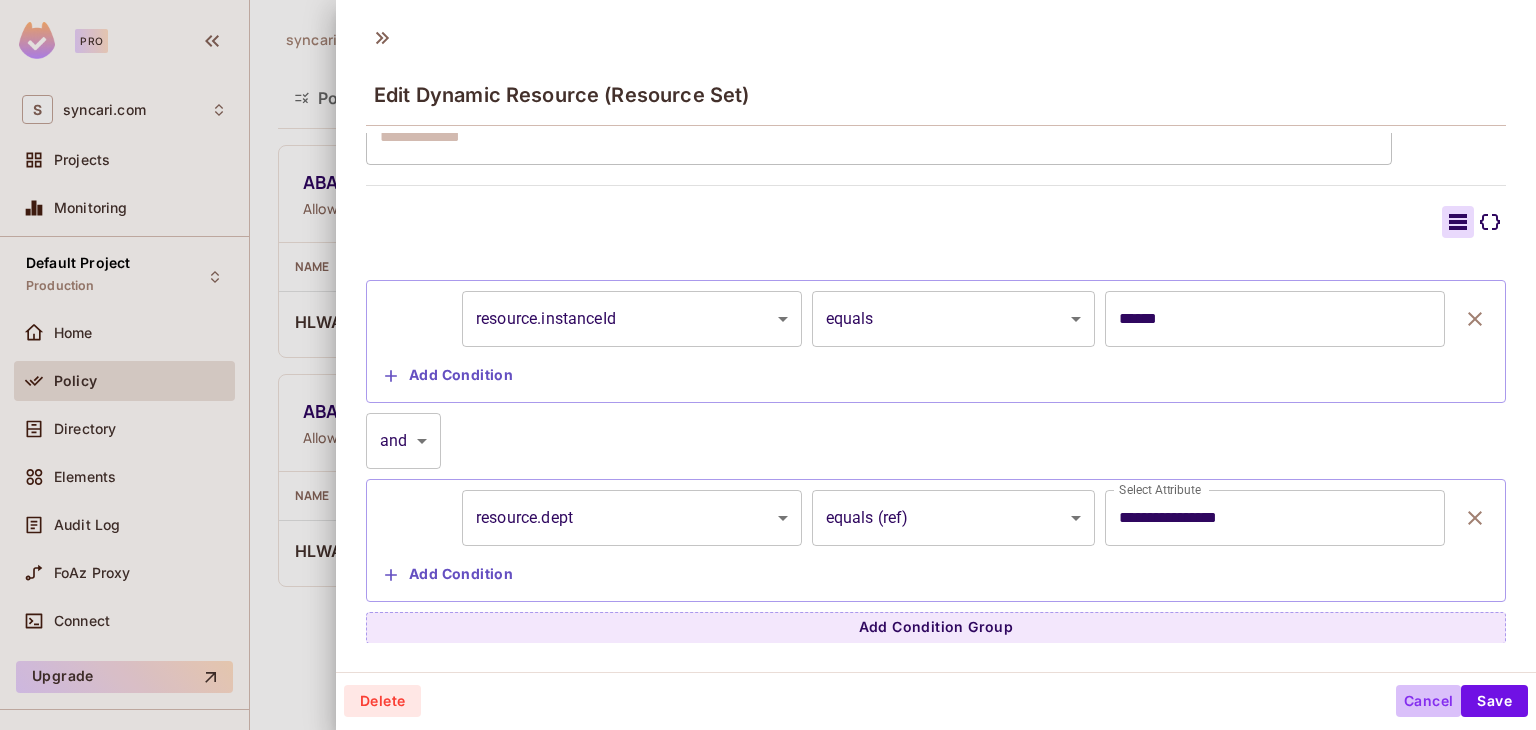 click on "Cancel" at bounding box center [1428, 701] 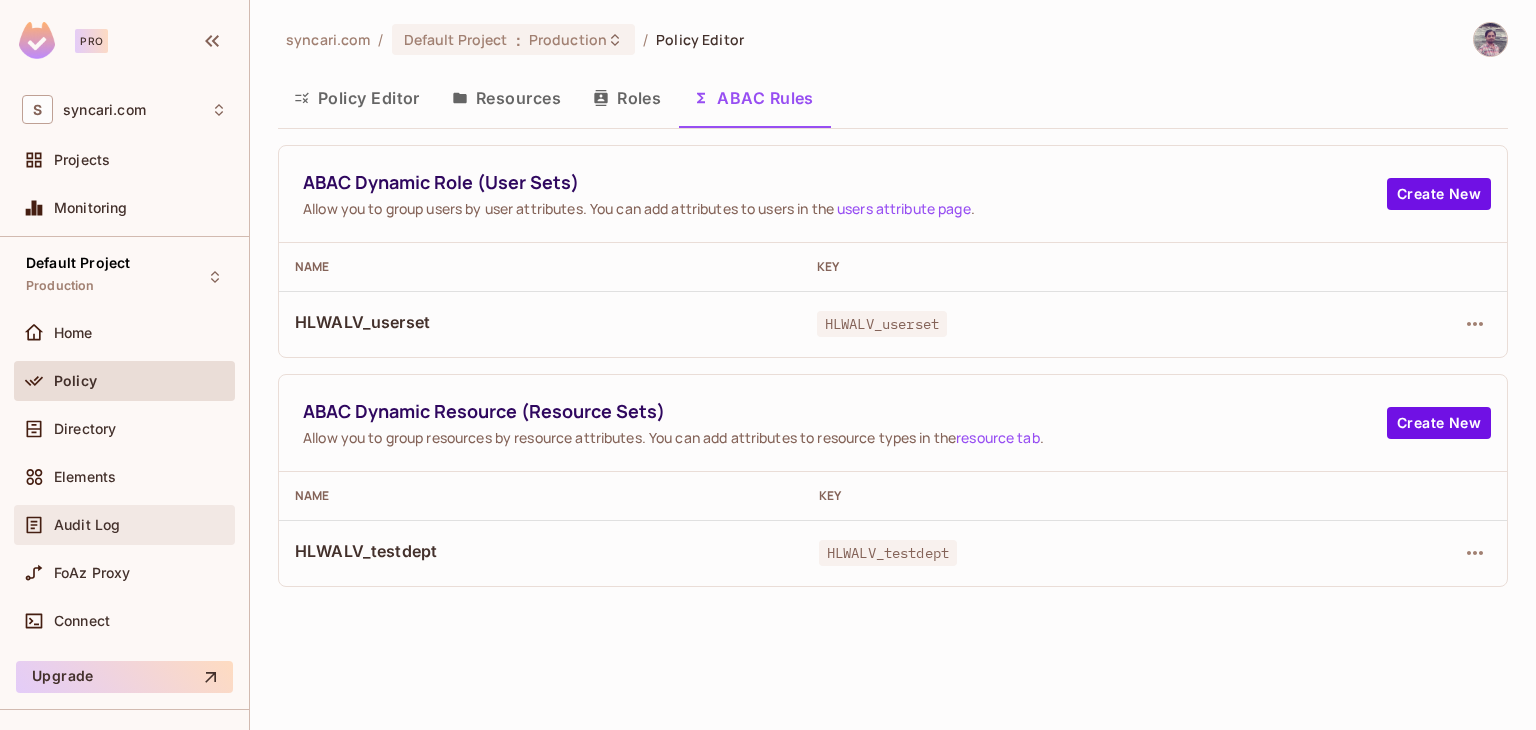 click on "Audit Log" at bounding box center [87, 525] 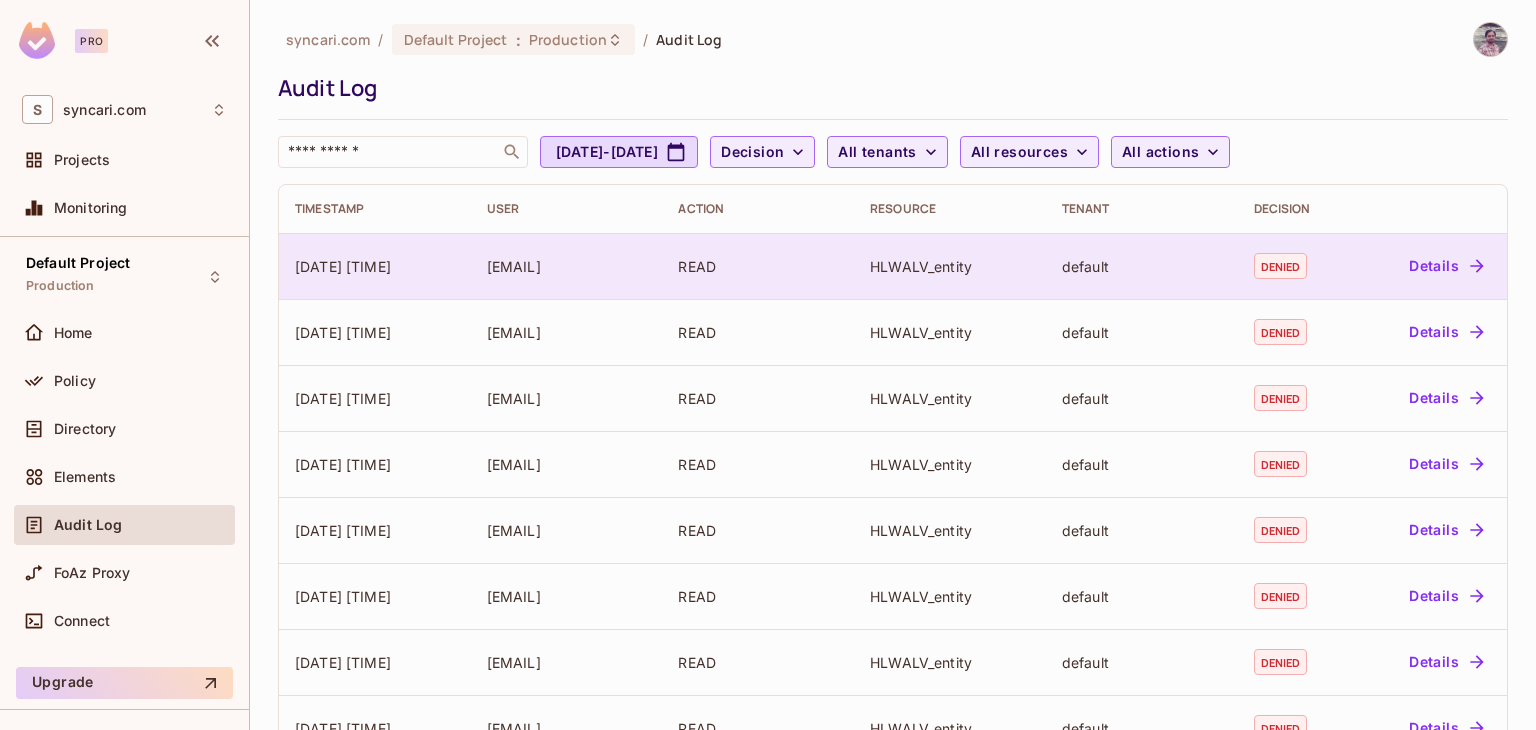 scroll, scrollTop: 0, scrollLeft: 0, axis: both 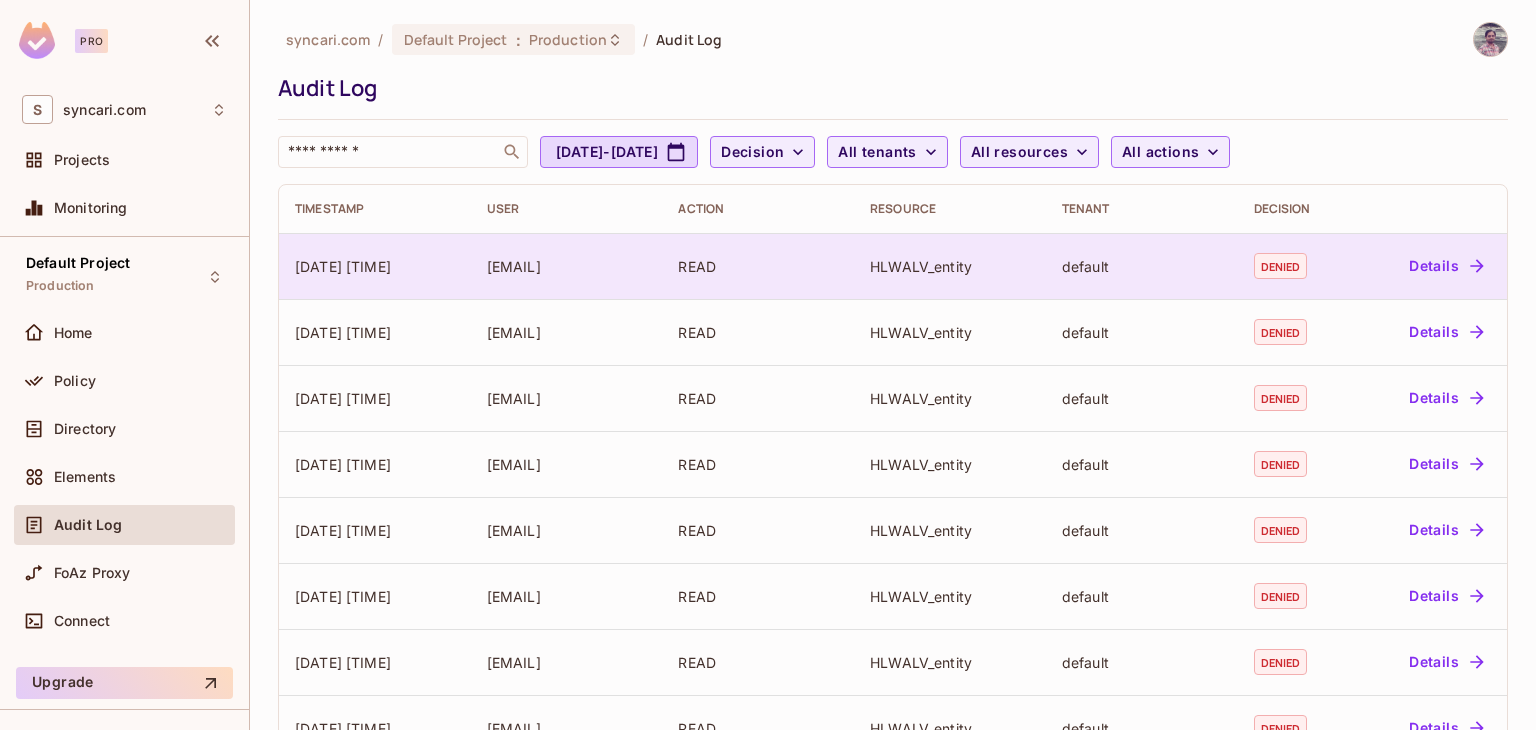 click on "Details" at bounding box center (1446, 266) 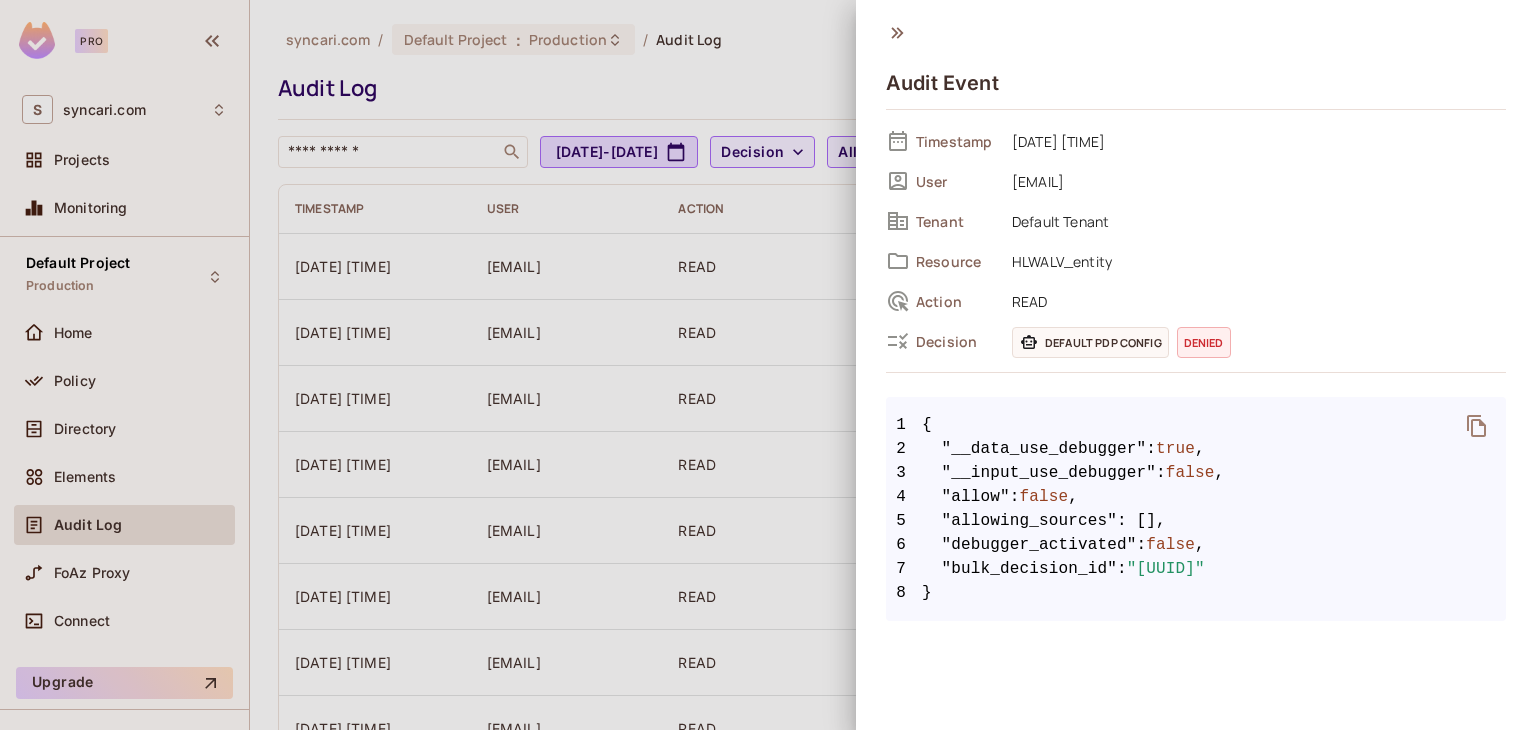 click at bounding box center [768, 365] 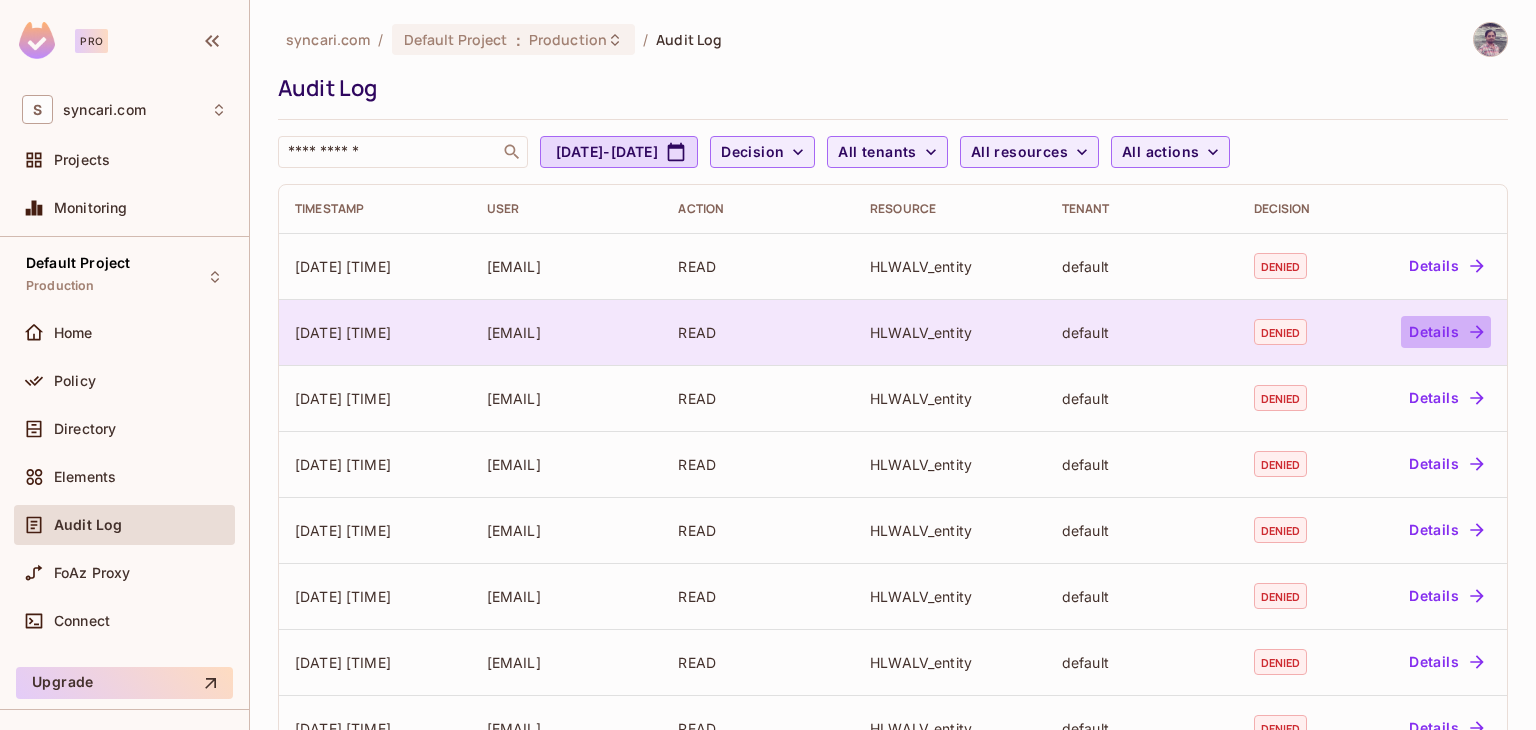 click on "Details" at bounding box center (1446, 332) 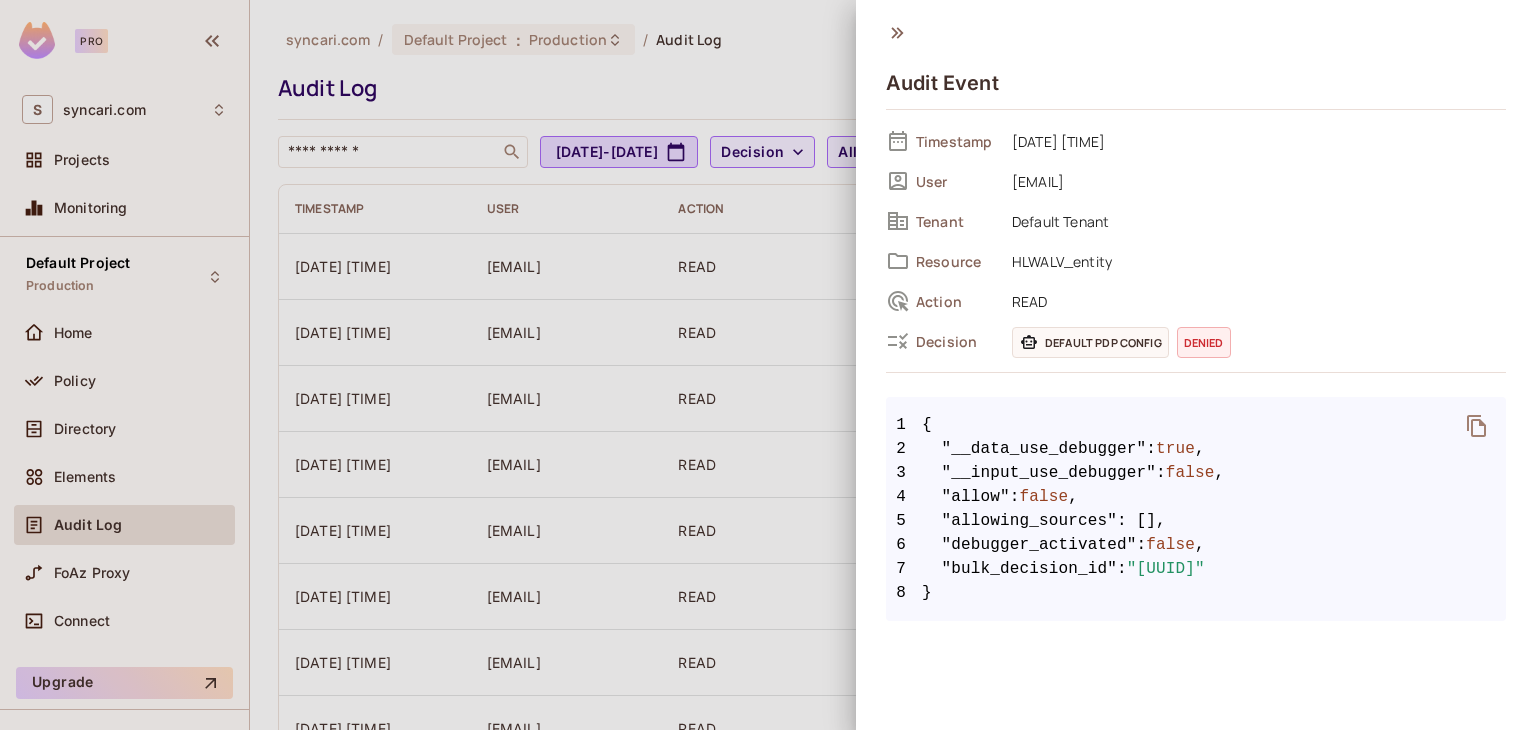 click at bounding box center [768, 365] 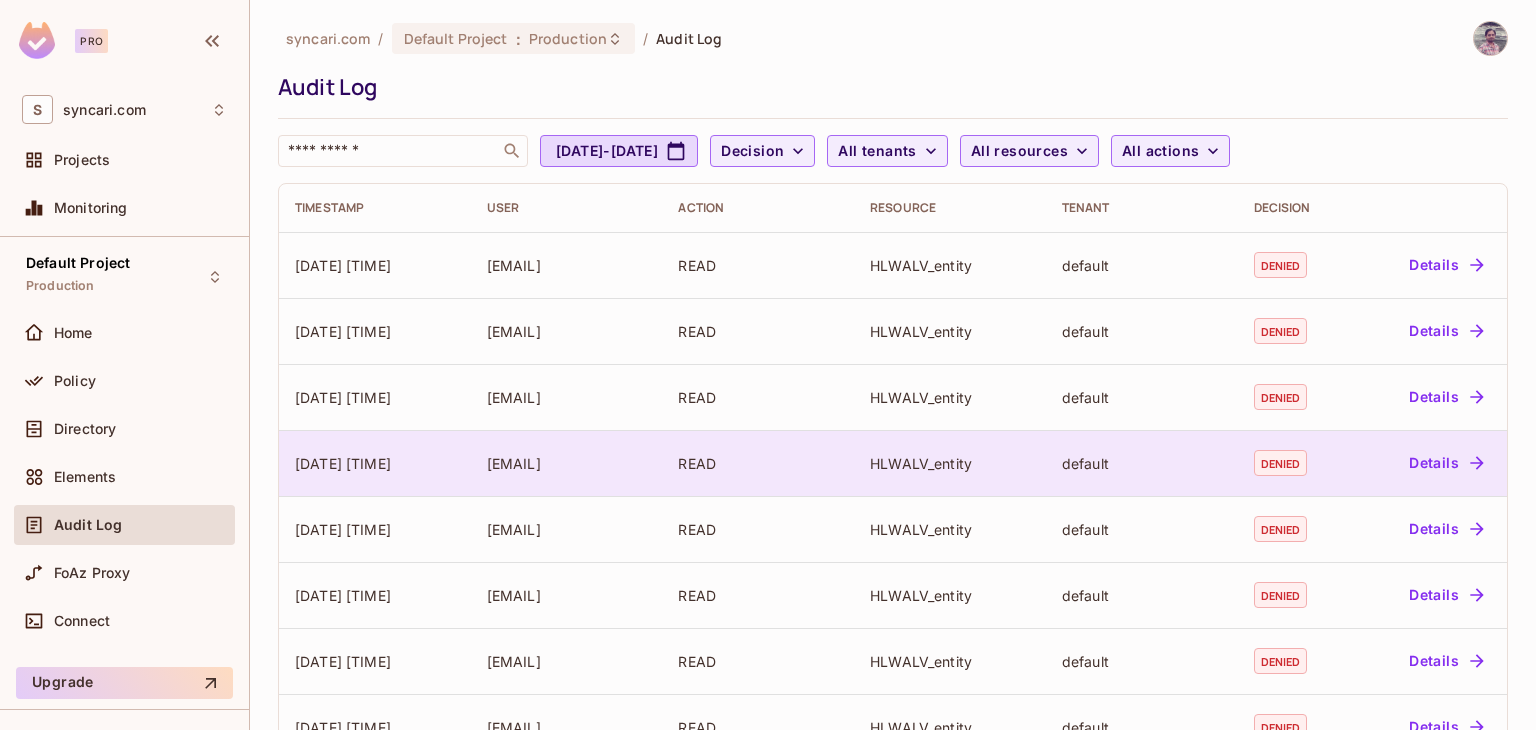 scroll, scrollTop: 0, scrollLeft: 0, axis: both 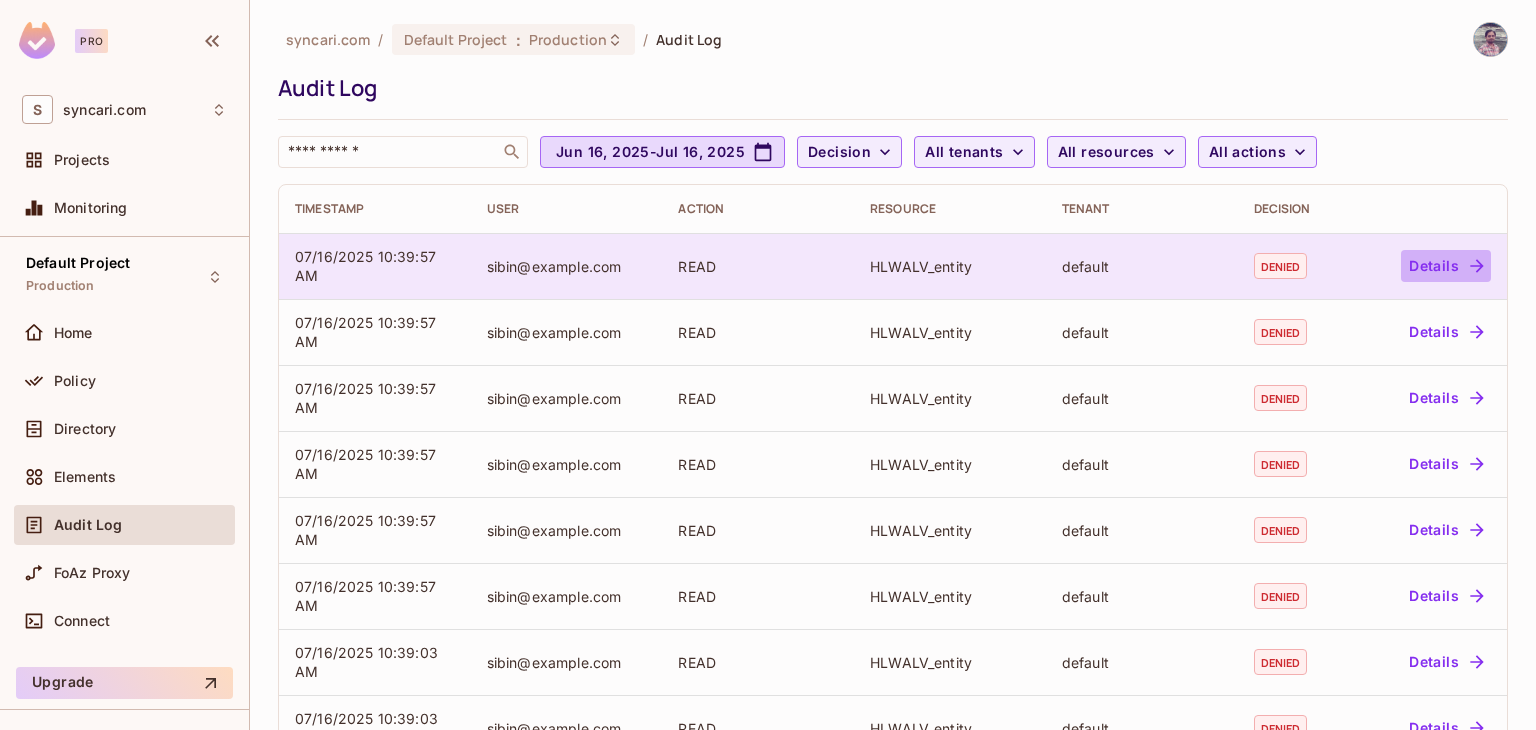 click on "Details" at bounding box center (1446, 266) 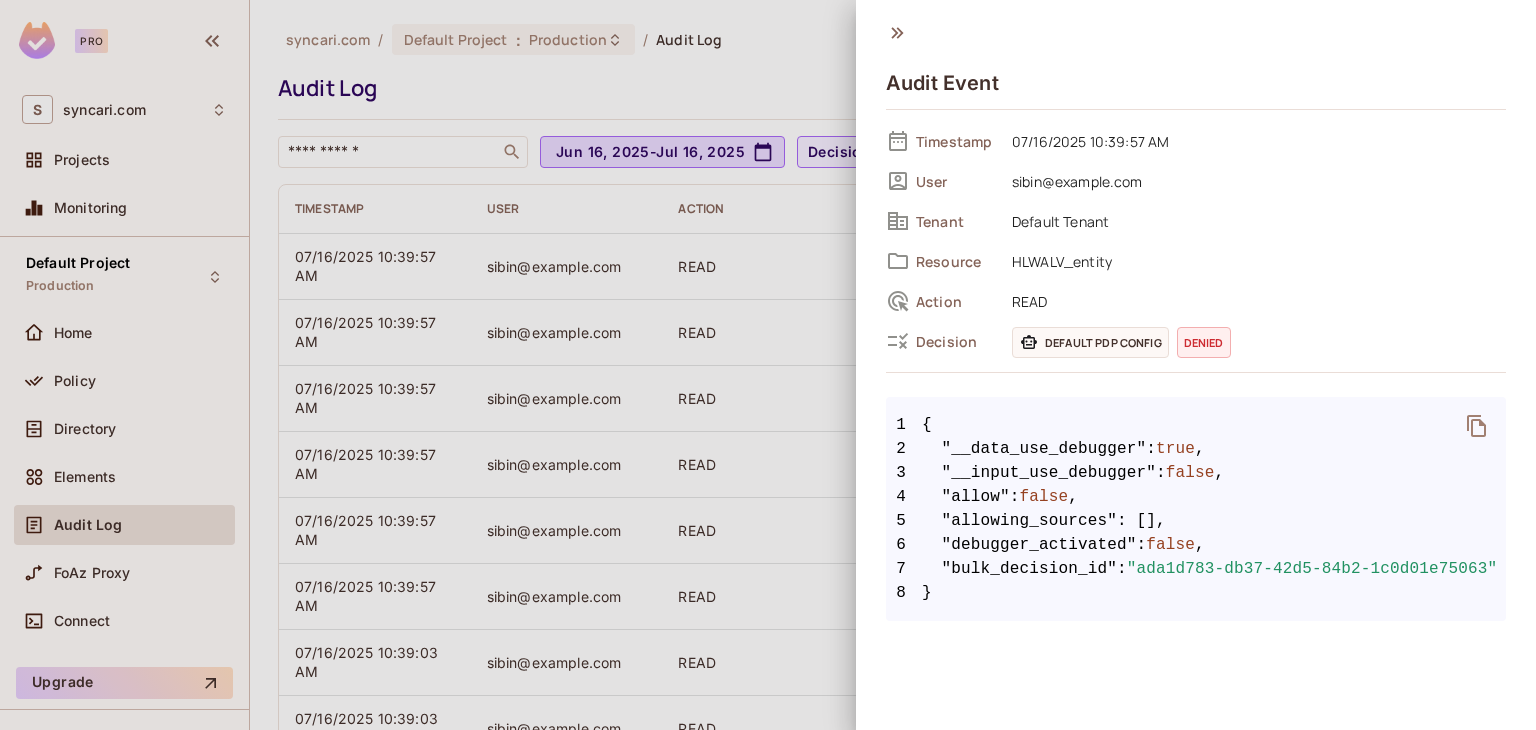 click at bounding box center (768, 365) 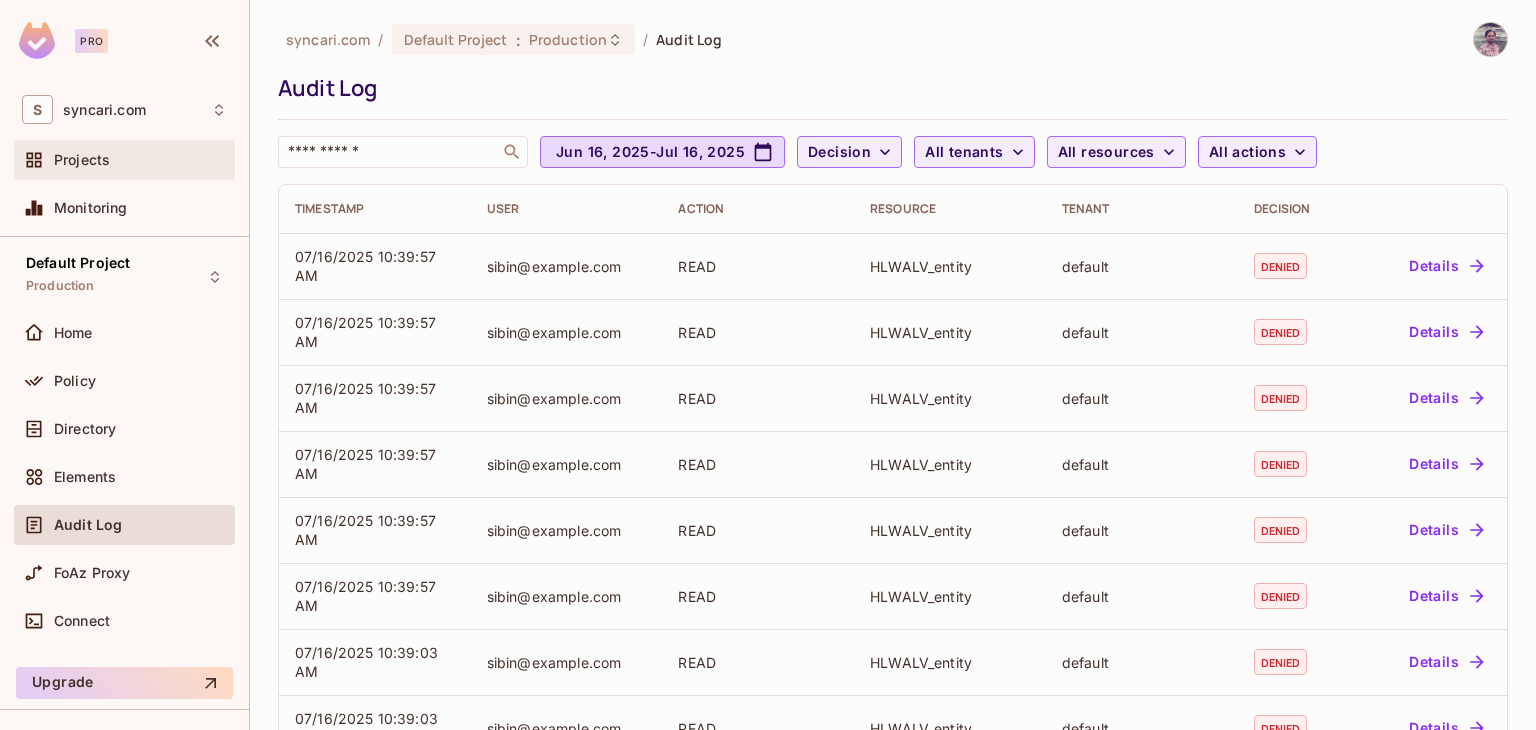 click on "Projects" at bounding box center [82, 160] 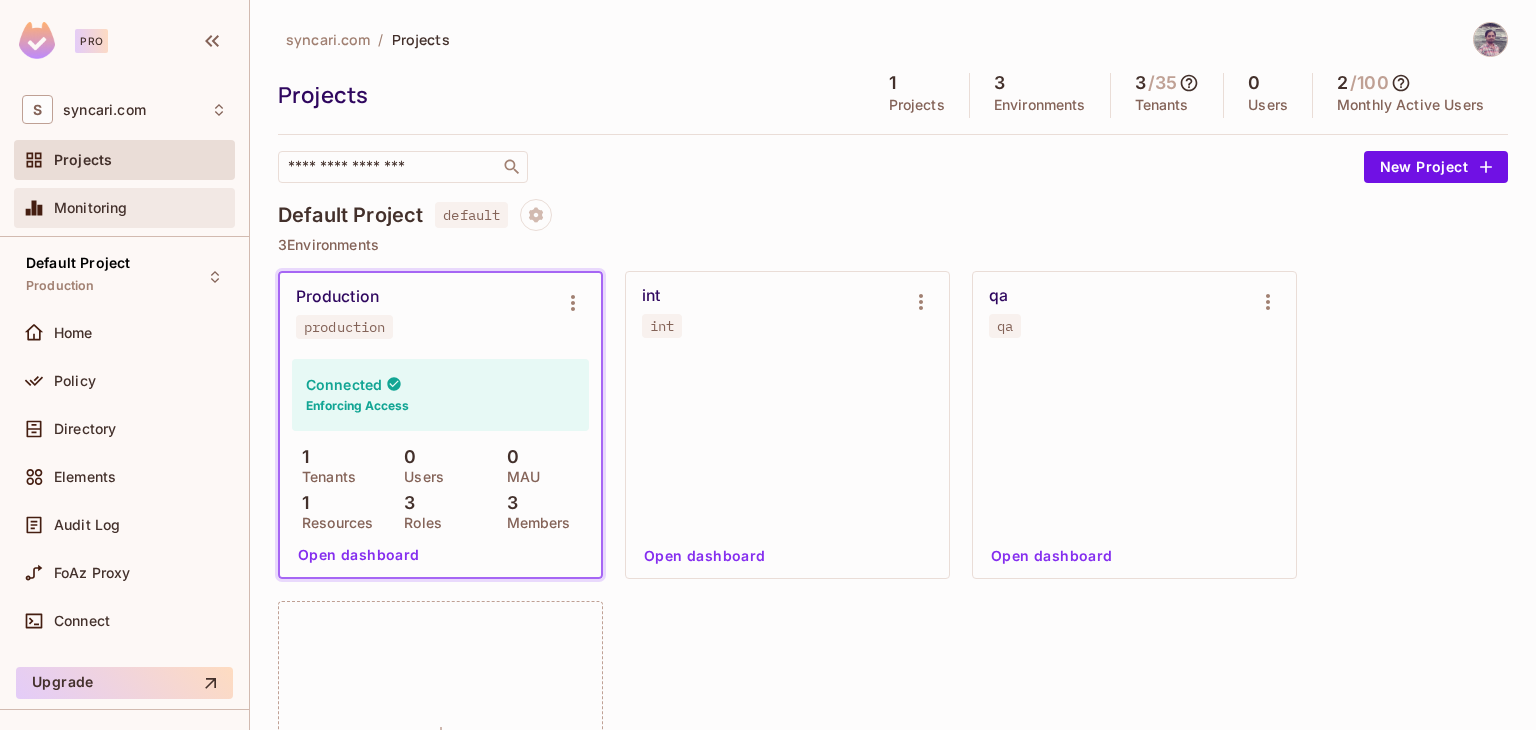 click on "Monitoring" at bounding box center (124, 208) 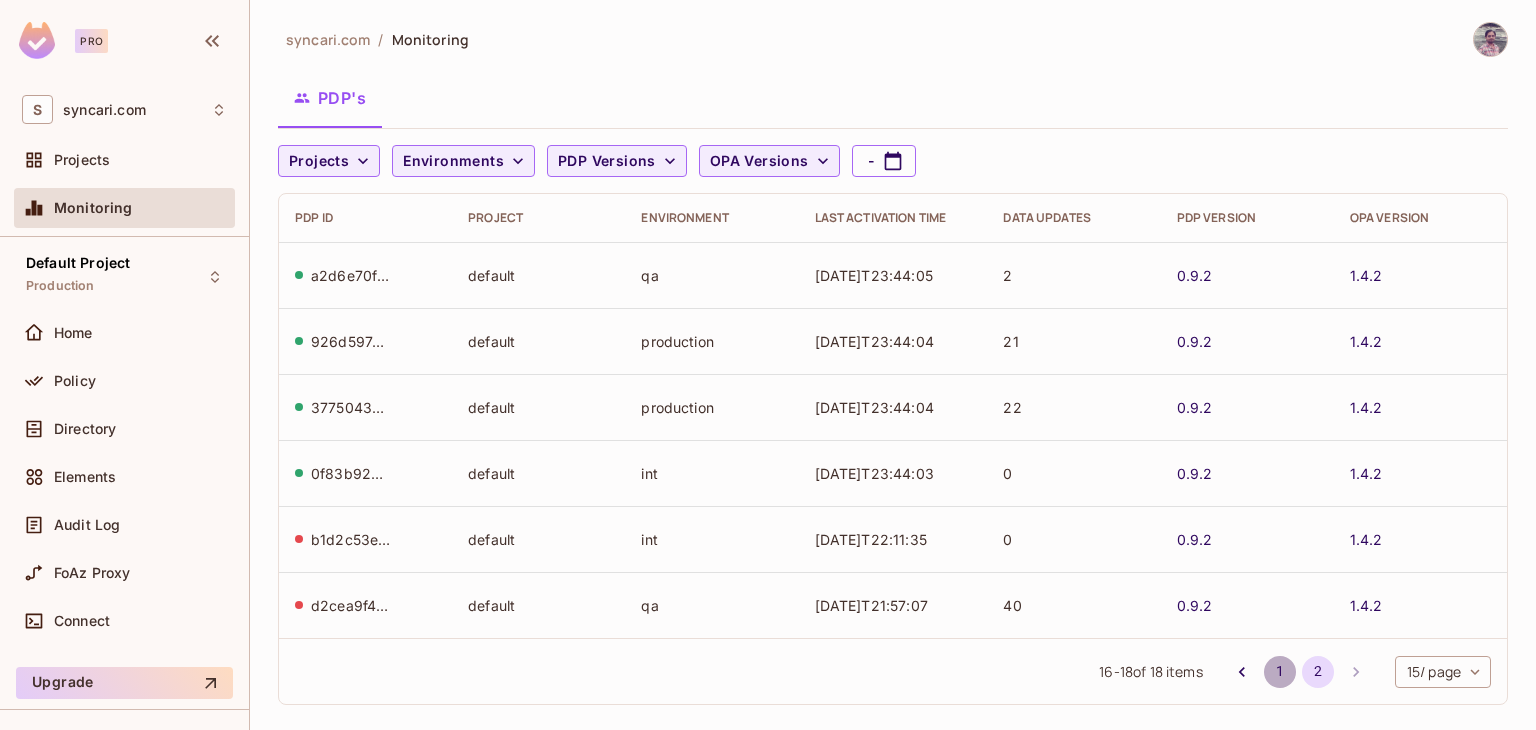 click on "1" at bounding box center (1280, 672) 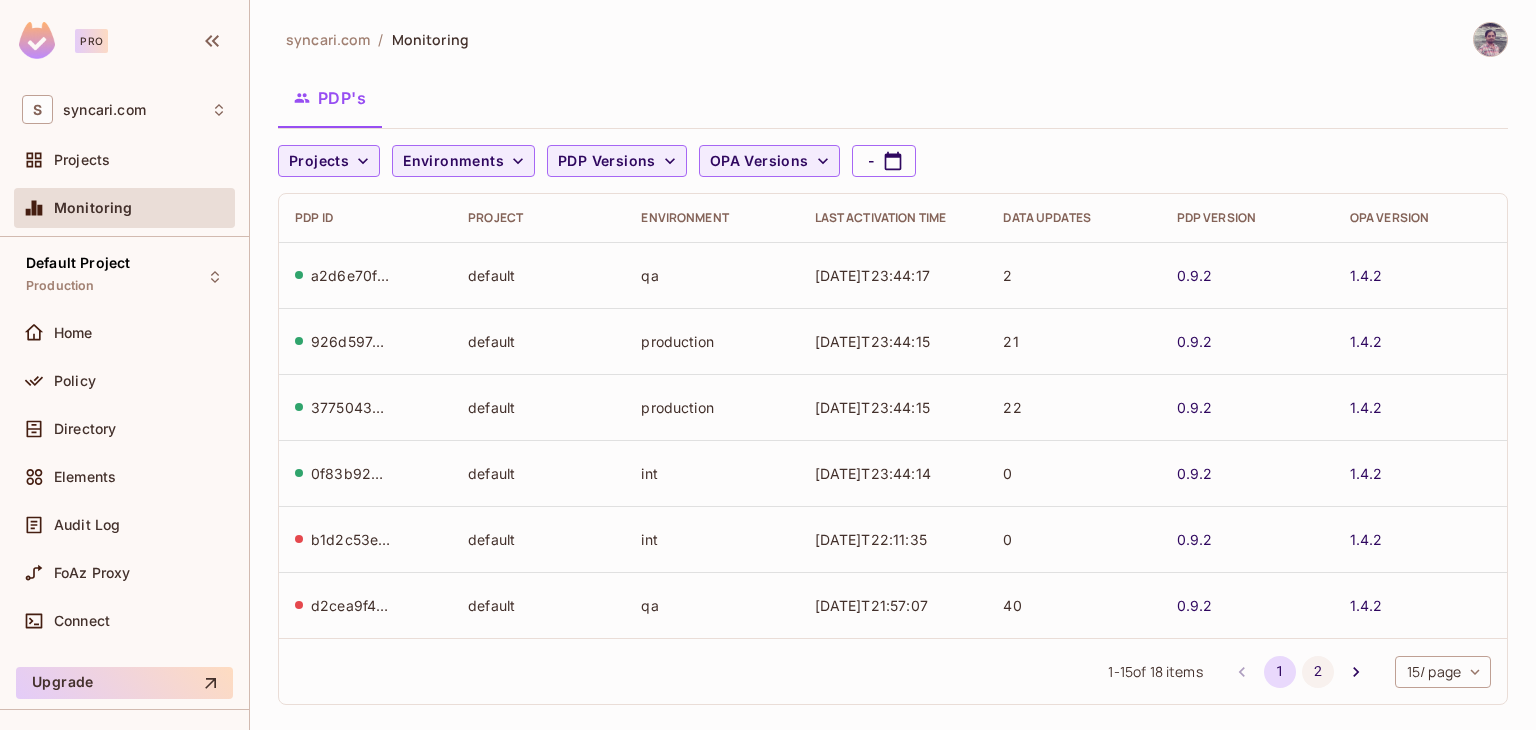 click on "2" at bounding box center (1318, 672) 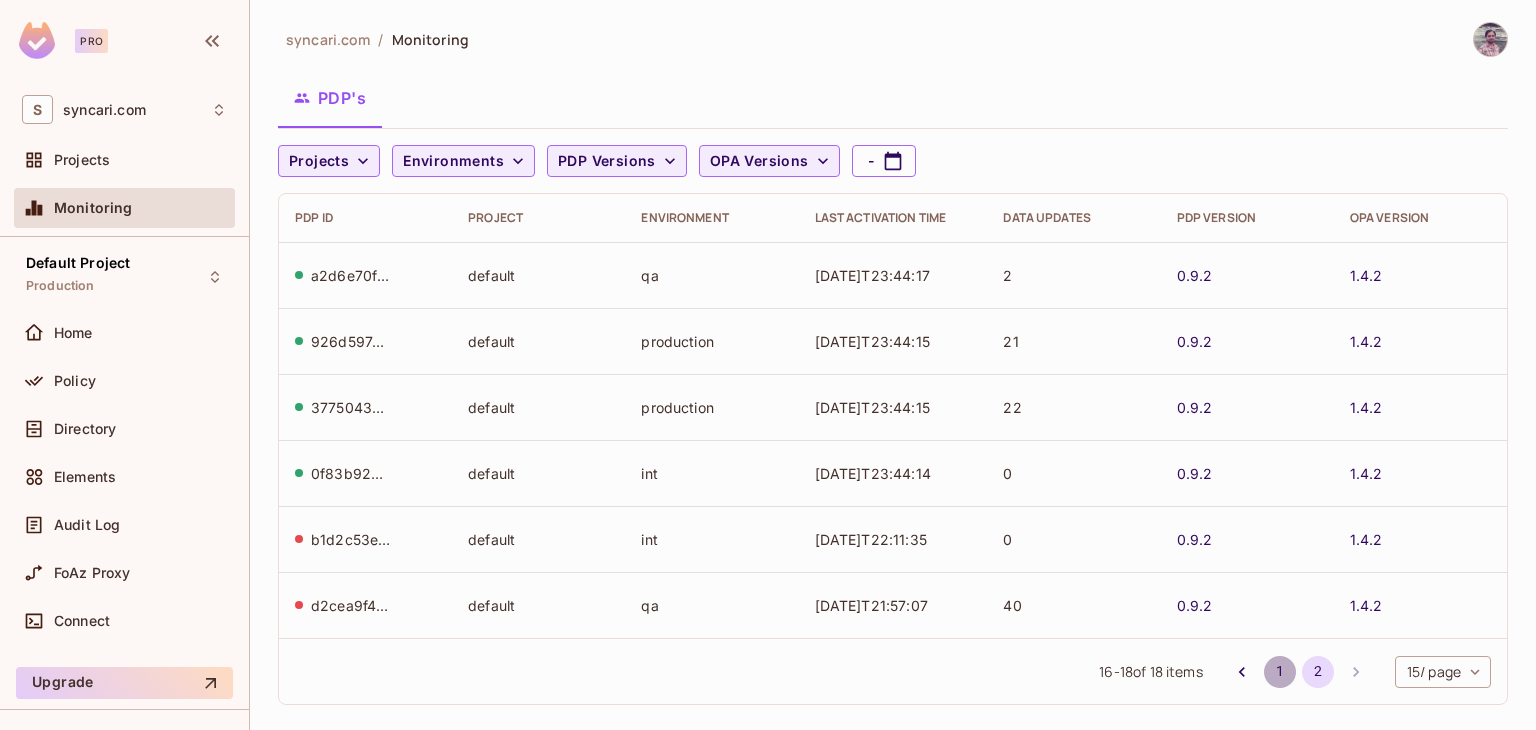 click on "1" at bounding box center [1280, 672] 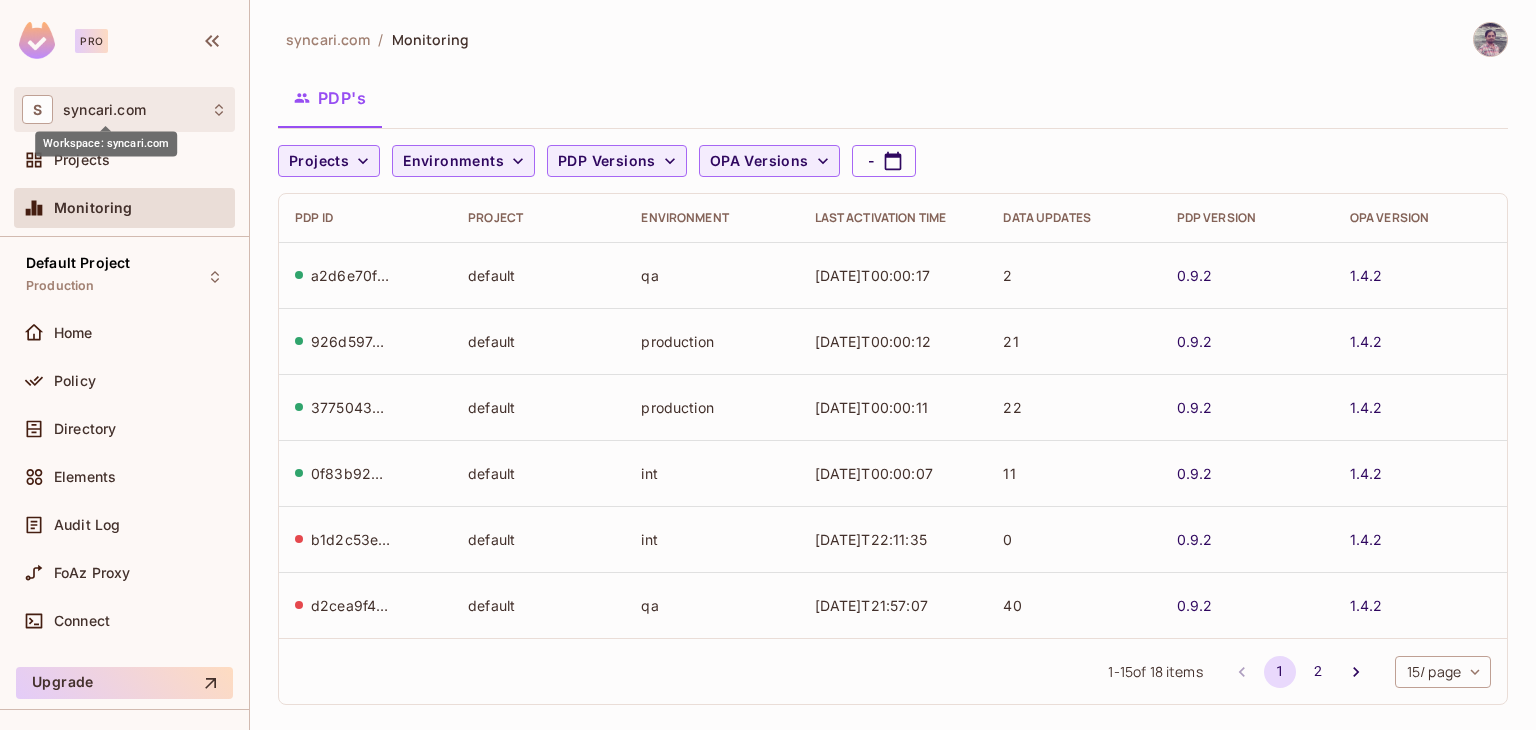 click on "syncari.com" at bounding box center (104, 110) 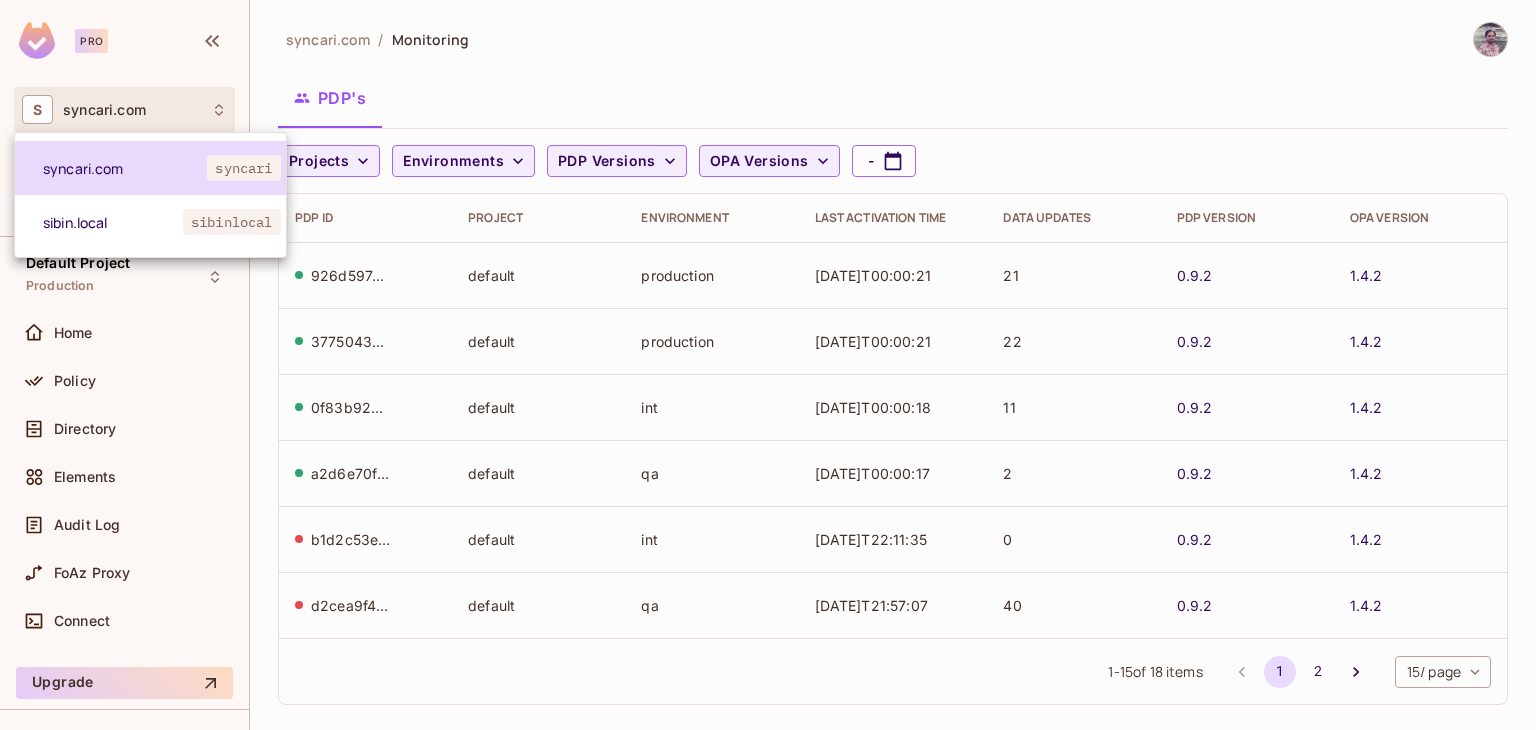 click on "syncari.com" at bounding box center [125, 168] 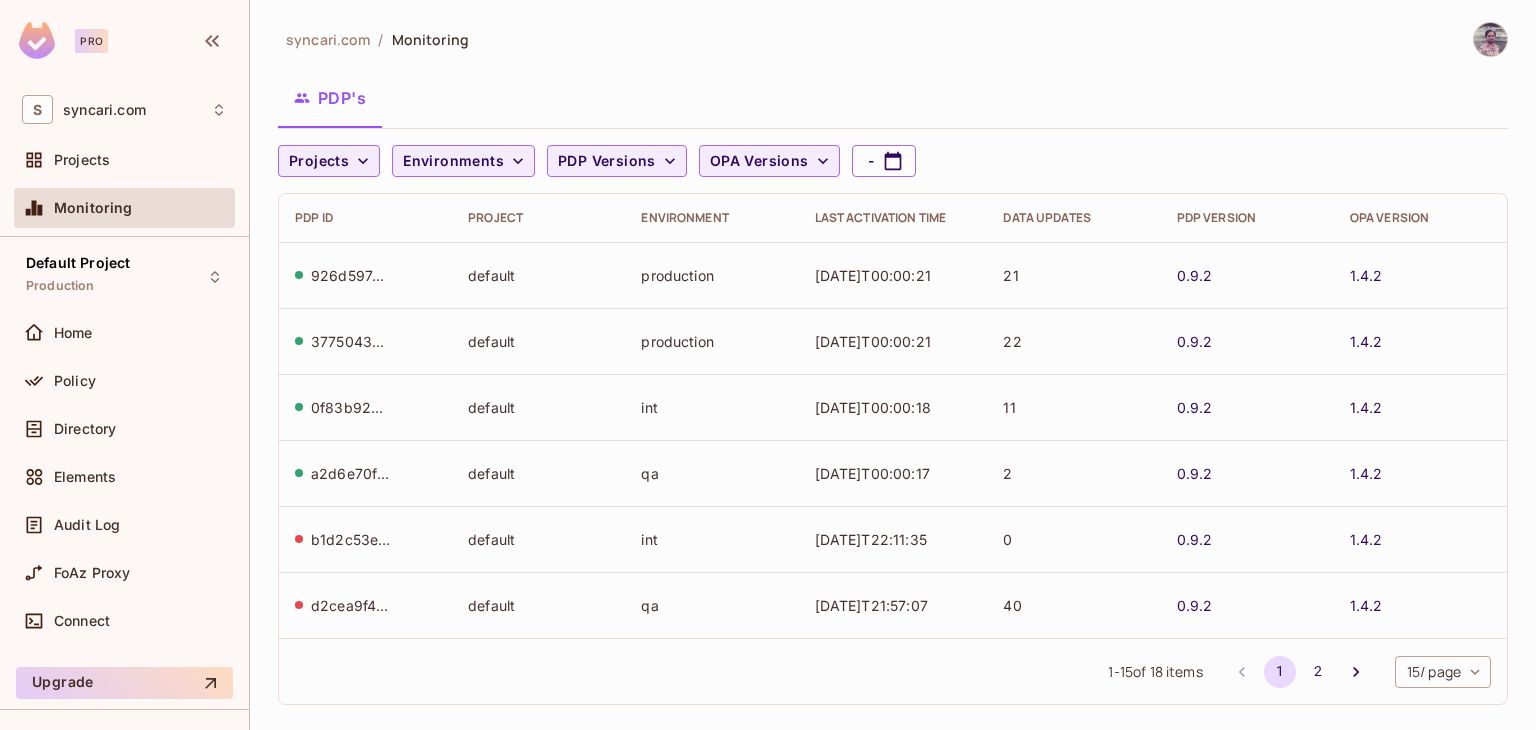 click on "Projects" at bounding box center (82, 160) 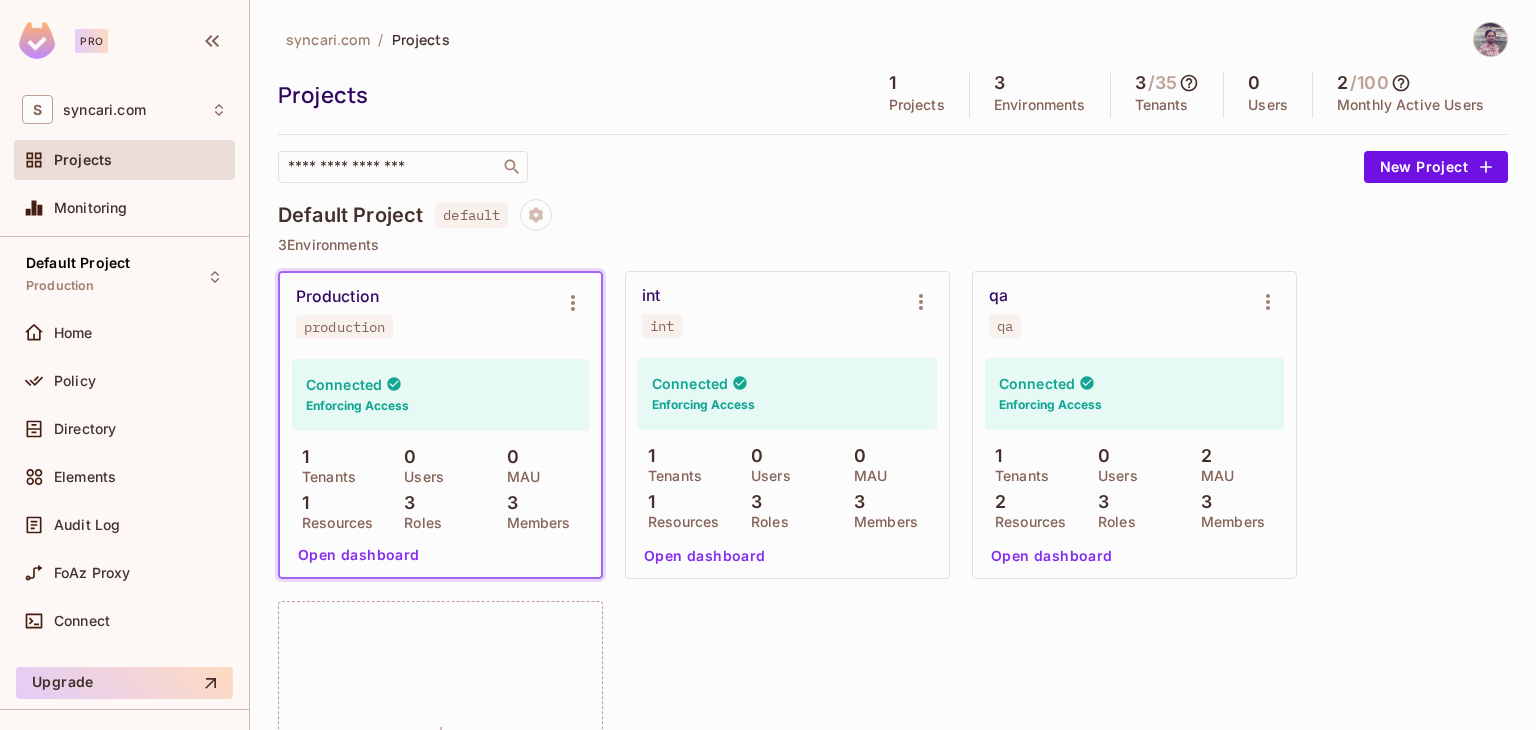 click on "Open dashboard" at bounding box center [705, 556] 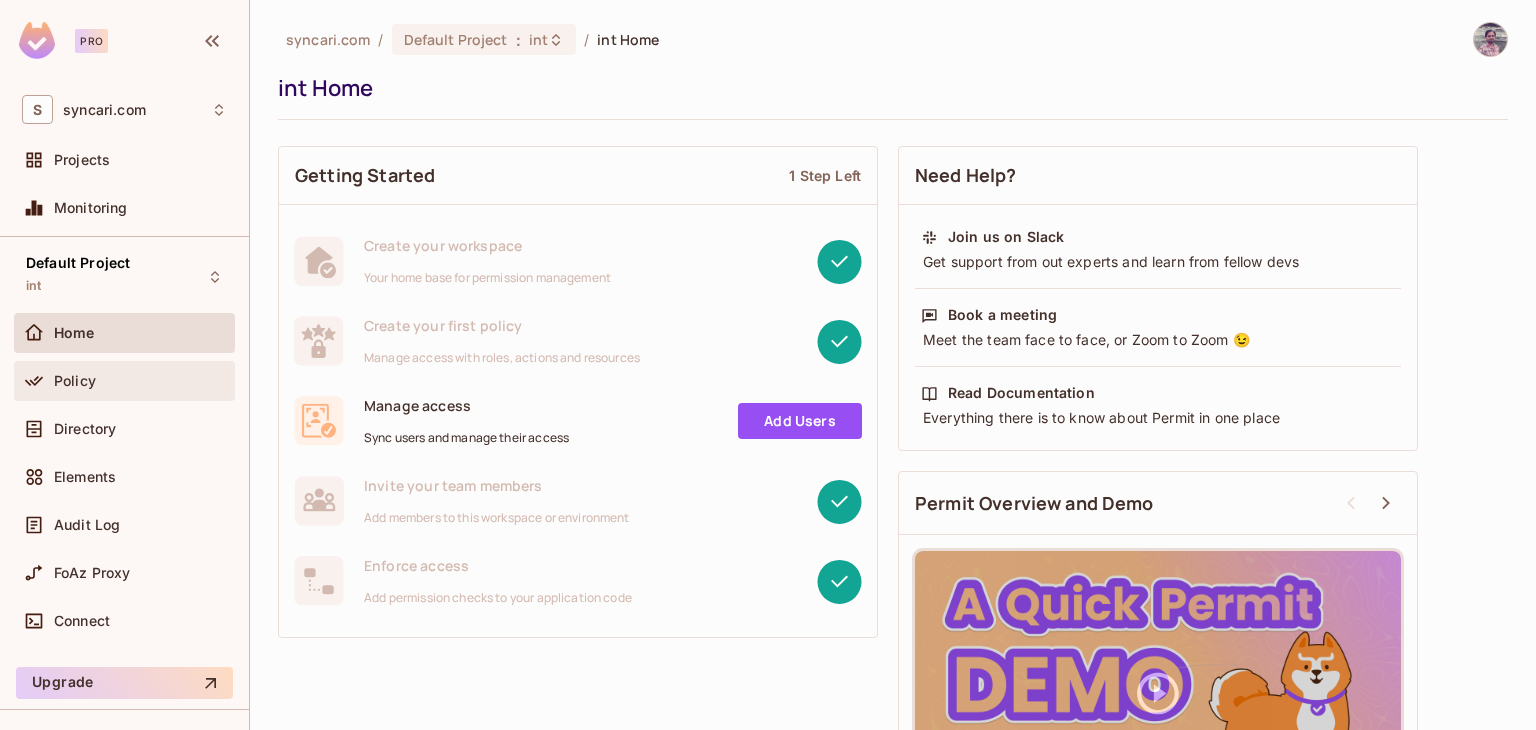 click on "Policy" at bounding box center (124, 381) 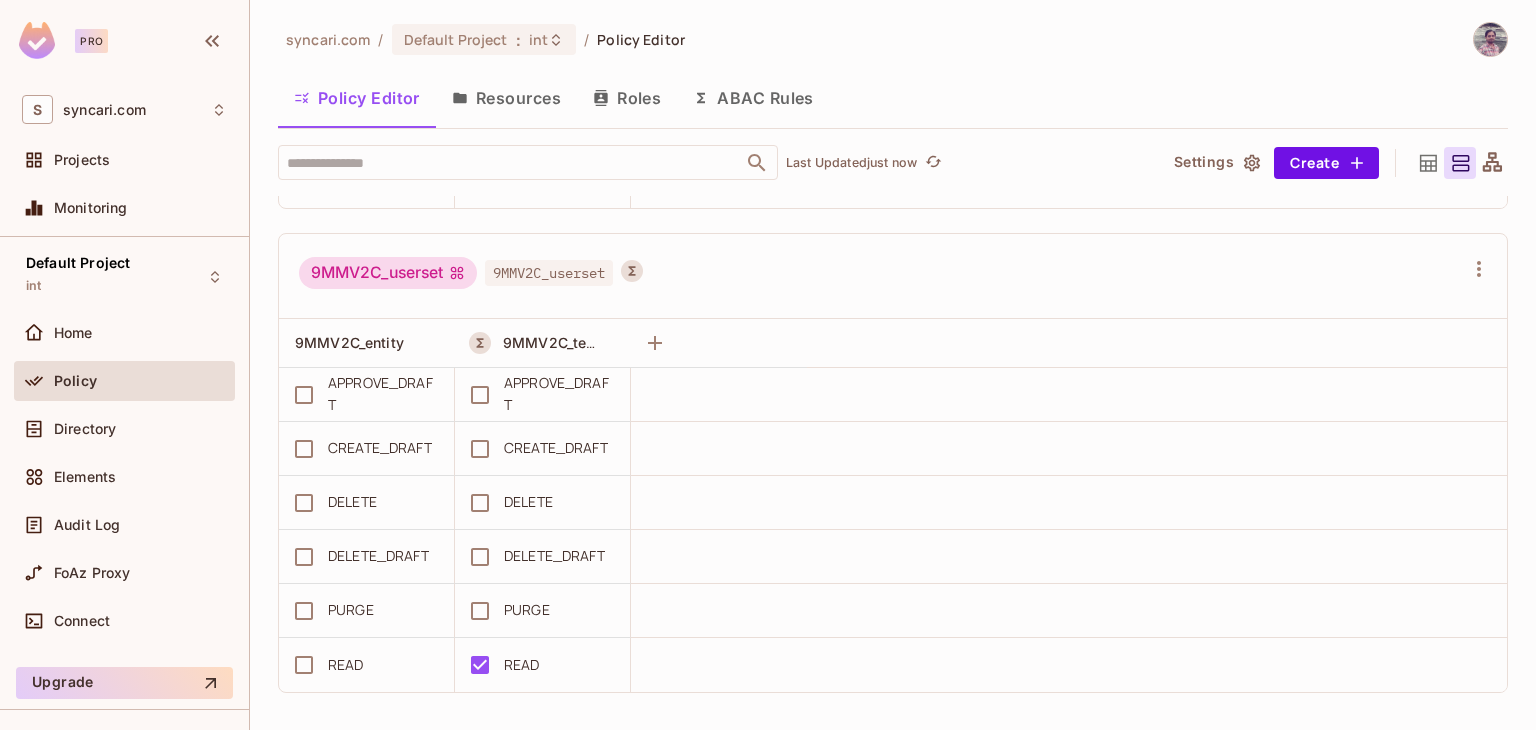scroll, scrollTop: 1426, scrollLeft: 0, axis: vertical 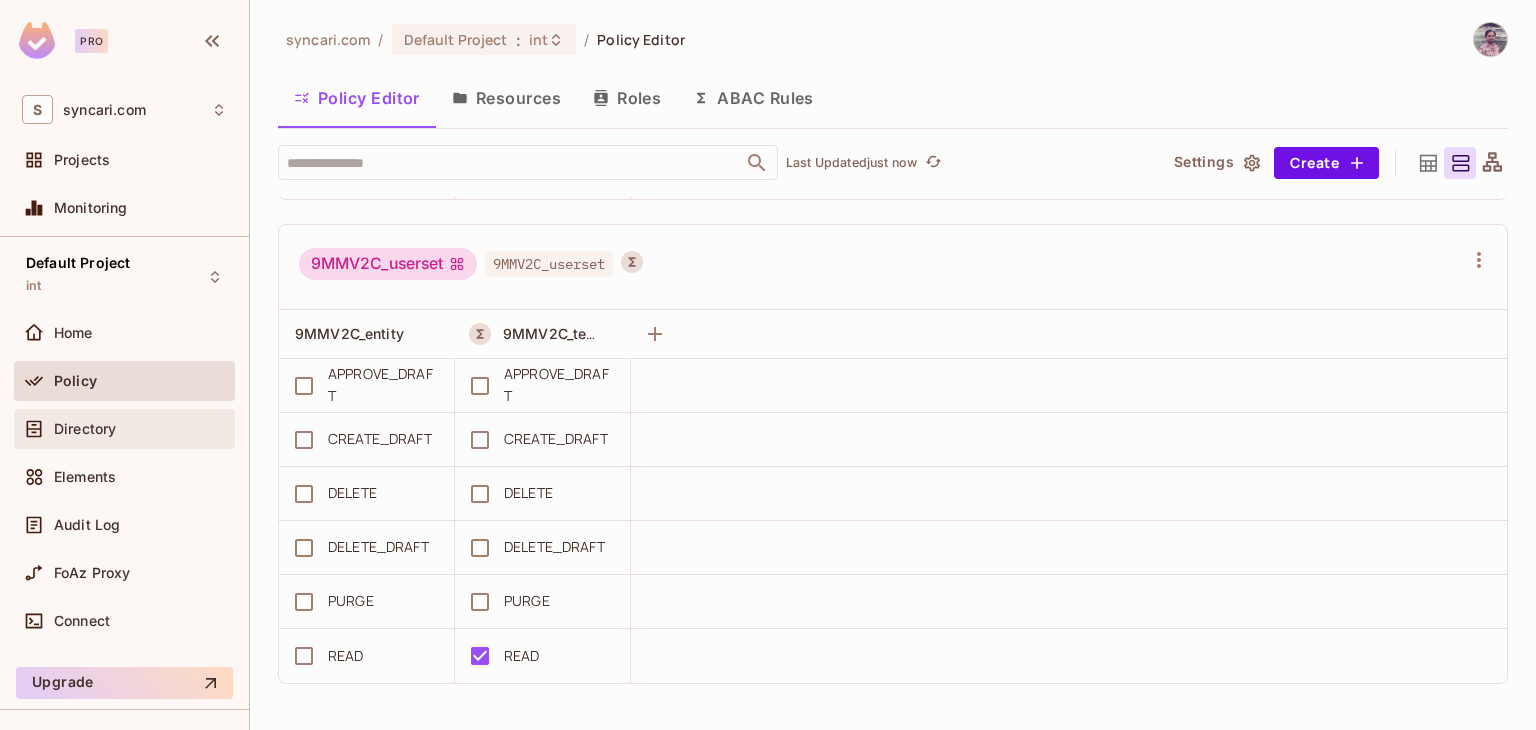 click on "Directory" at bounding box center [124, 429] 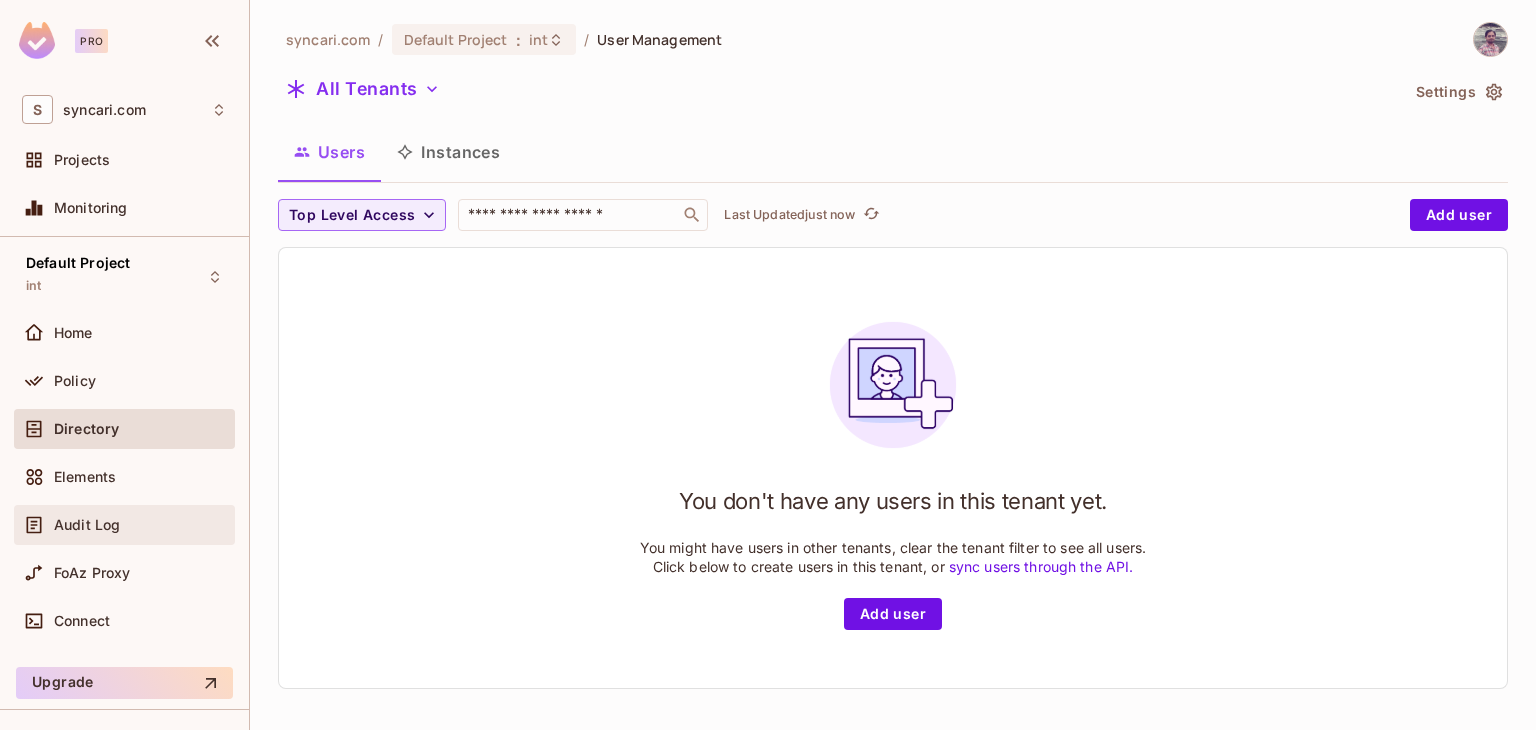 click on "Audit Log" at bounding box center [87, 525] 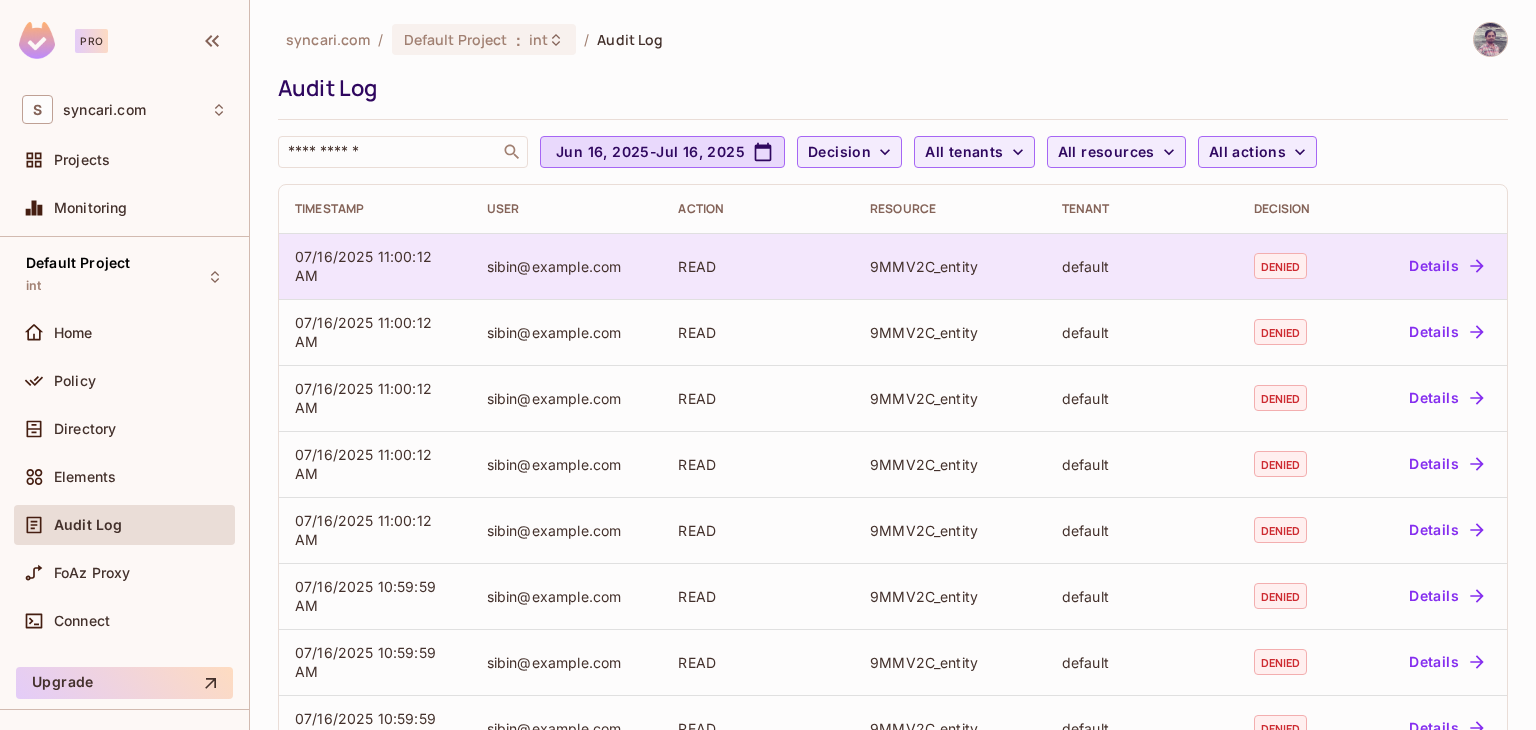 click on "Details" at bounding box center (1446, 266) 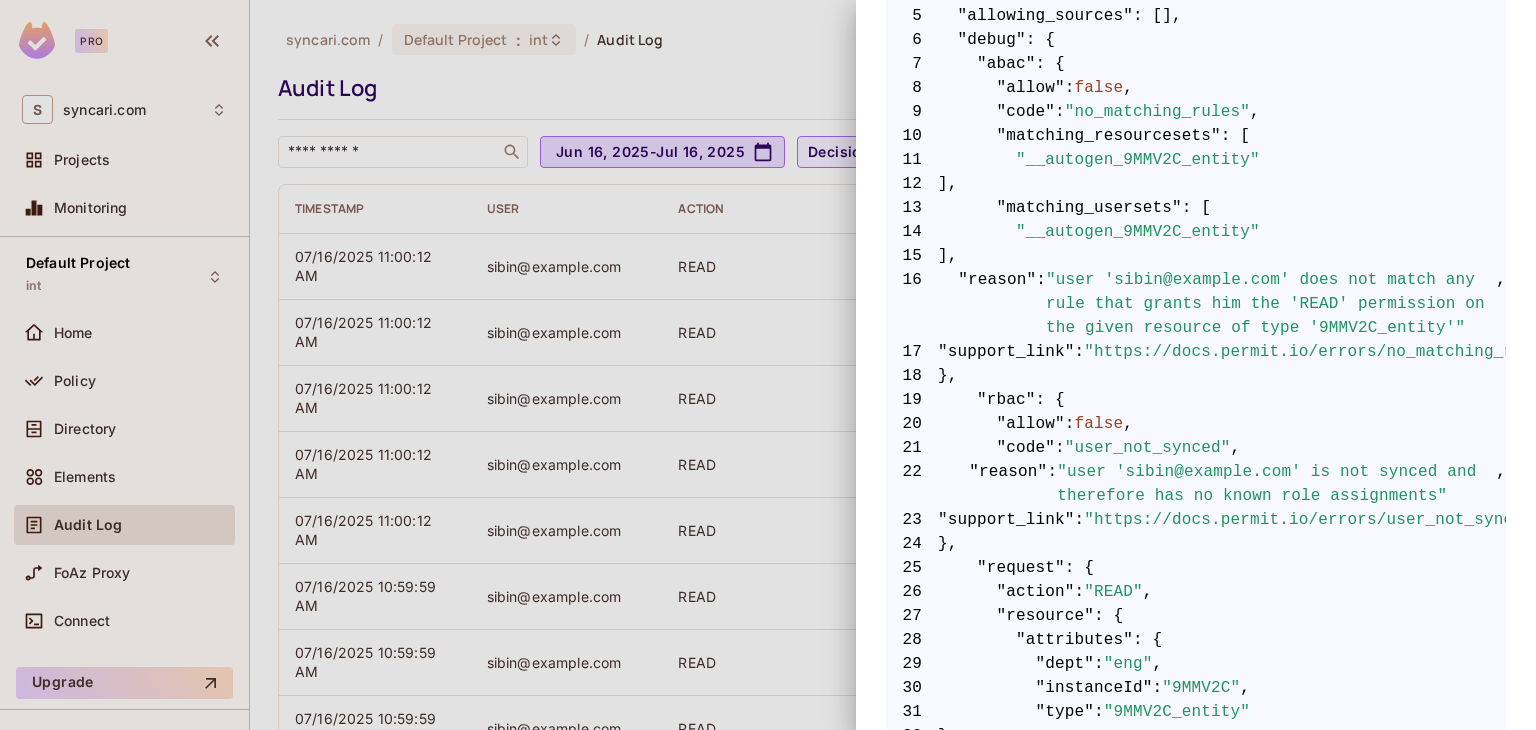 scroll, scrollTop: 428, scrollLeft: 0, axis: vertical 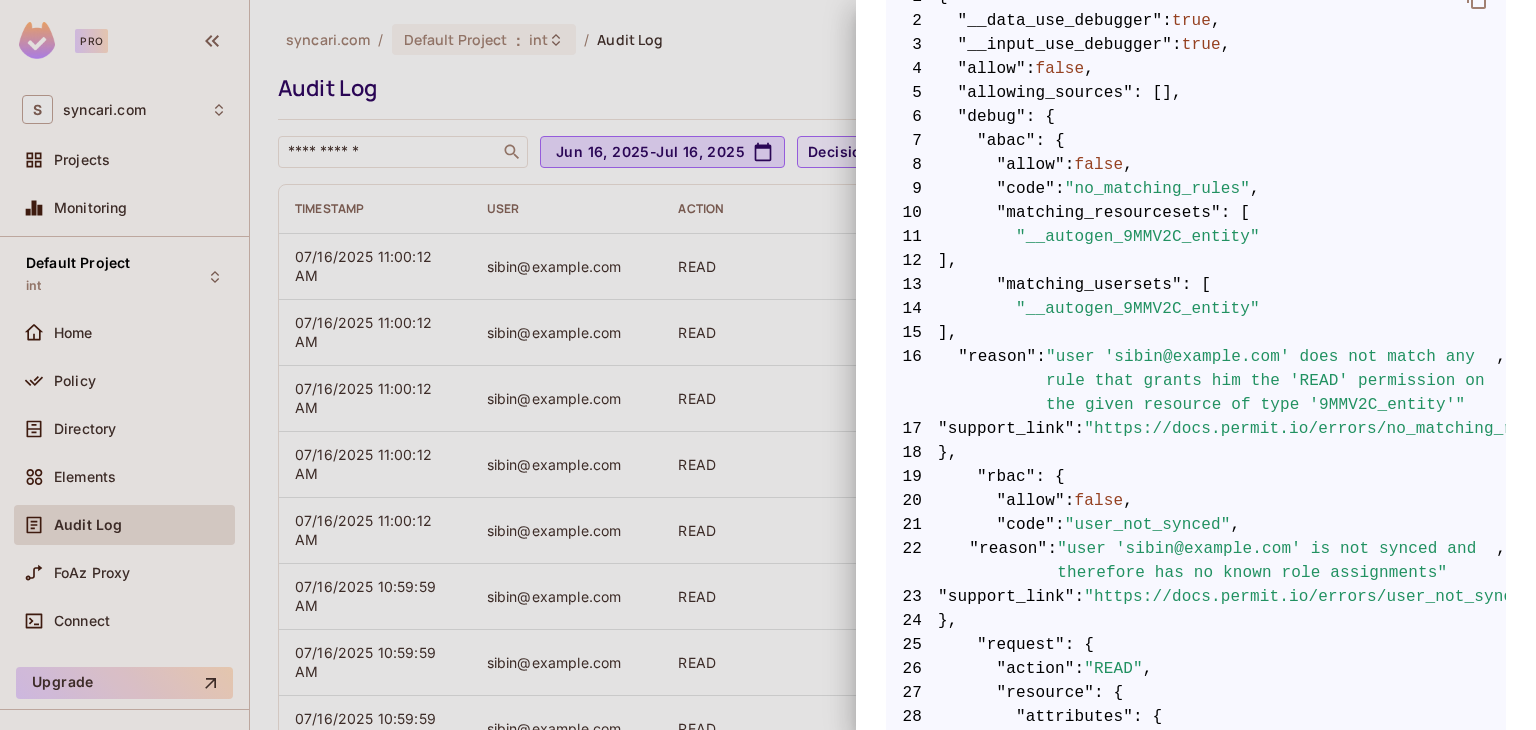 click at bounding box center (768, 365) 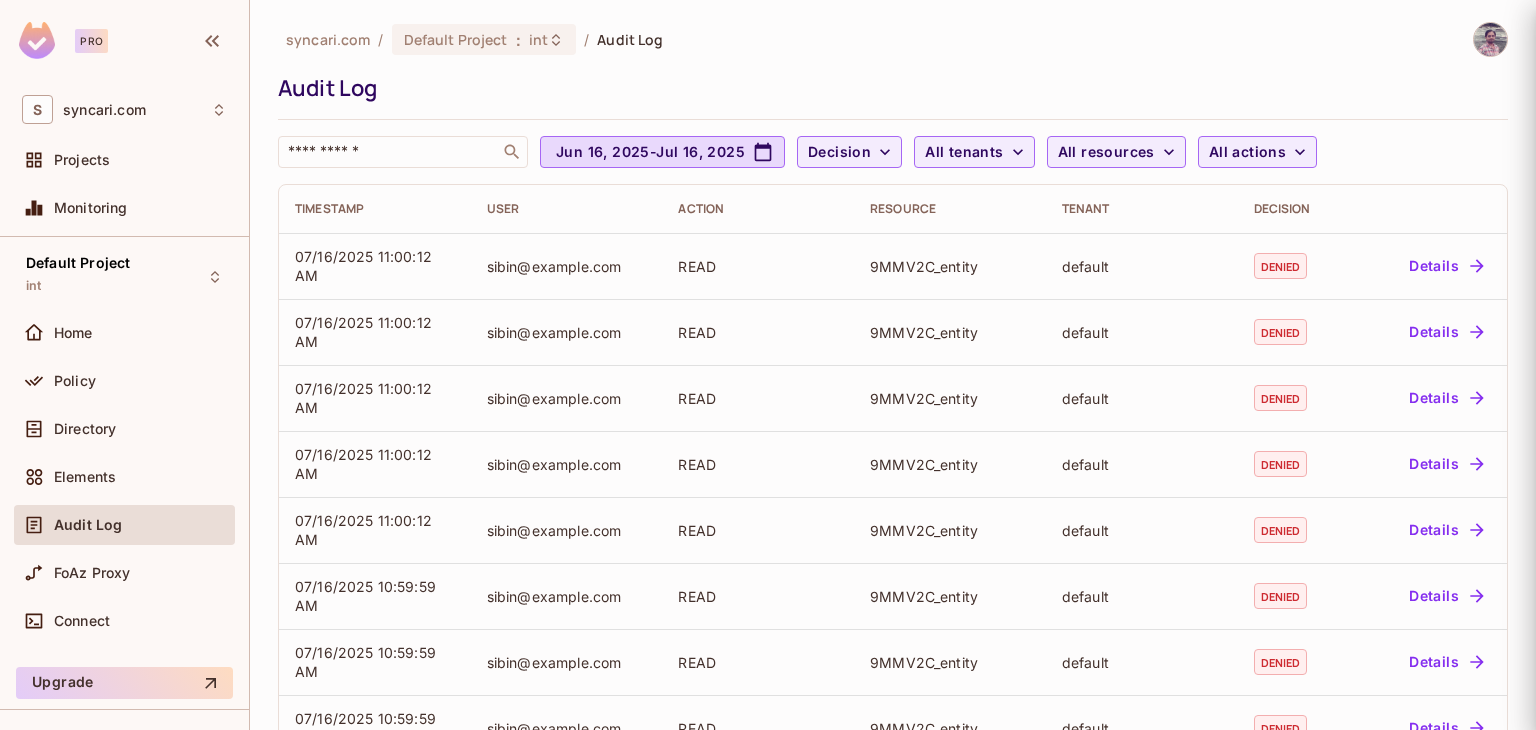 scroll, scrollTop: 0, scrollLeft: 0, axis: both 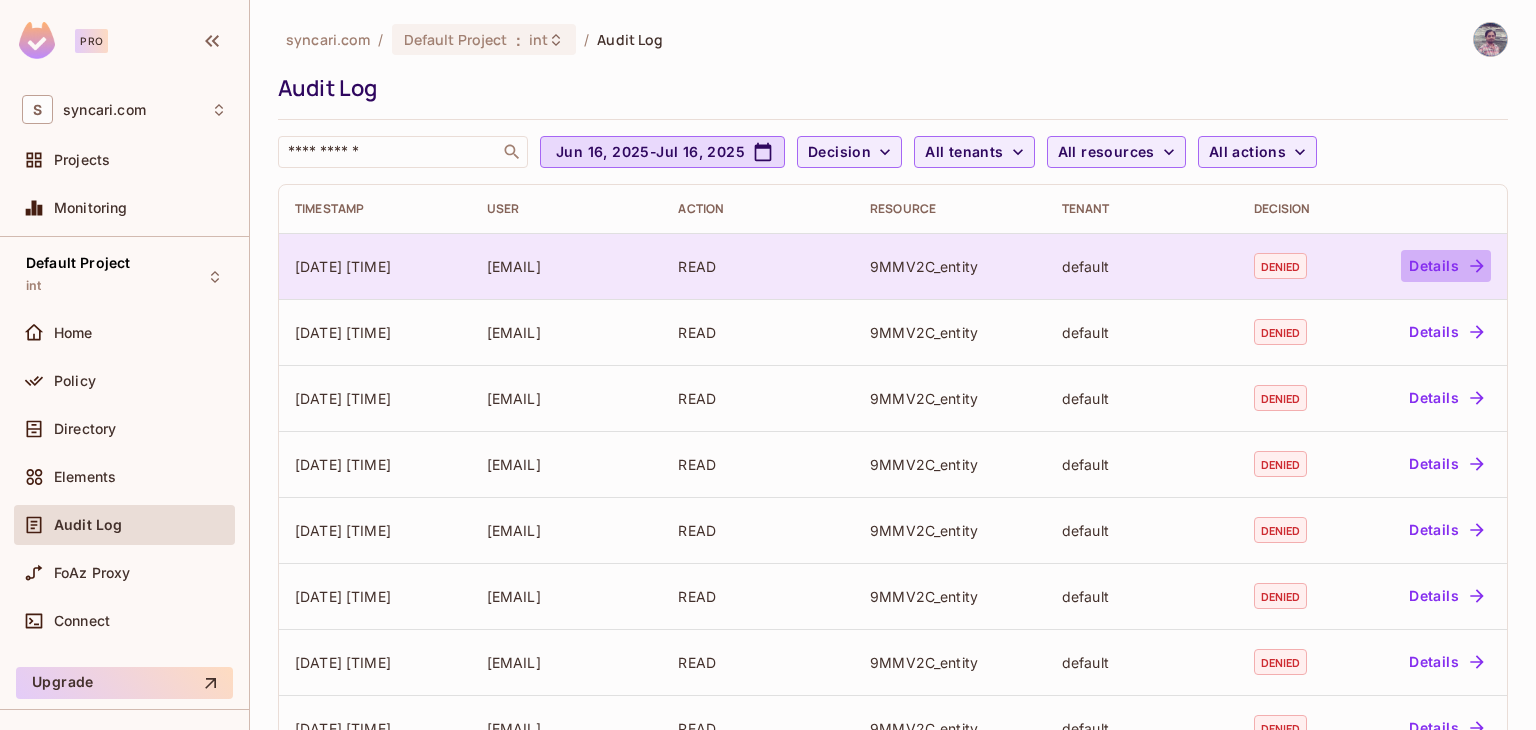 click on "Details" at bounding box center (1446, 266) 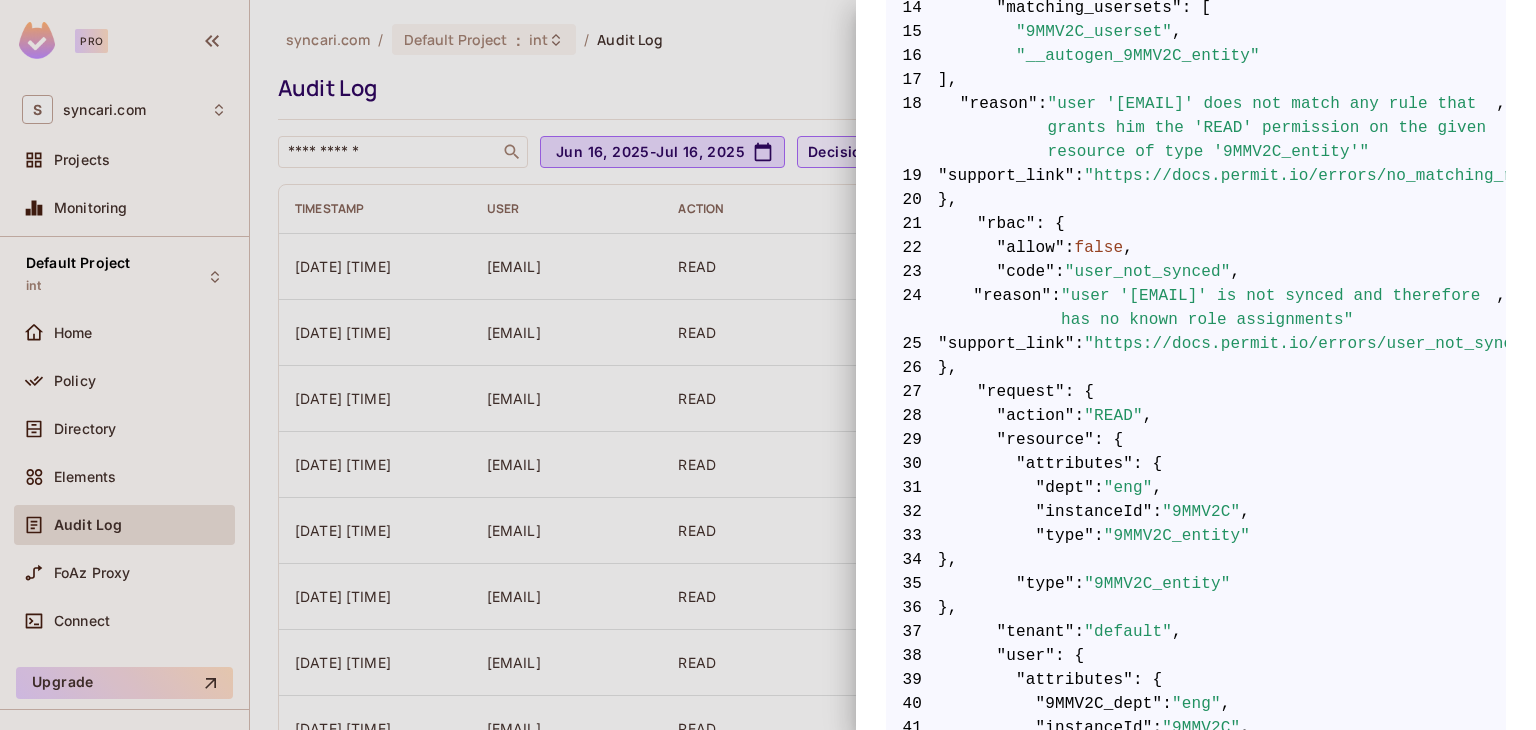 scroll, scrollTop: 800, scrollLeft: 0, axis: vertical 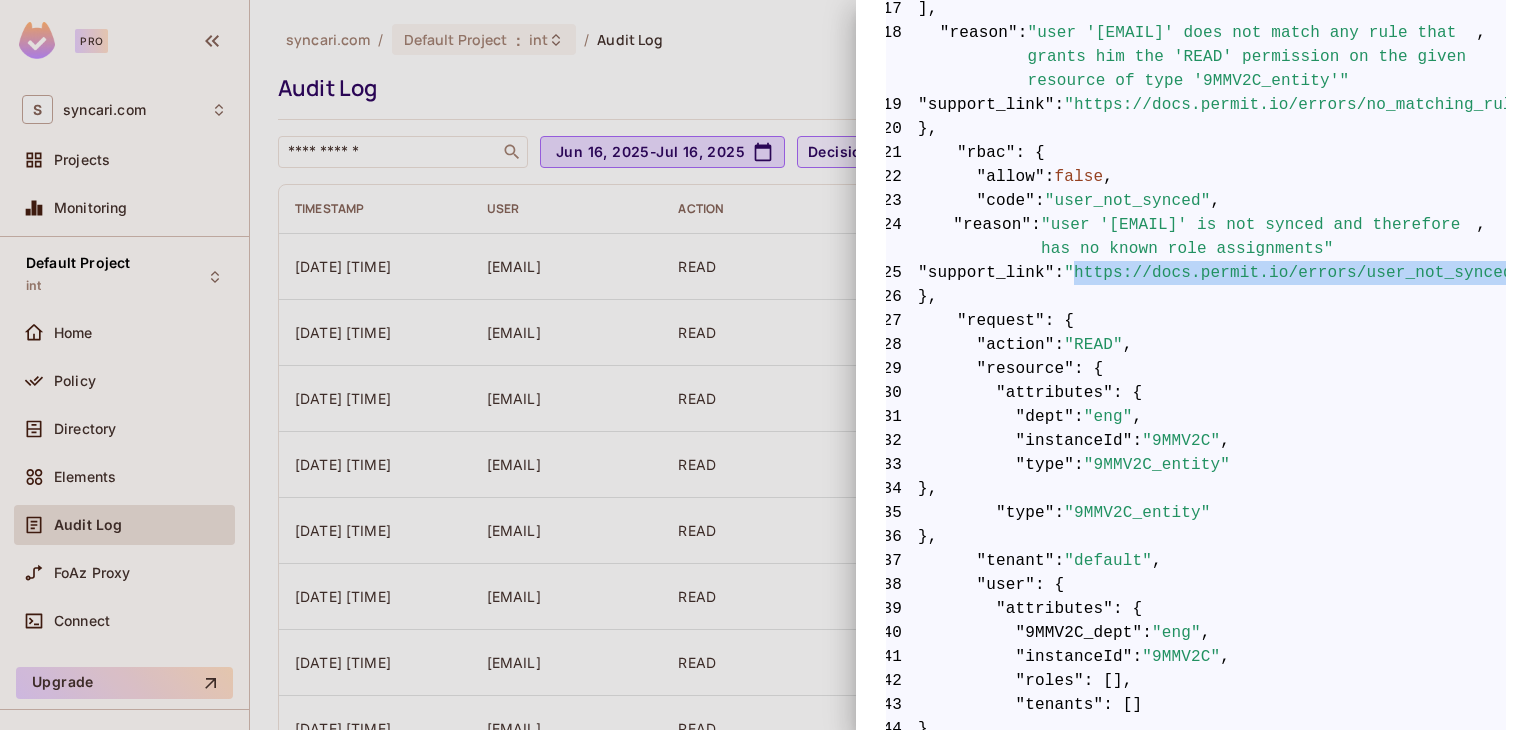 drag, startPoint x: 1079, startPoint y: 273, endPoint x: 1463, endPoint y: 267, distance: 384.04688 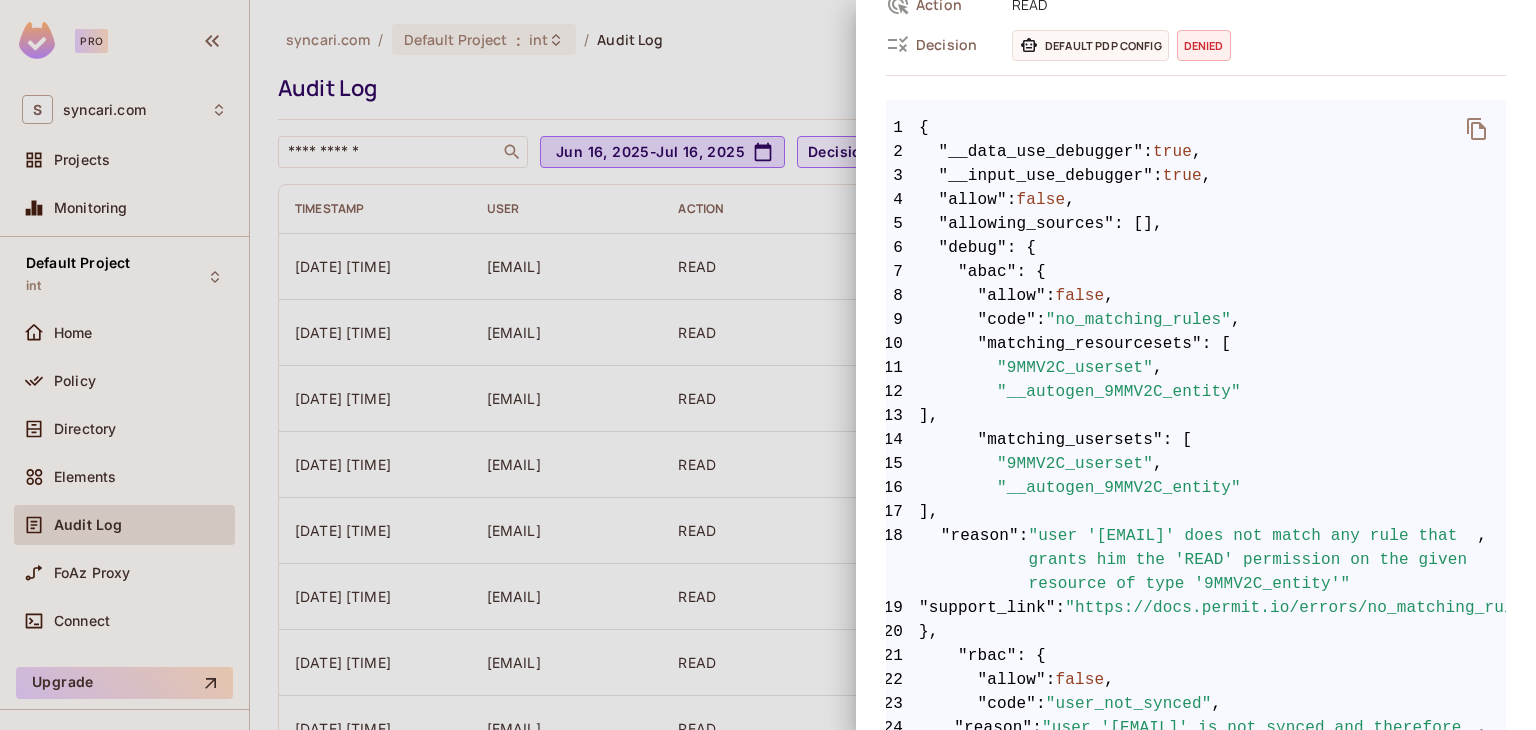scroll, scrollTop: 300, scrollLeft: 0, axis: vertical 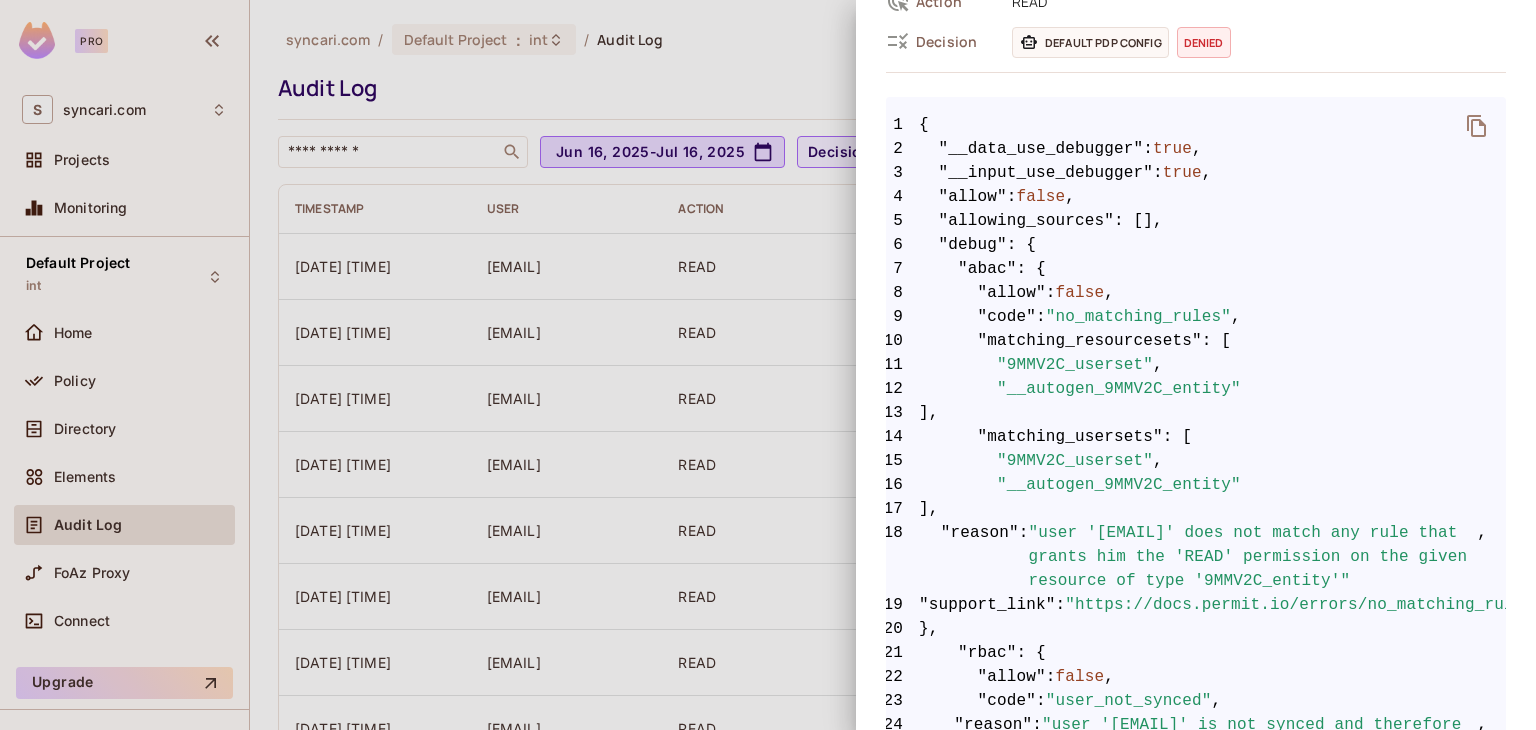 click at bounding box center [768, 365] 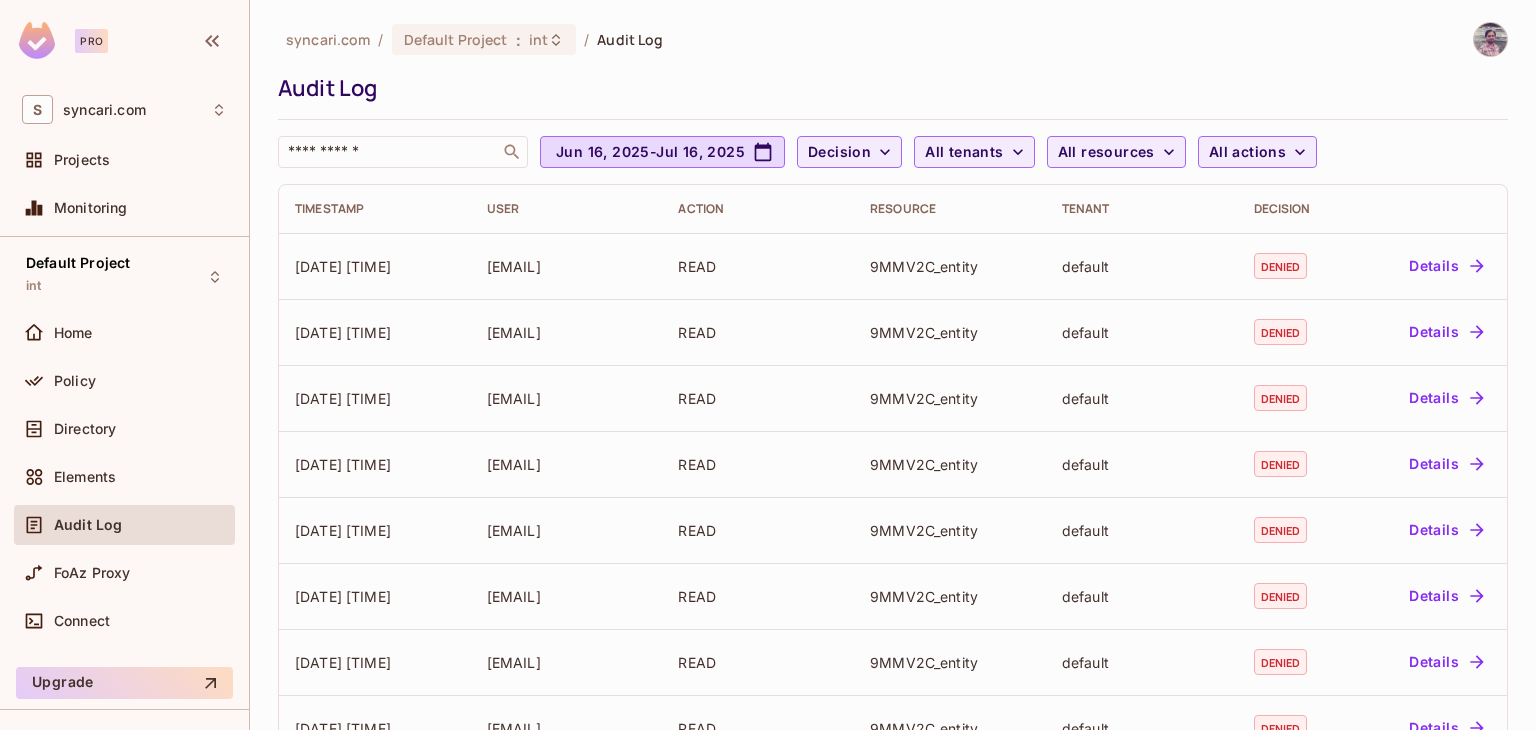 click on "Projects" at bounding box center (82, 160) 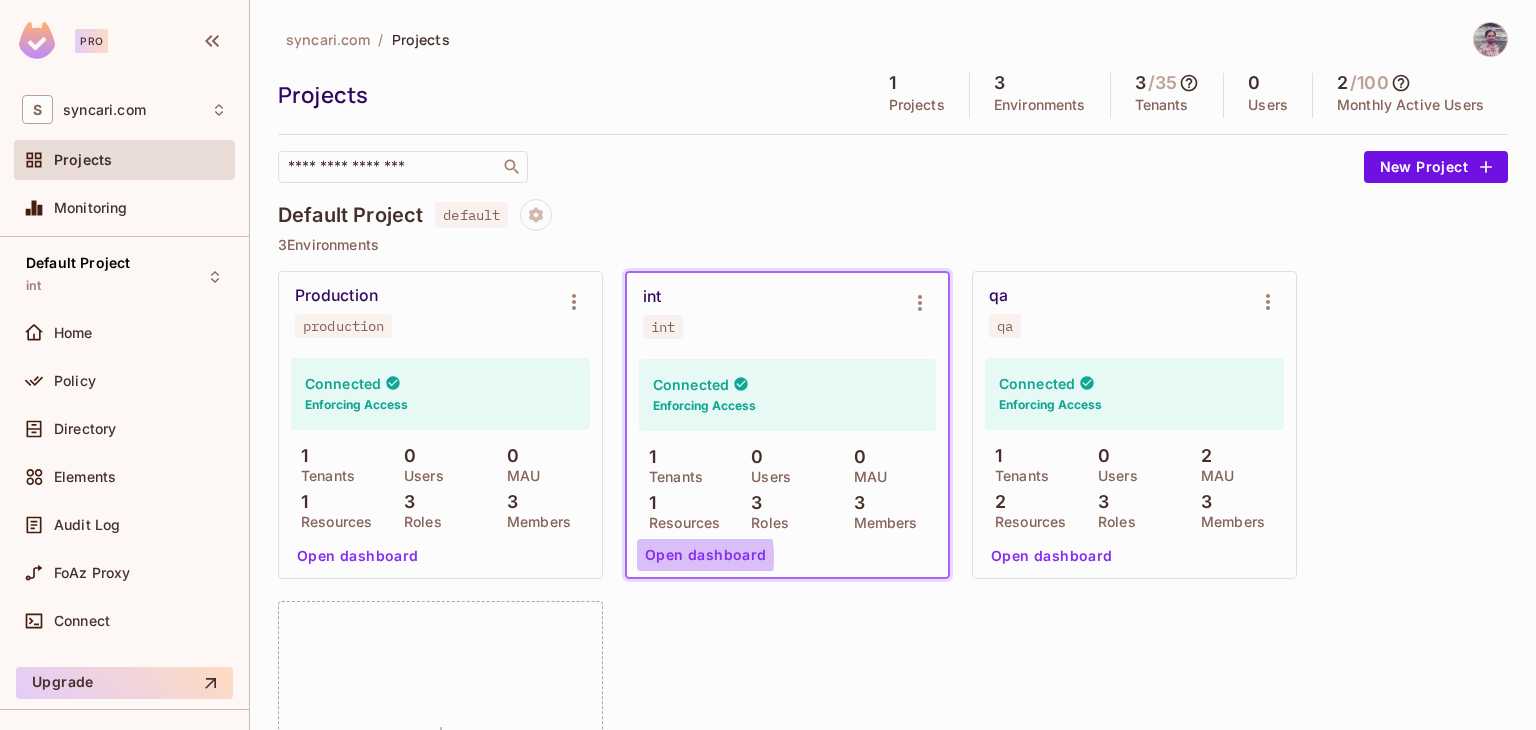 click on "Open dashboard" at bounding box center (706, 555) 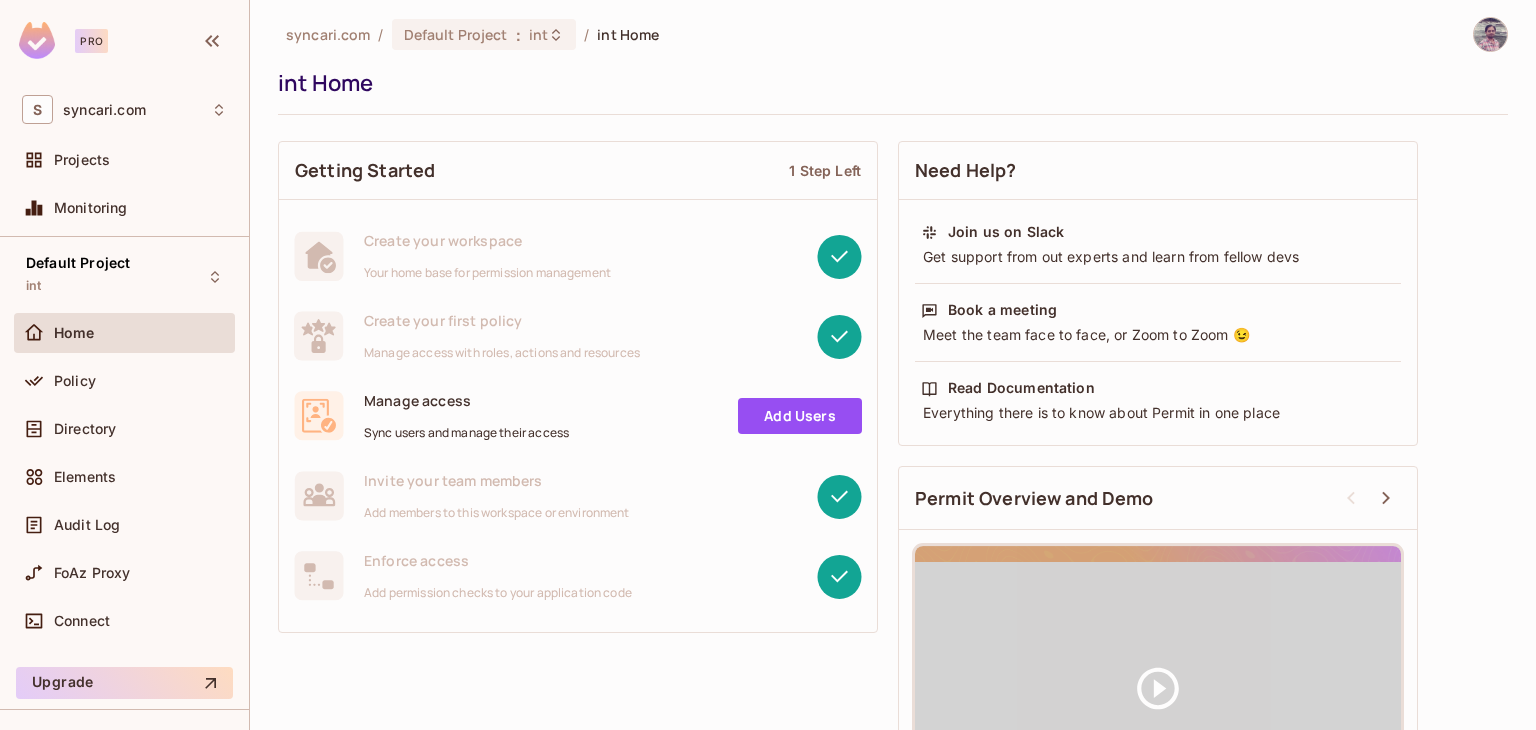 scroll, scrollTop: 0, scrollLeft: 0, axis: both 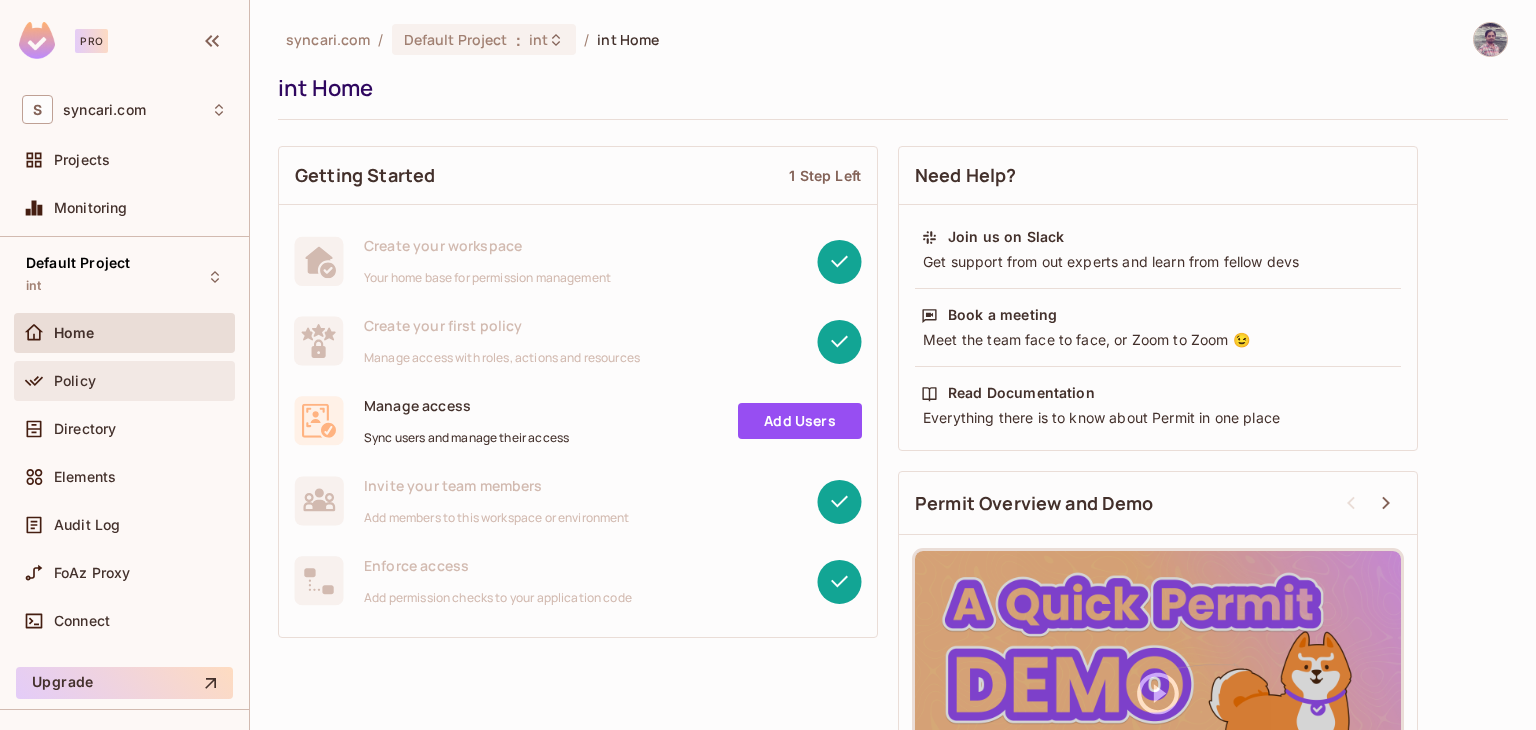 click on "Policy" at bounding box center [140, 381] 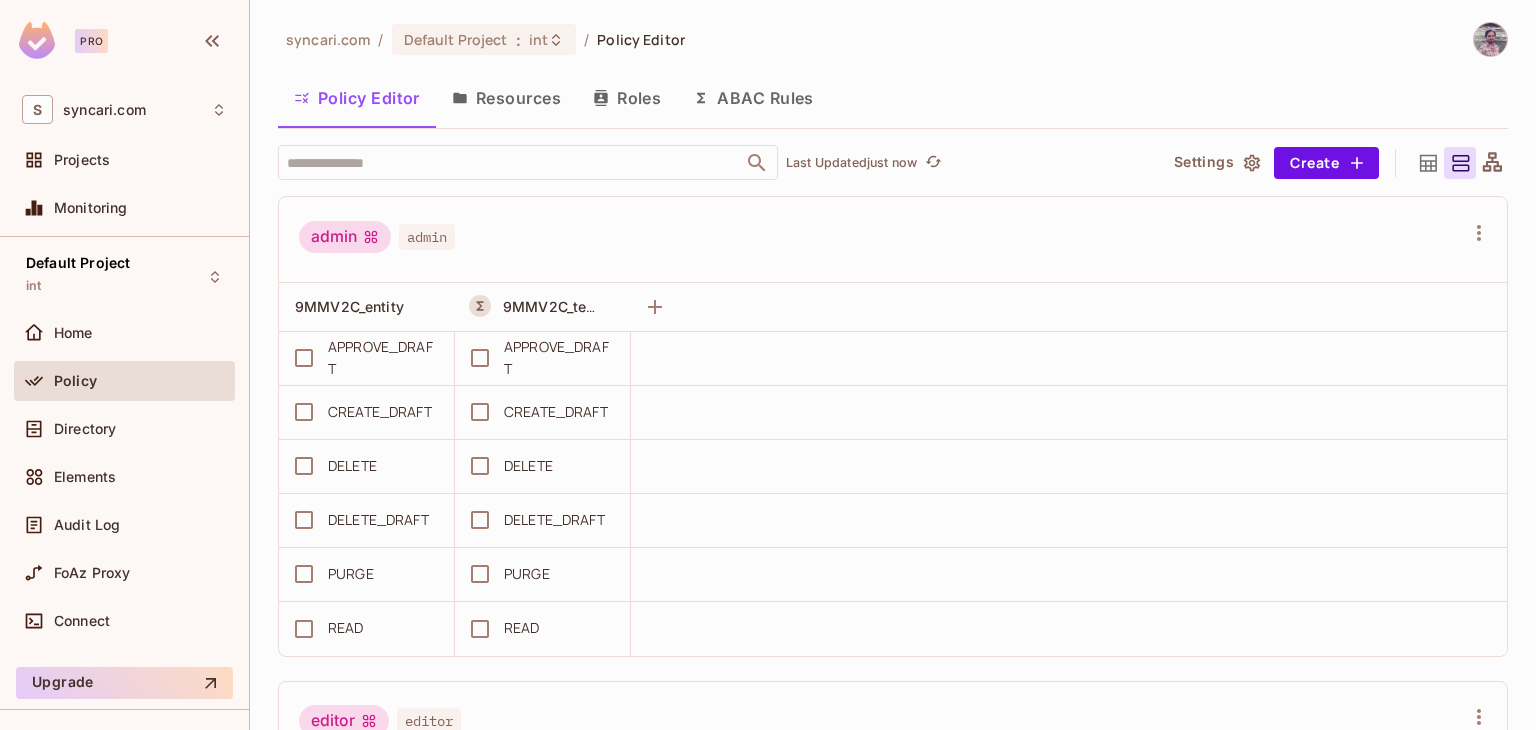 scroll, scrollTop: 0, scrollLeft: 0, axis: both 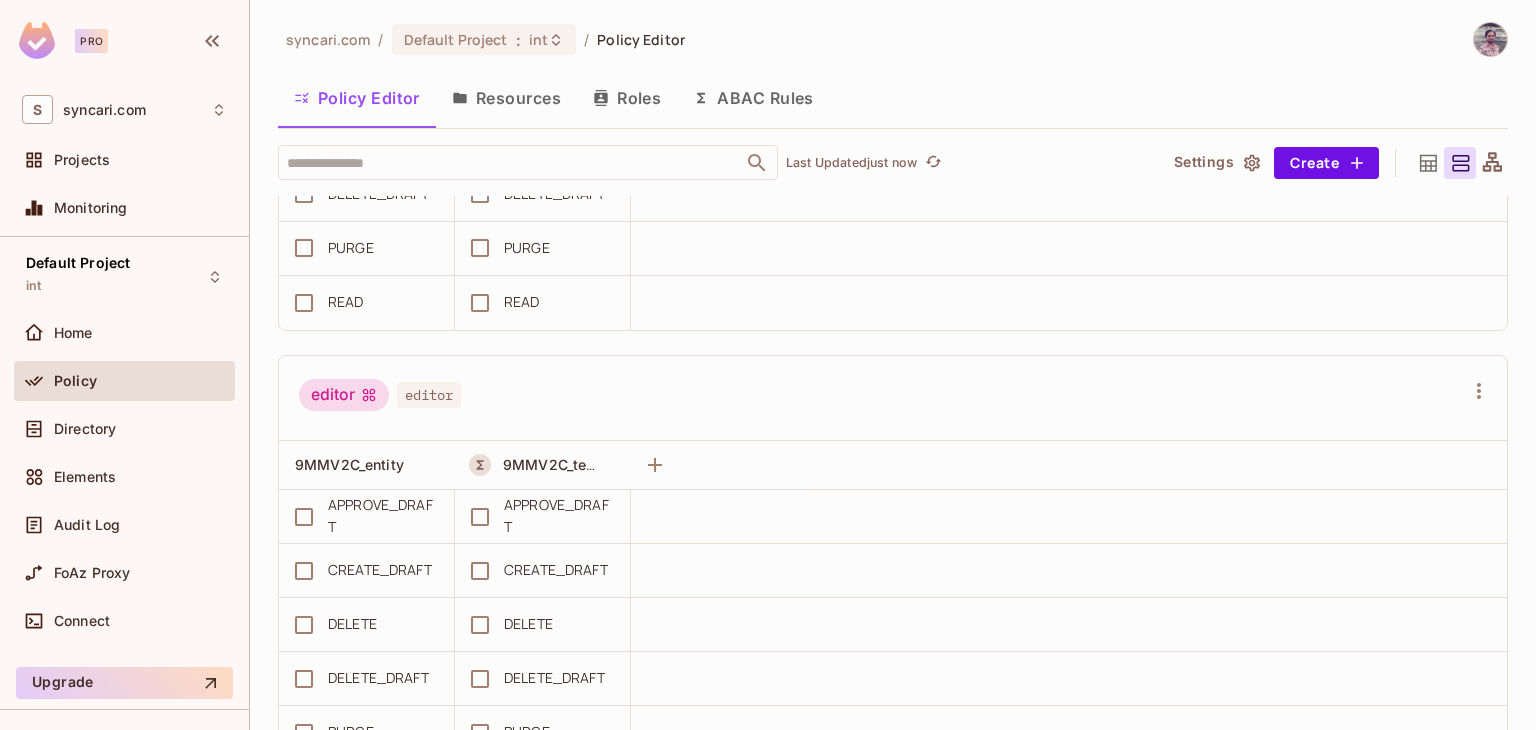 click on "Resources" at bounding box center [506, 98] 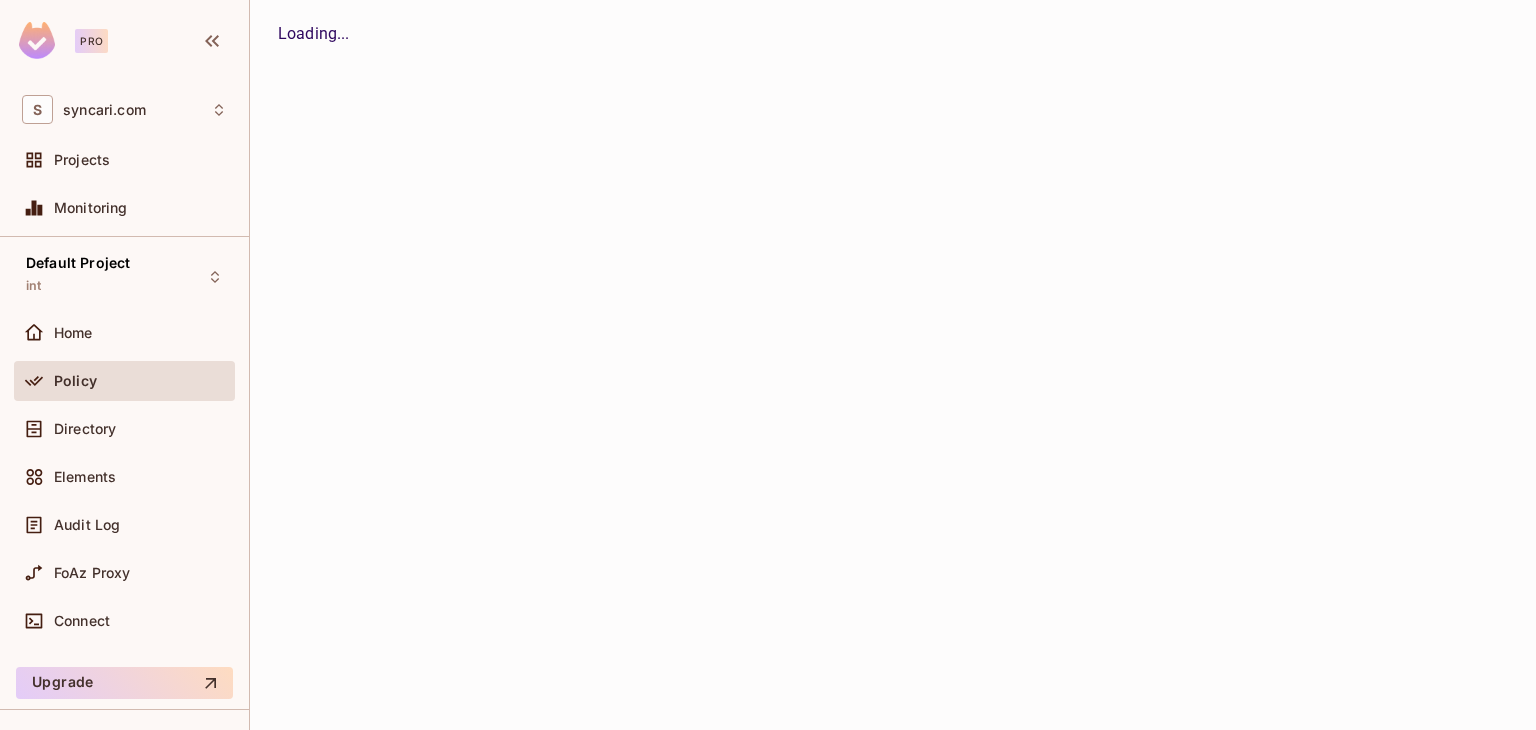 scroll, scrollTop: 0, scrollLeft: 0, axis: both 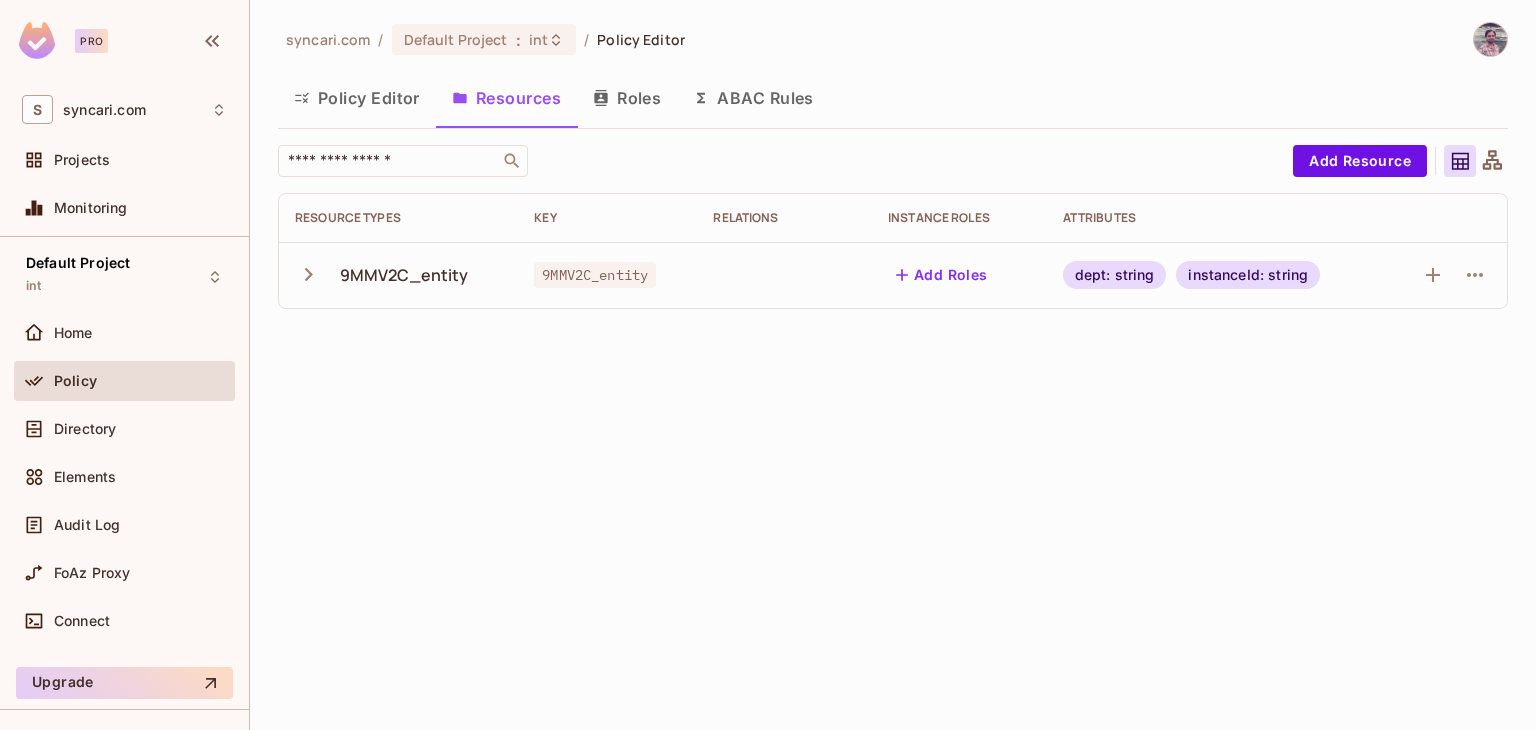 click 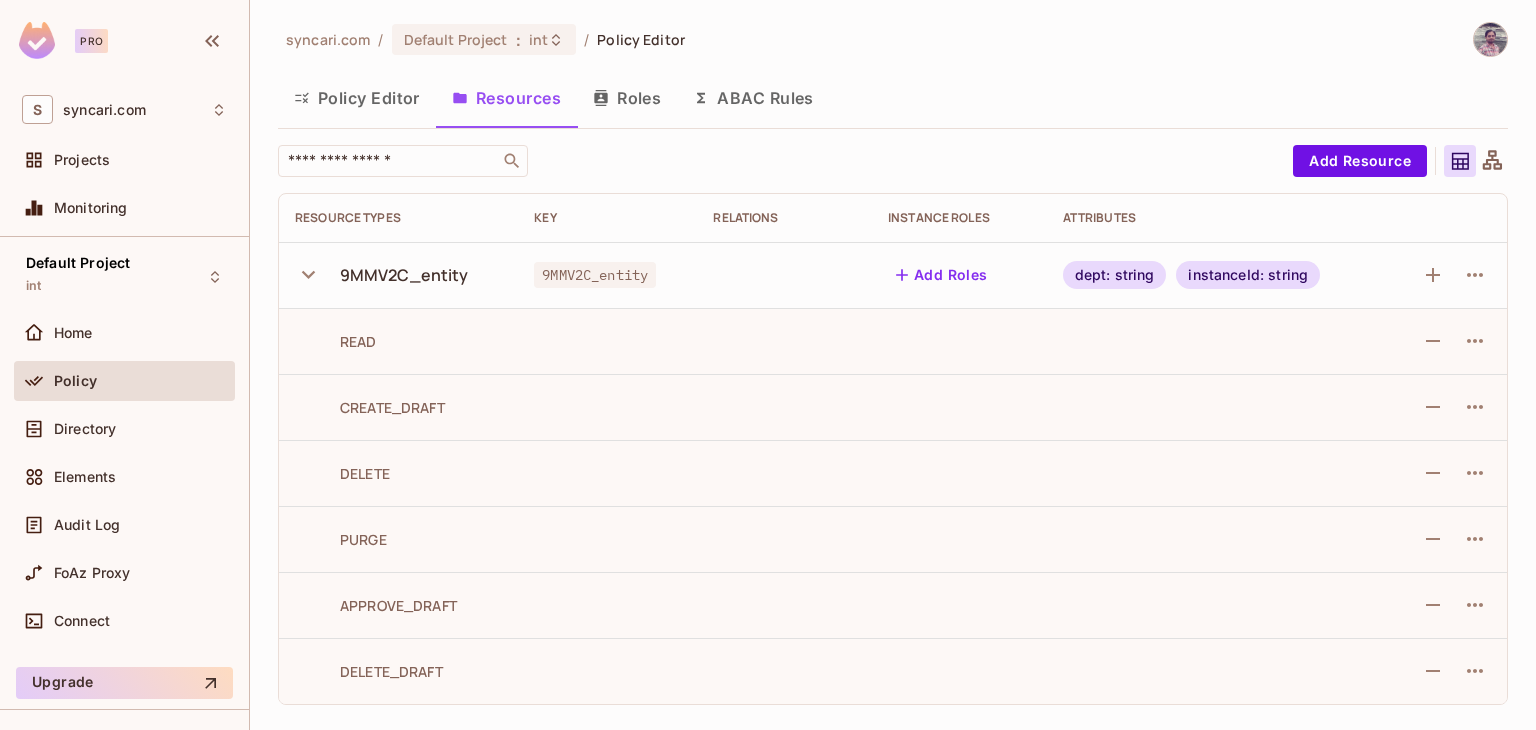 click on "ABAC Rules" at bounding box center (753, 98) 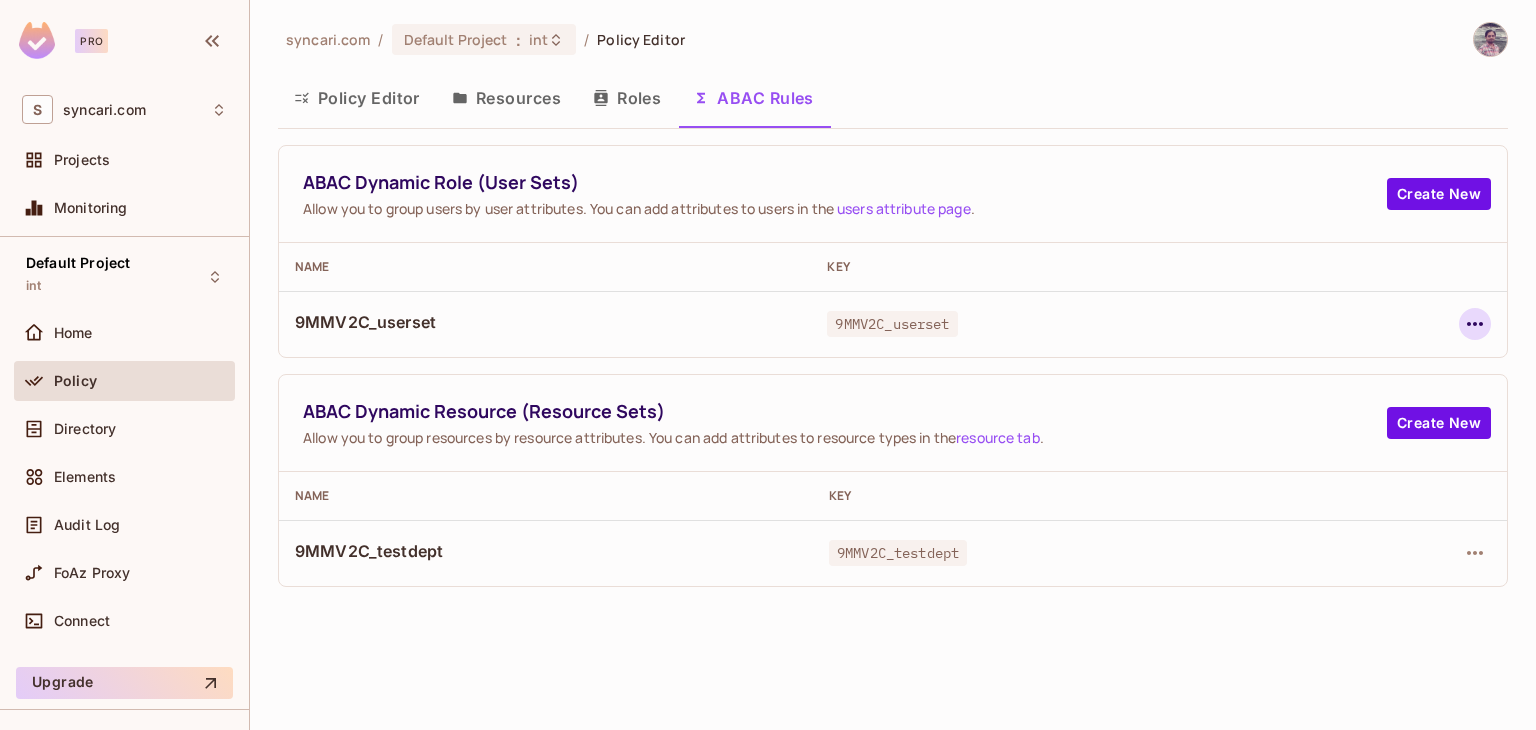 click 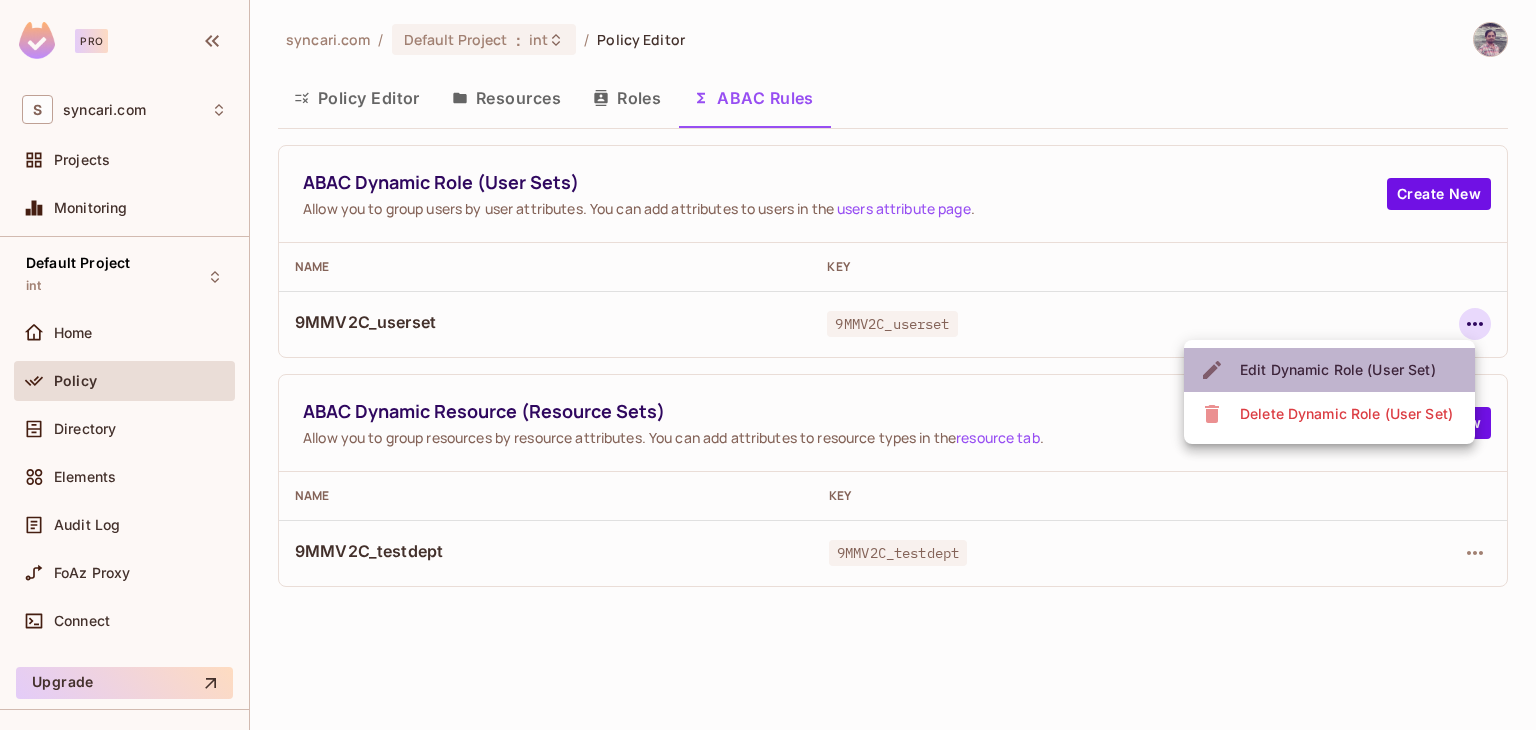 click on "Edit Dynamic Role (User Set)" at bounding box center [1338, 370] 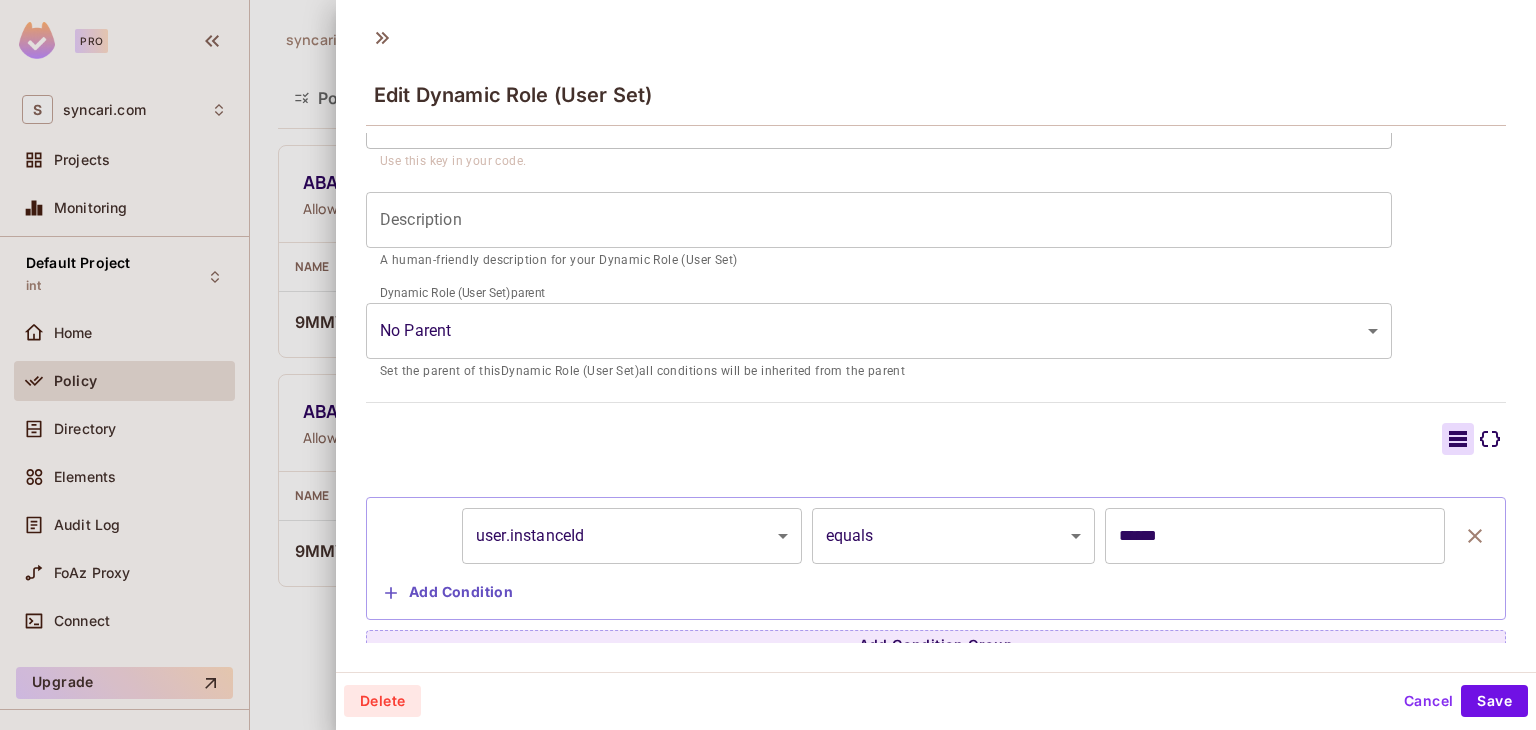 scroll, scrollTop: 214, scrollLeft: 0, axis: vertical 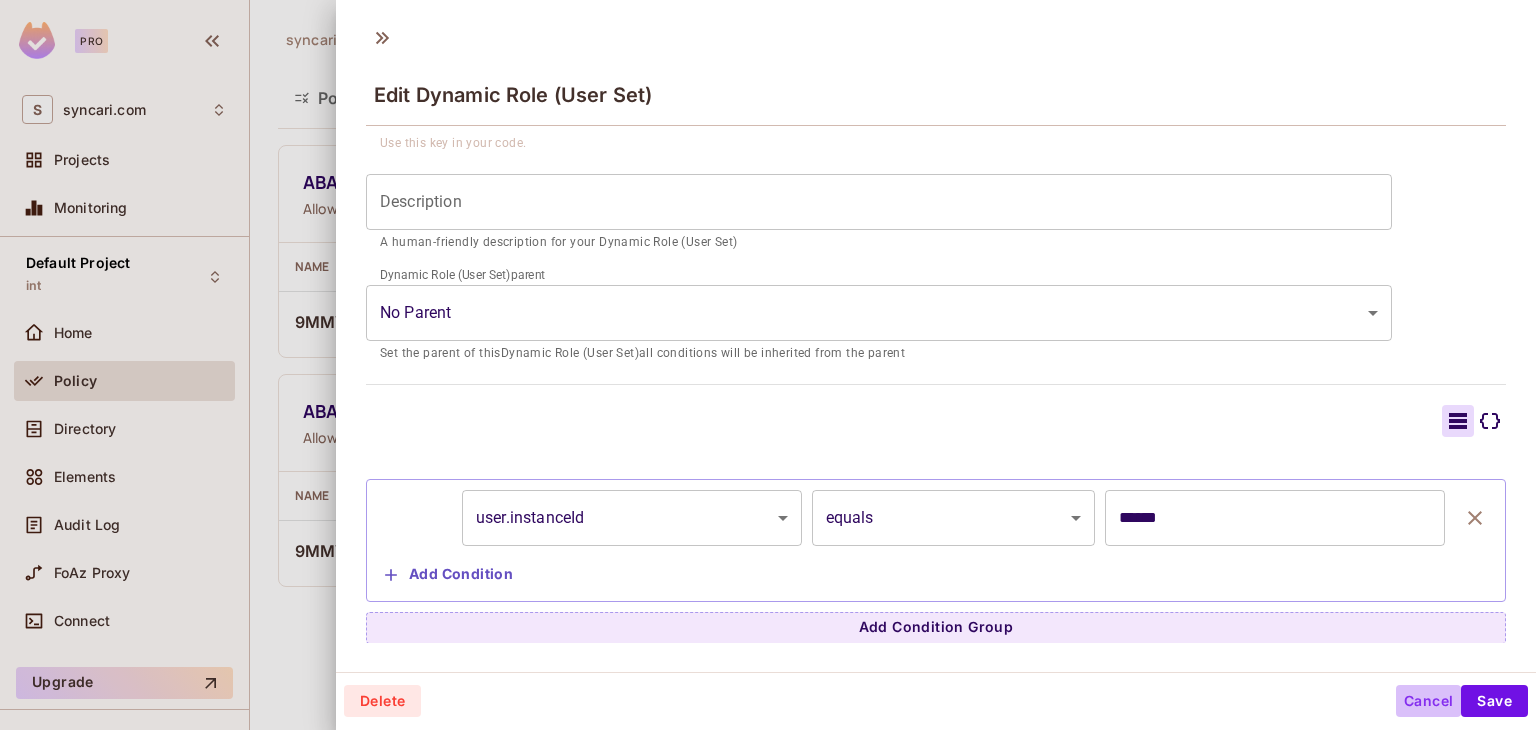 click on "Cancel" at bounding box center [1428, 701] 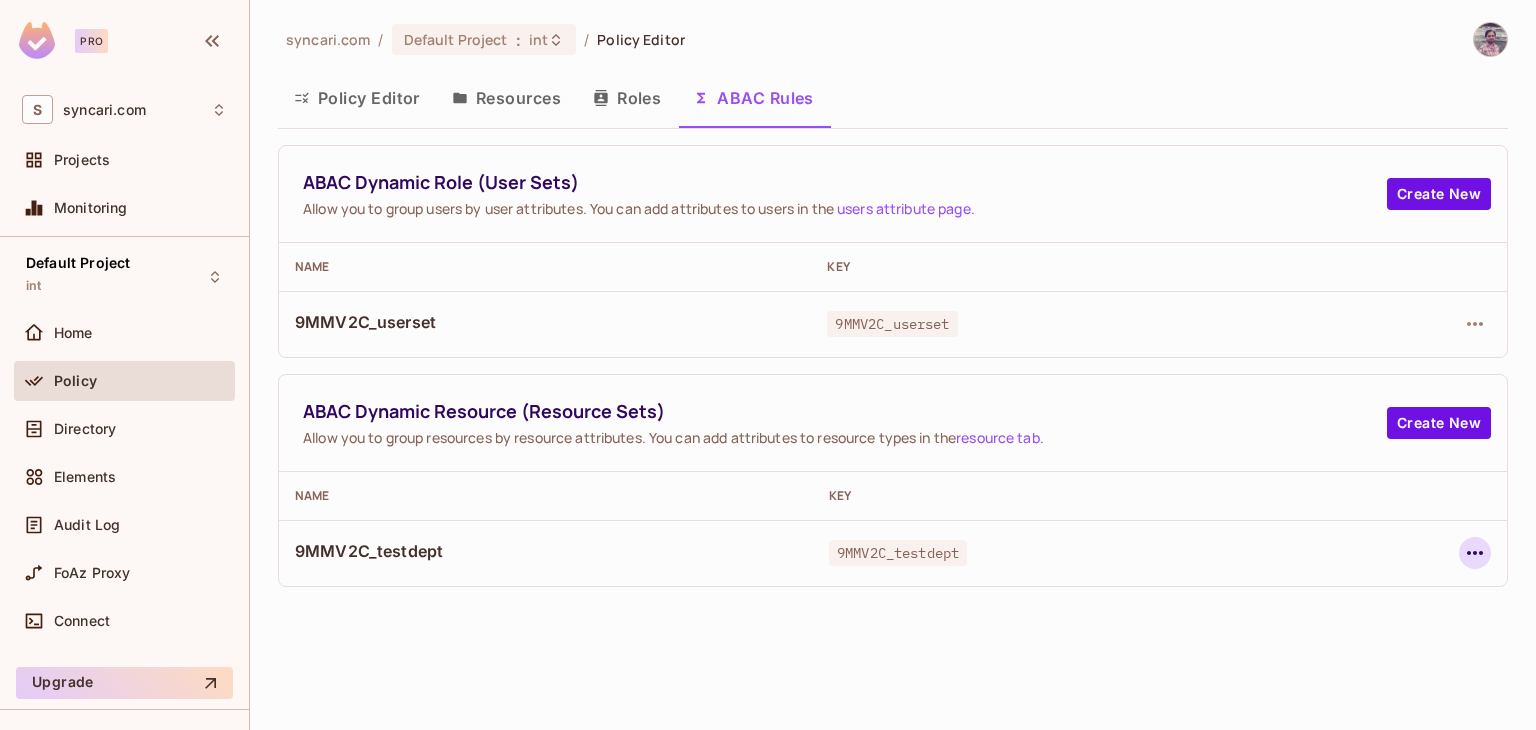click 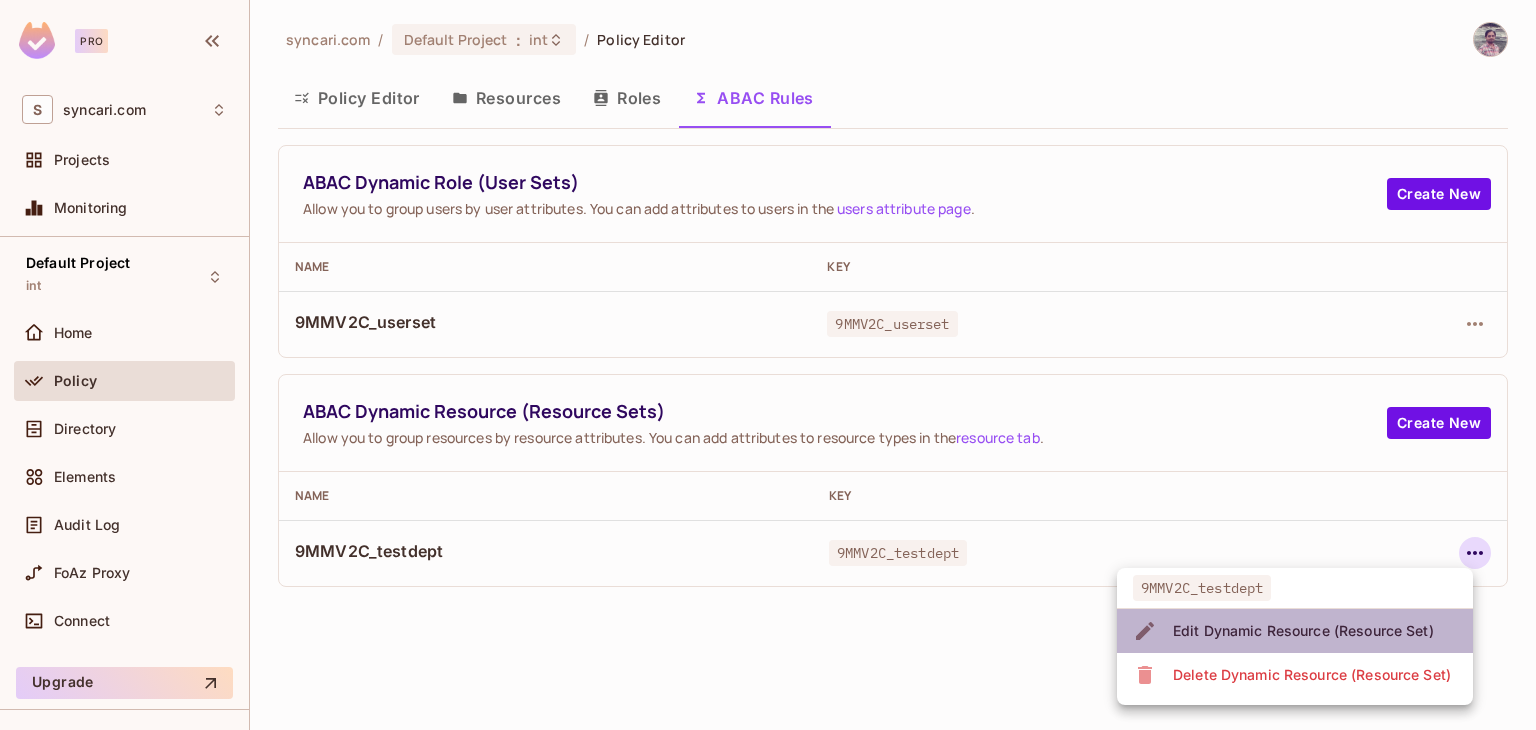 click on "Edit Dynamic Resource (Resource Set)" at bounding box center (1303, 631) 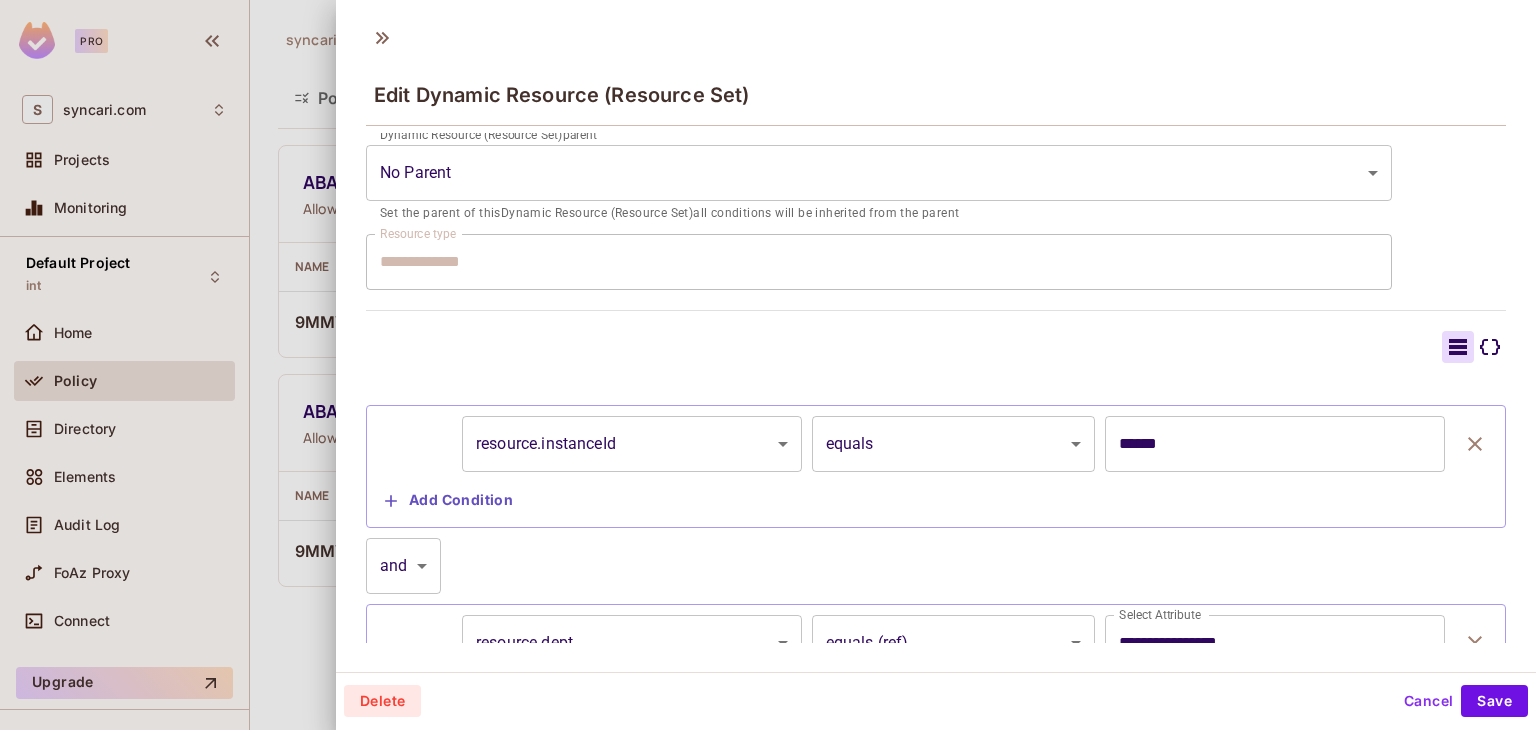 scroll, scrollTop: 400, scrollLeft: 0, axis: vertical 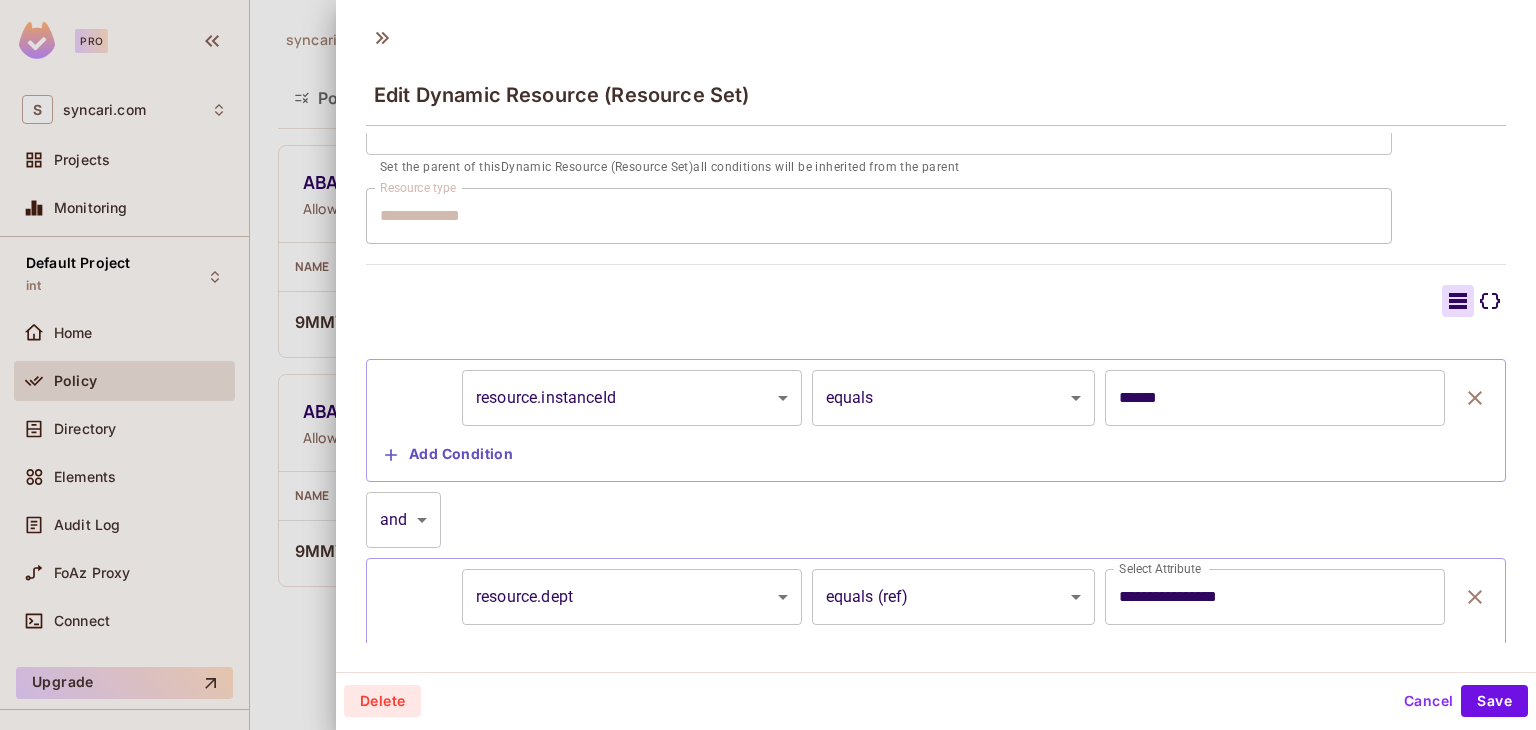 click on "Cancel" at bounding box center [1428, 701] 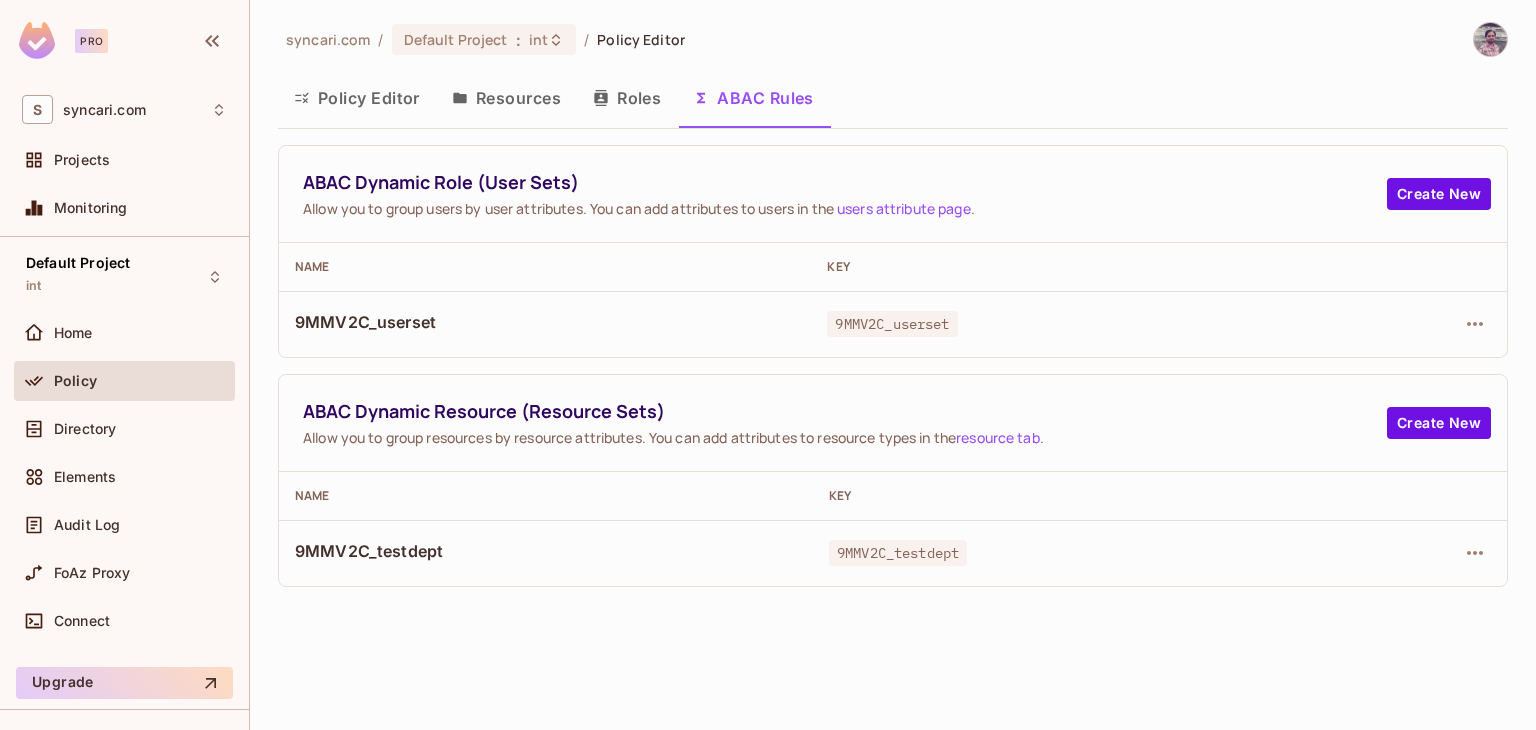 click on "Resources" at bounding box center [506, 98] 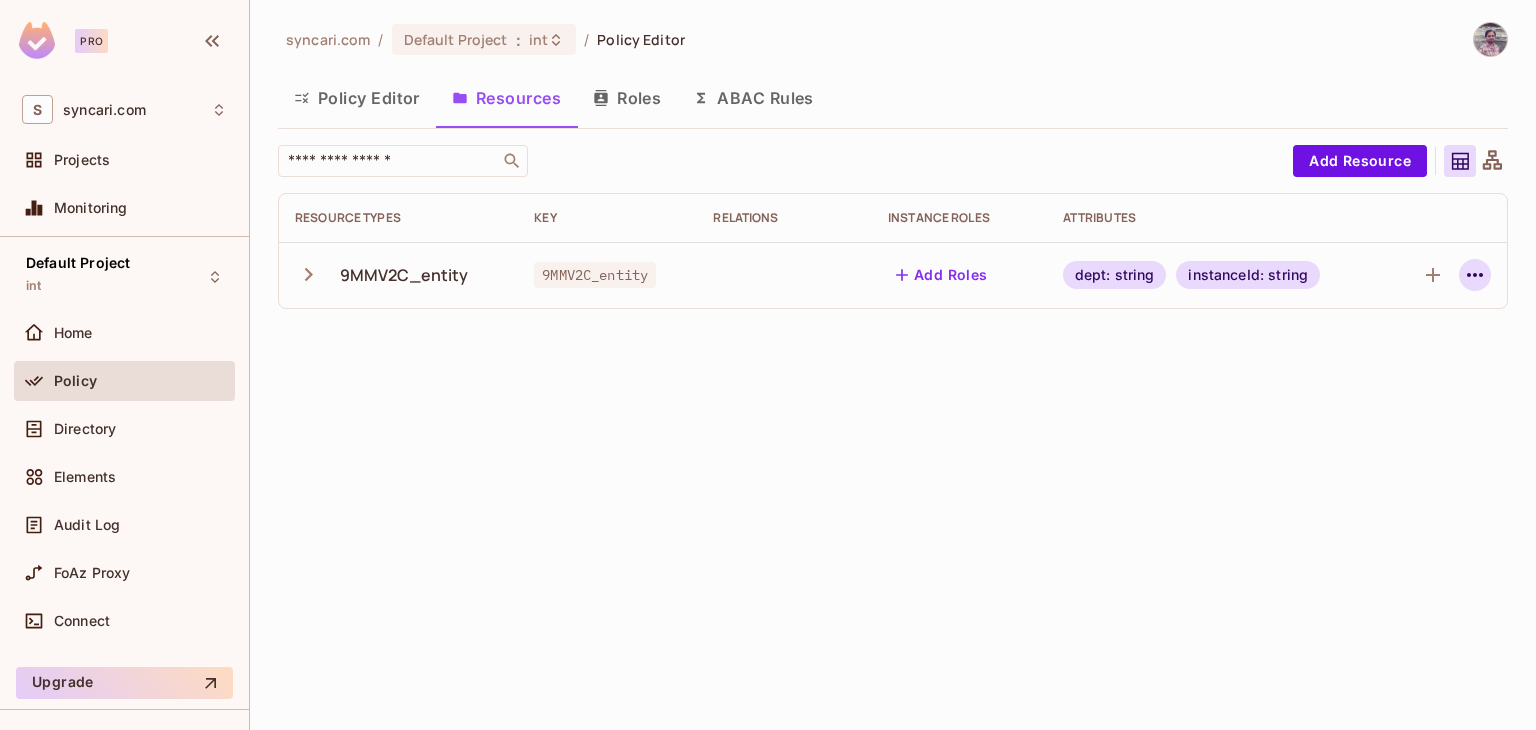 click 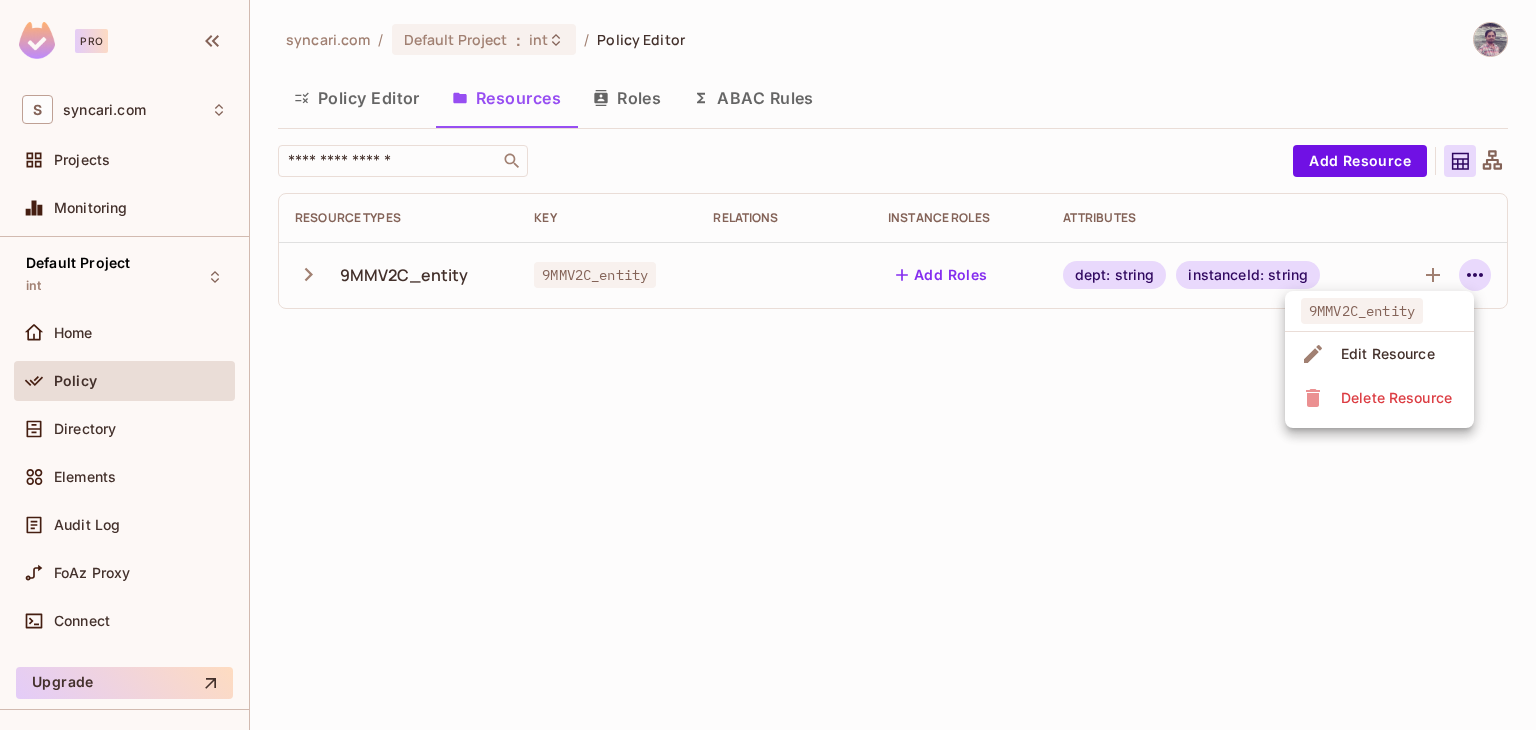 click on "Edit Resource" at bounding box center [1388, 354] 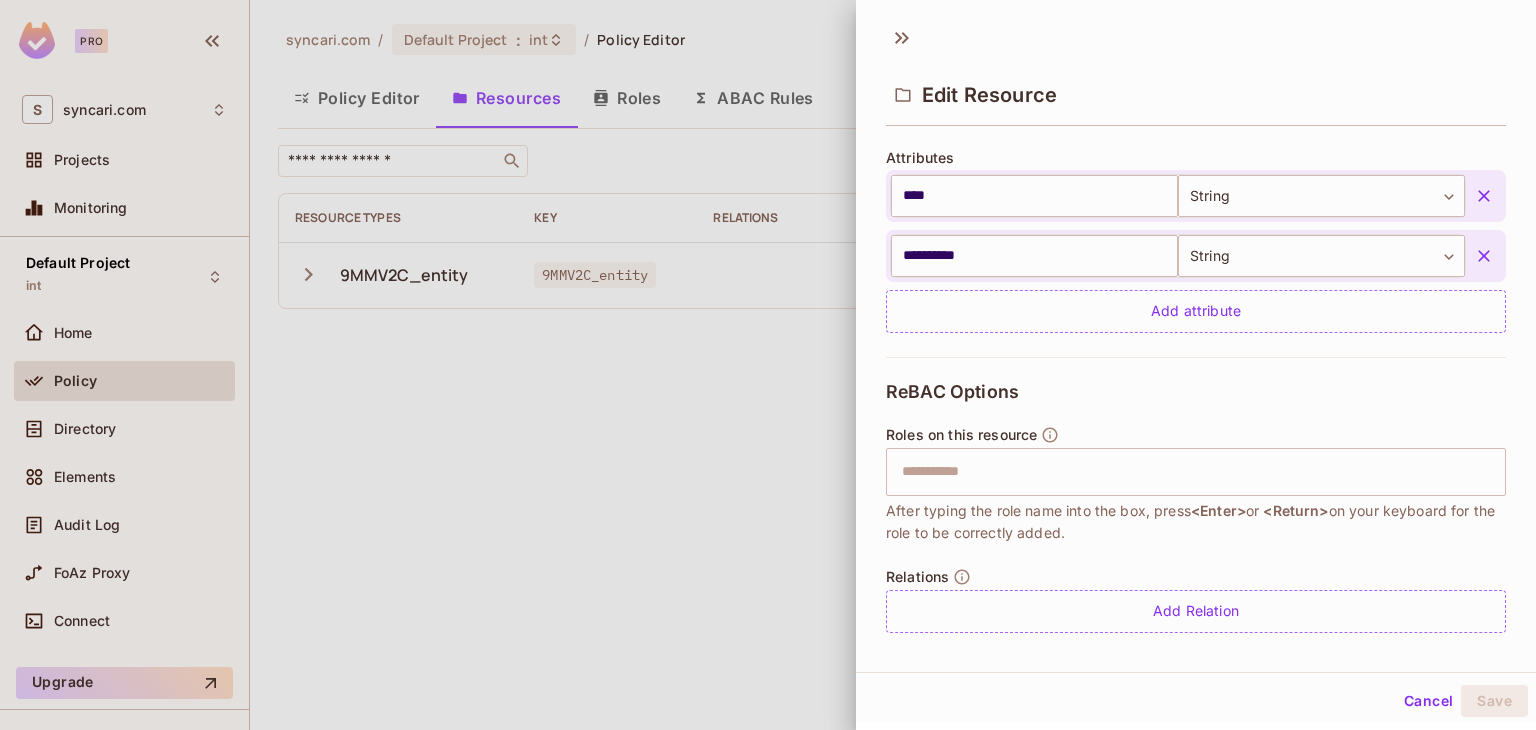 scroll, scrollTop: 519, scrollLeft: 0, axis: vertical 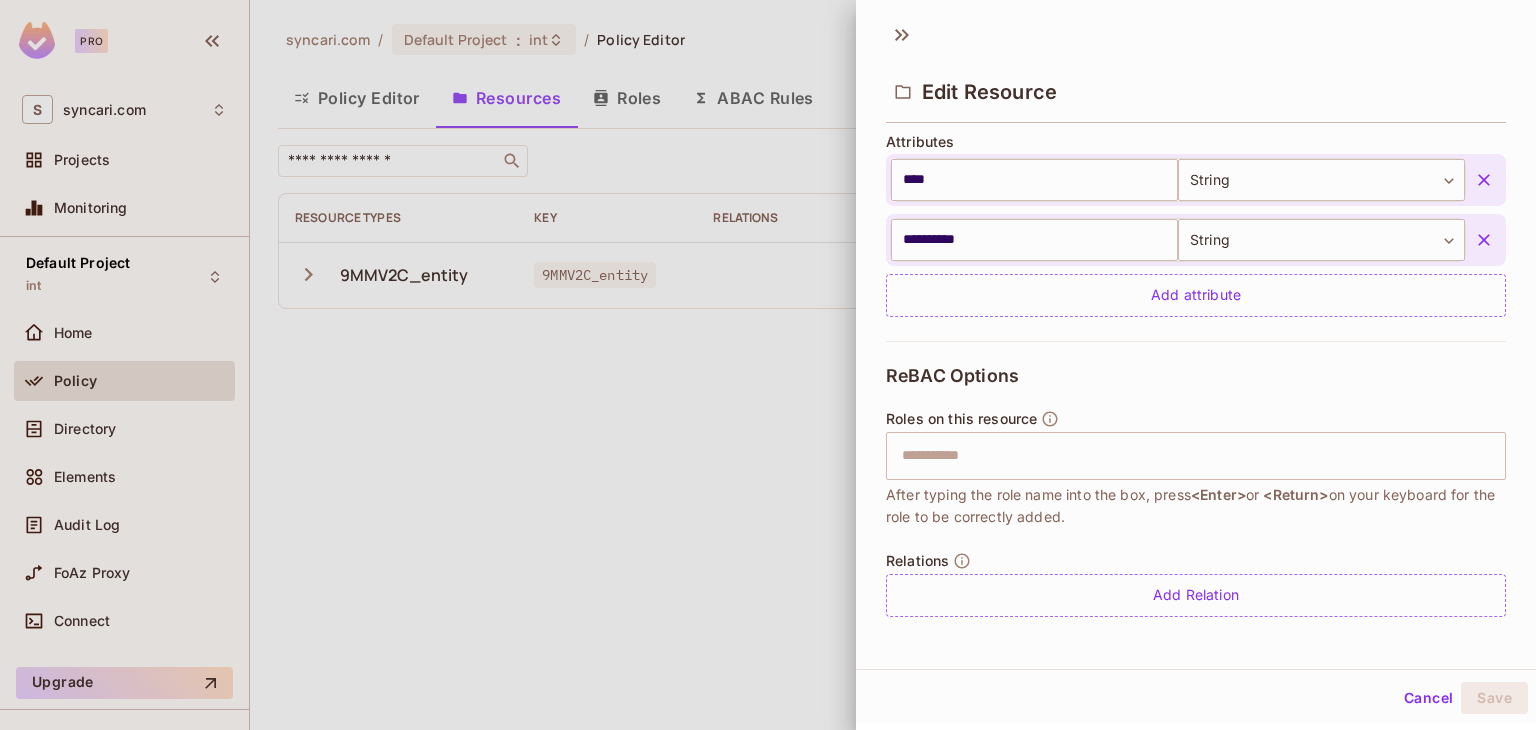 click on "Cancel" at bounding box center [1428, 698] 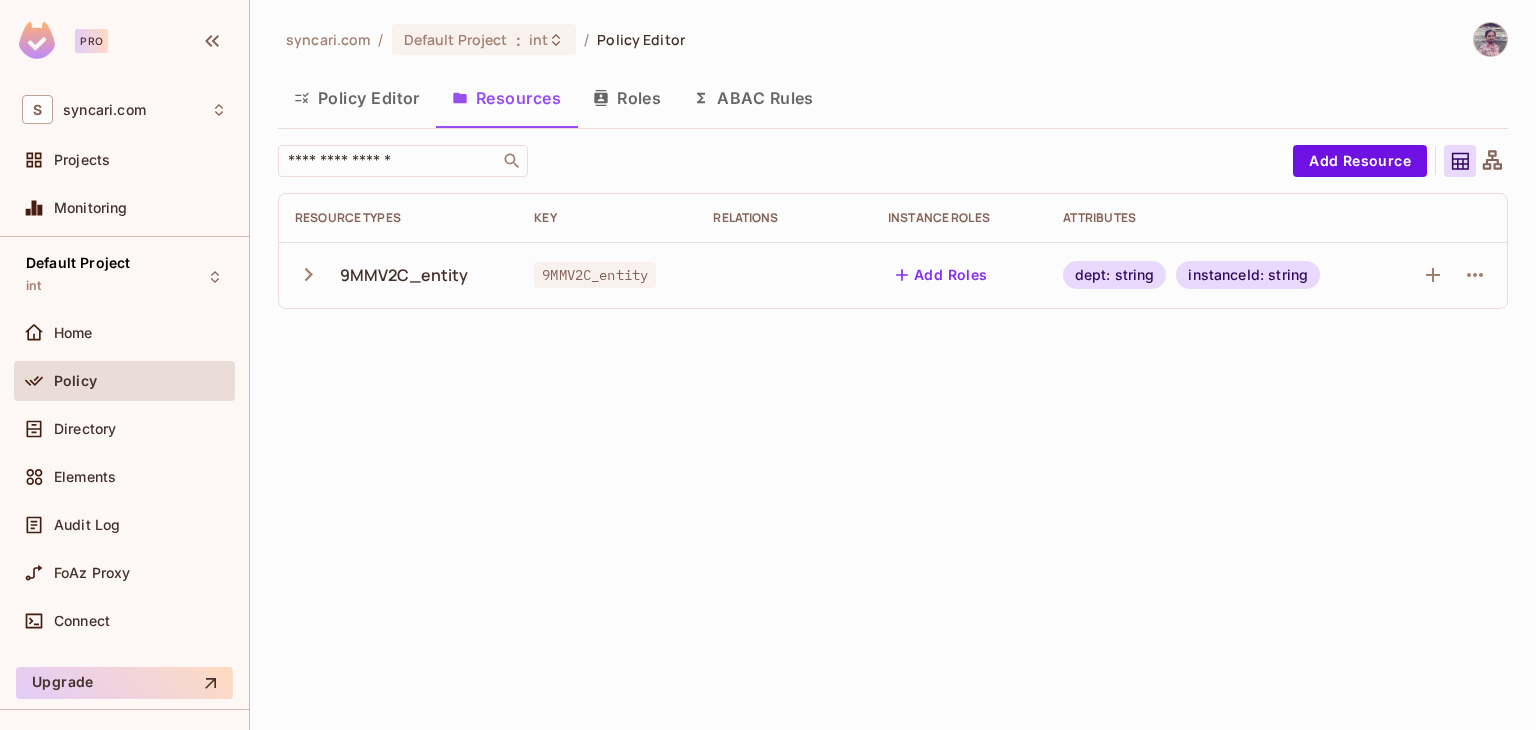 click on "Policy Editor" at bounding box center [357, 98] 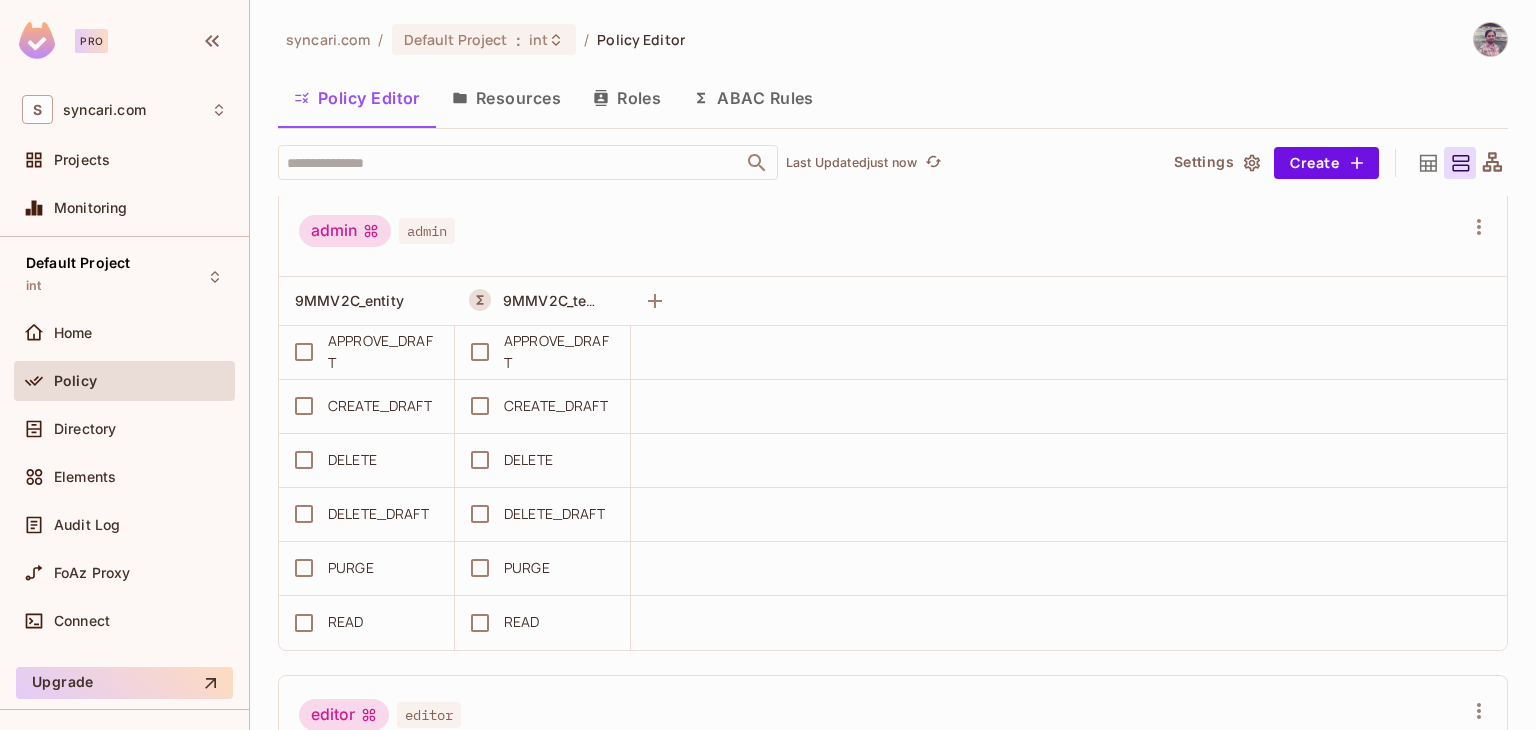 scroll, scrollTop: 0, scrollLeft: 0, axis: both 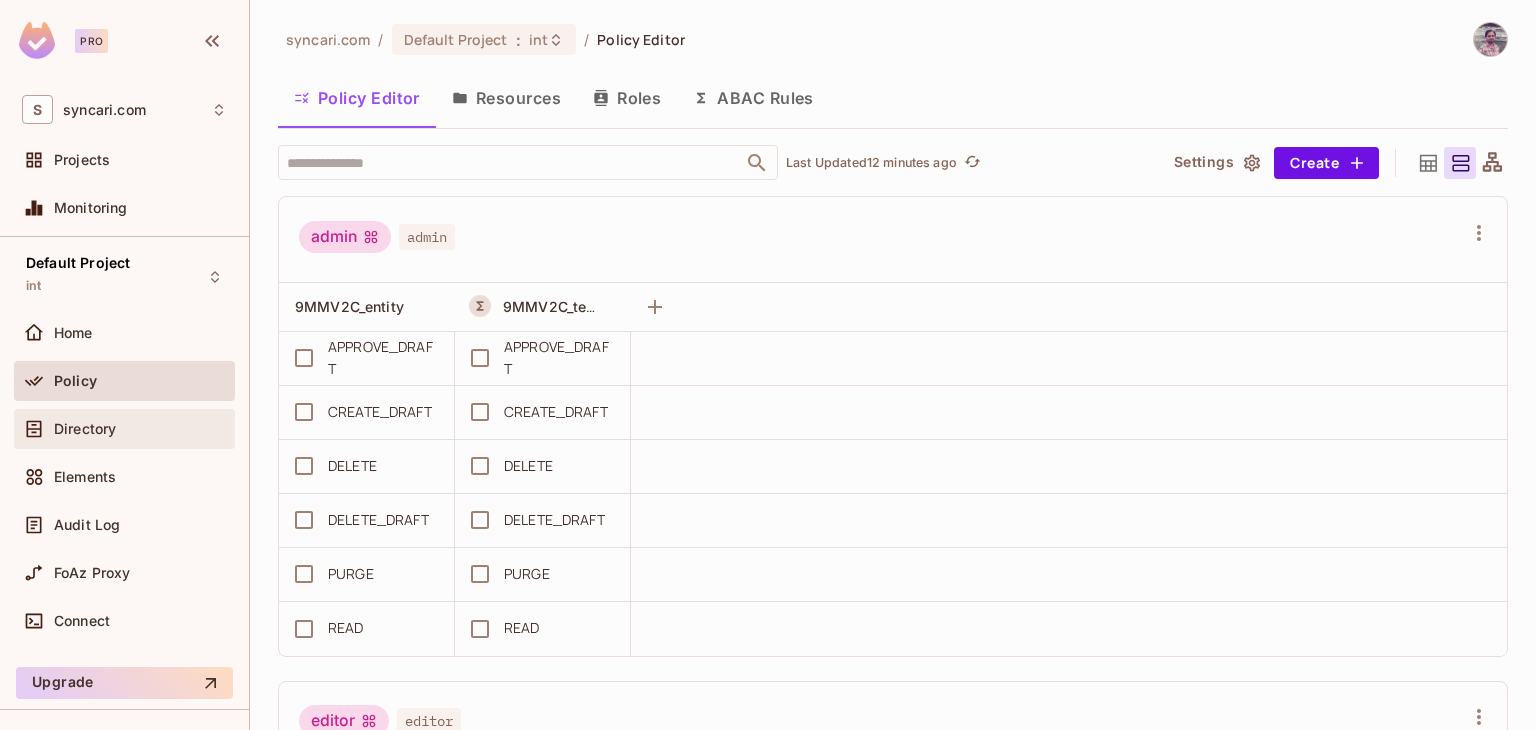 click on "Directory" at bounding box center [85, 429] 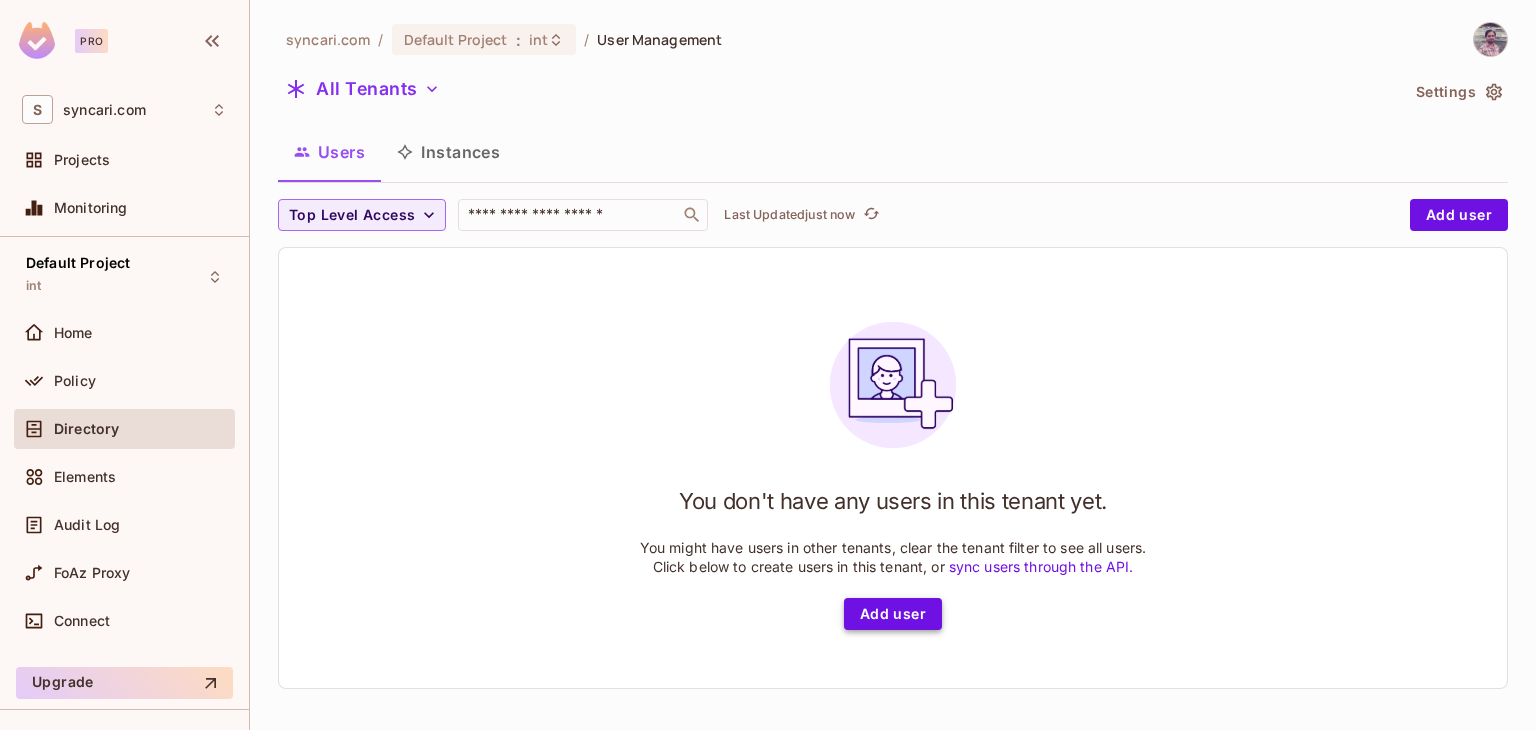 click on "Add user" at bounding box center [893, 614] 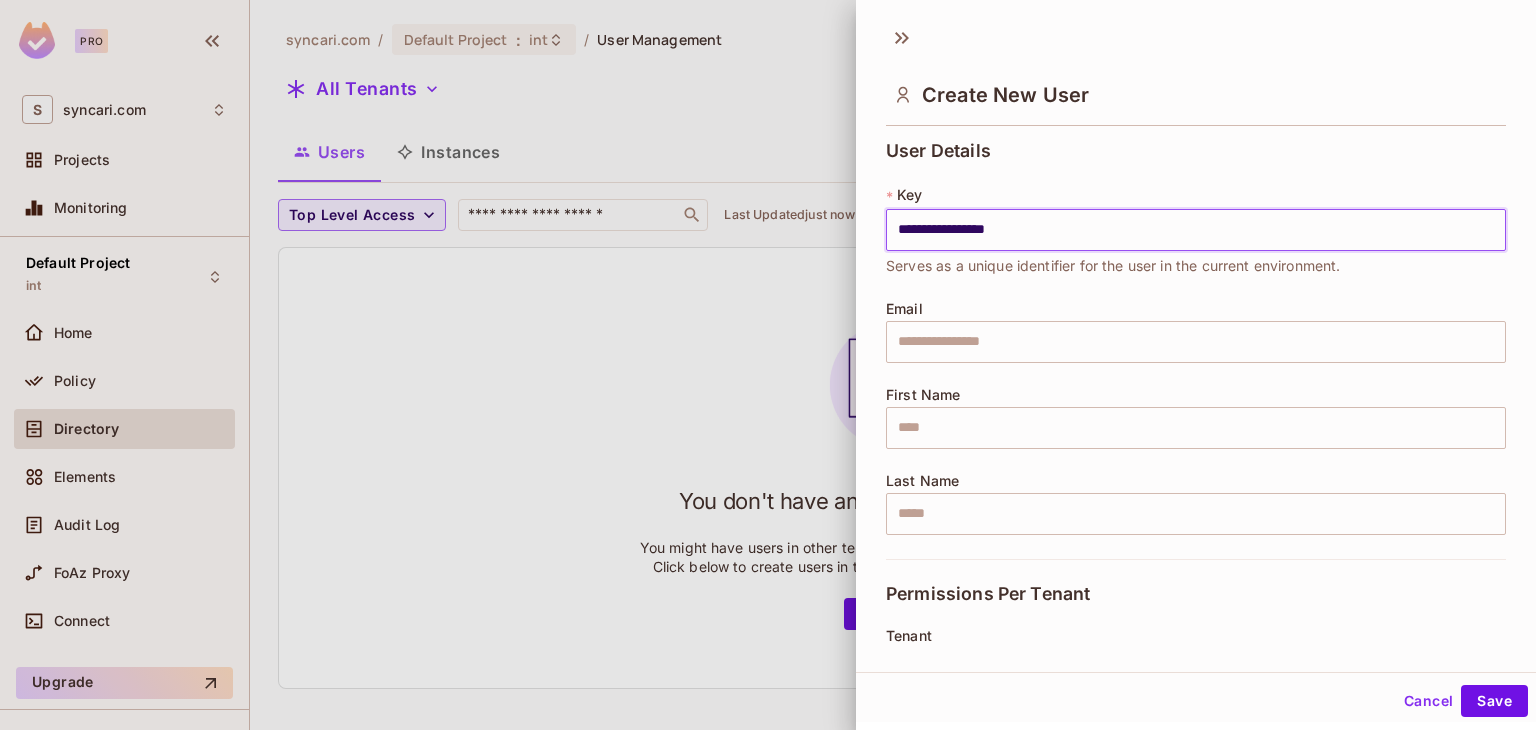 drag, startPoint x: 1073, startPoint y: 245, endPoint x: 871, endPoint y: 269, distance: 203.42075 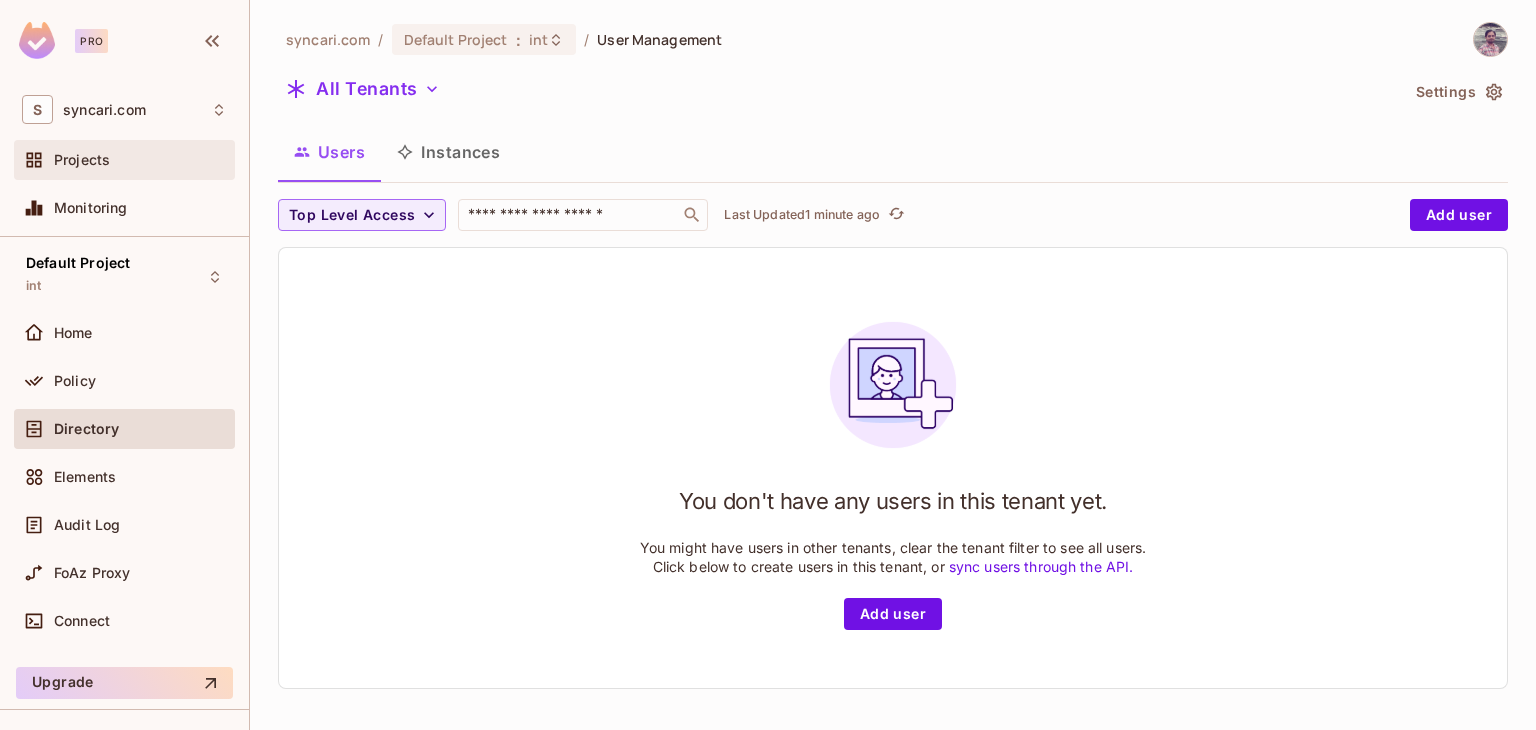 click on "Projects" at bounding box center (140, 160) 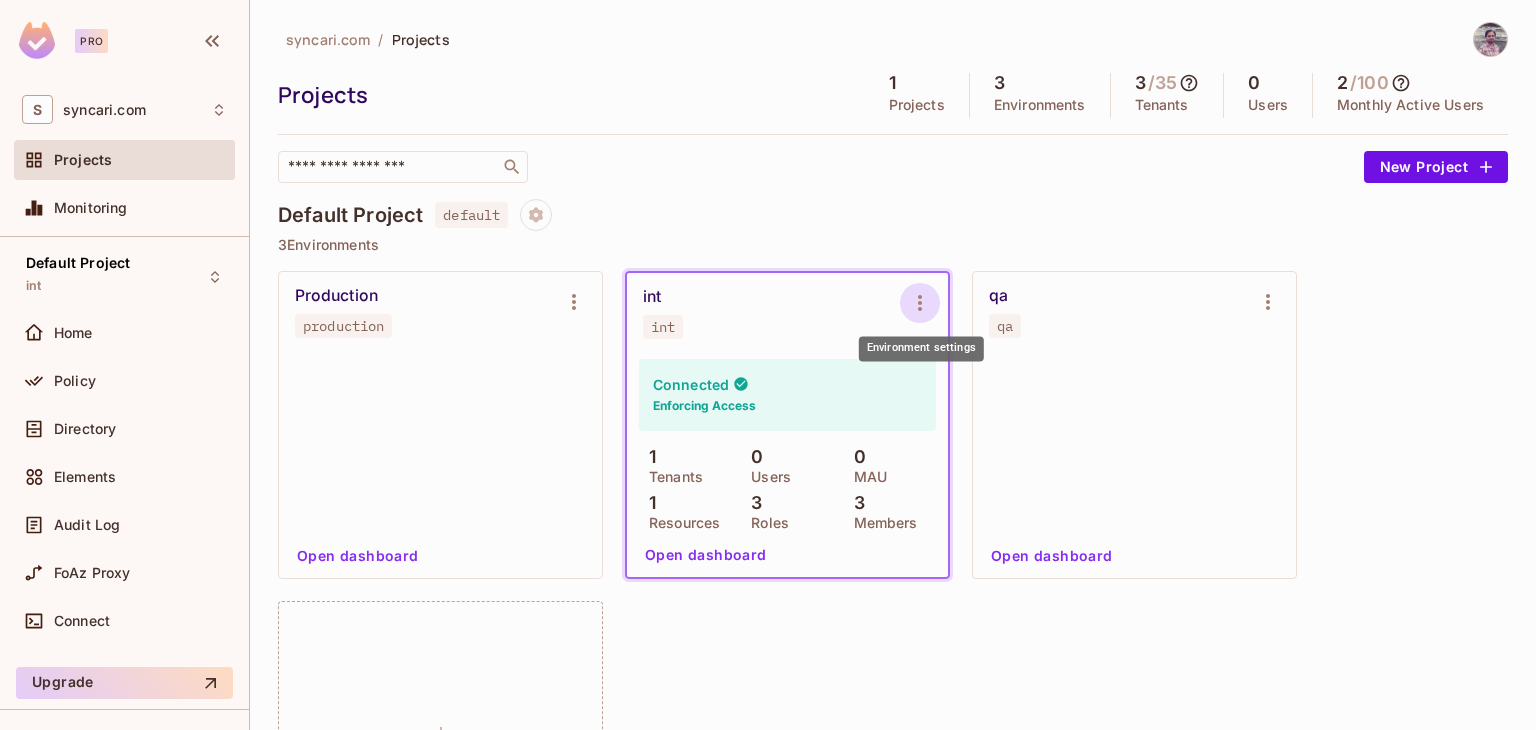 click 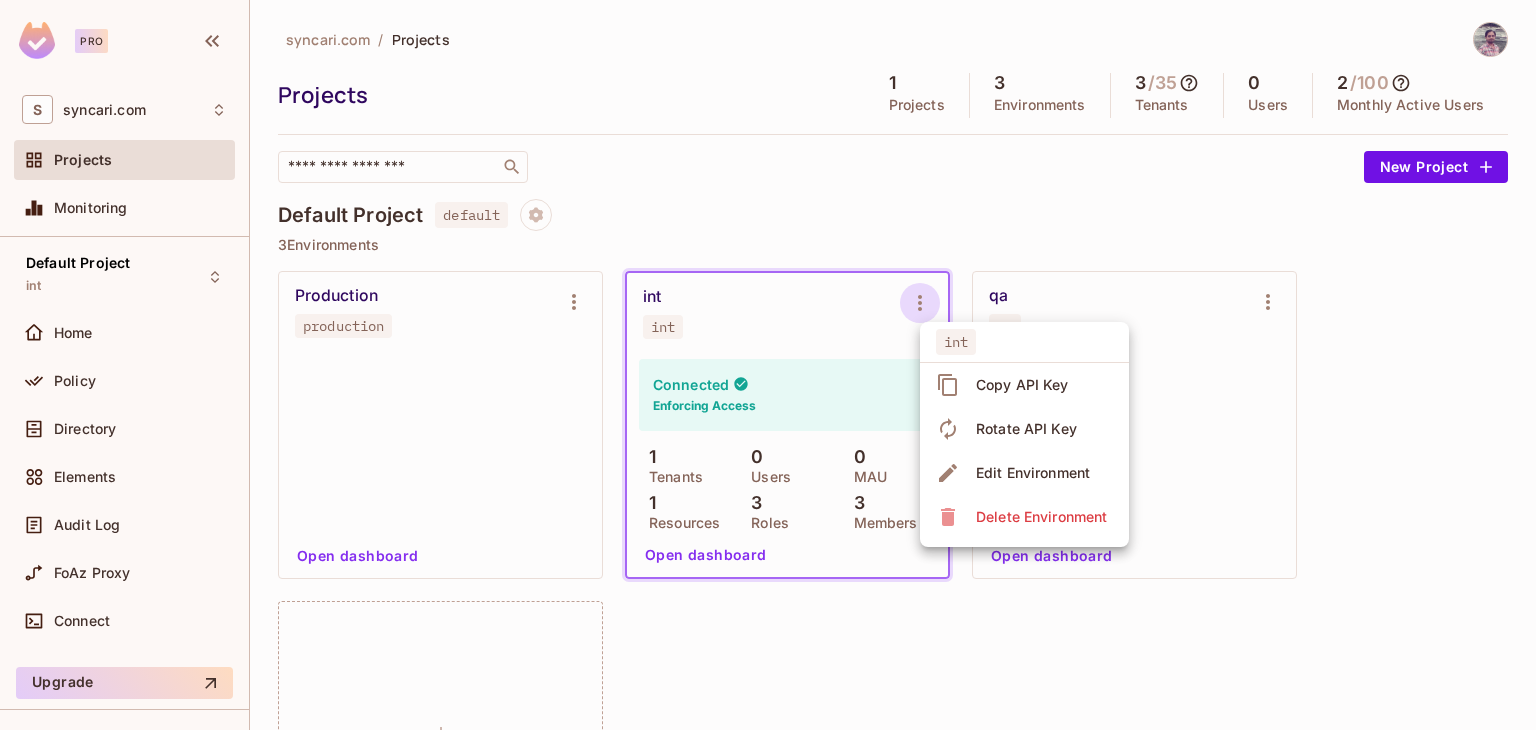 click on "Copy API Key" at bounding box center (1022, 385) 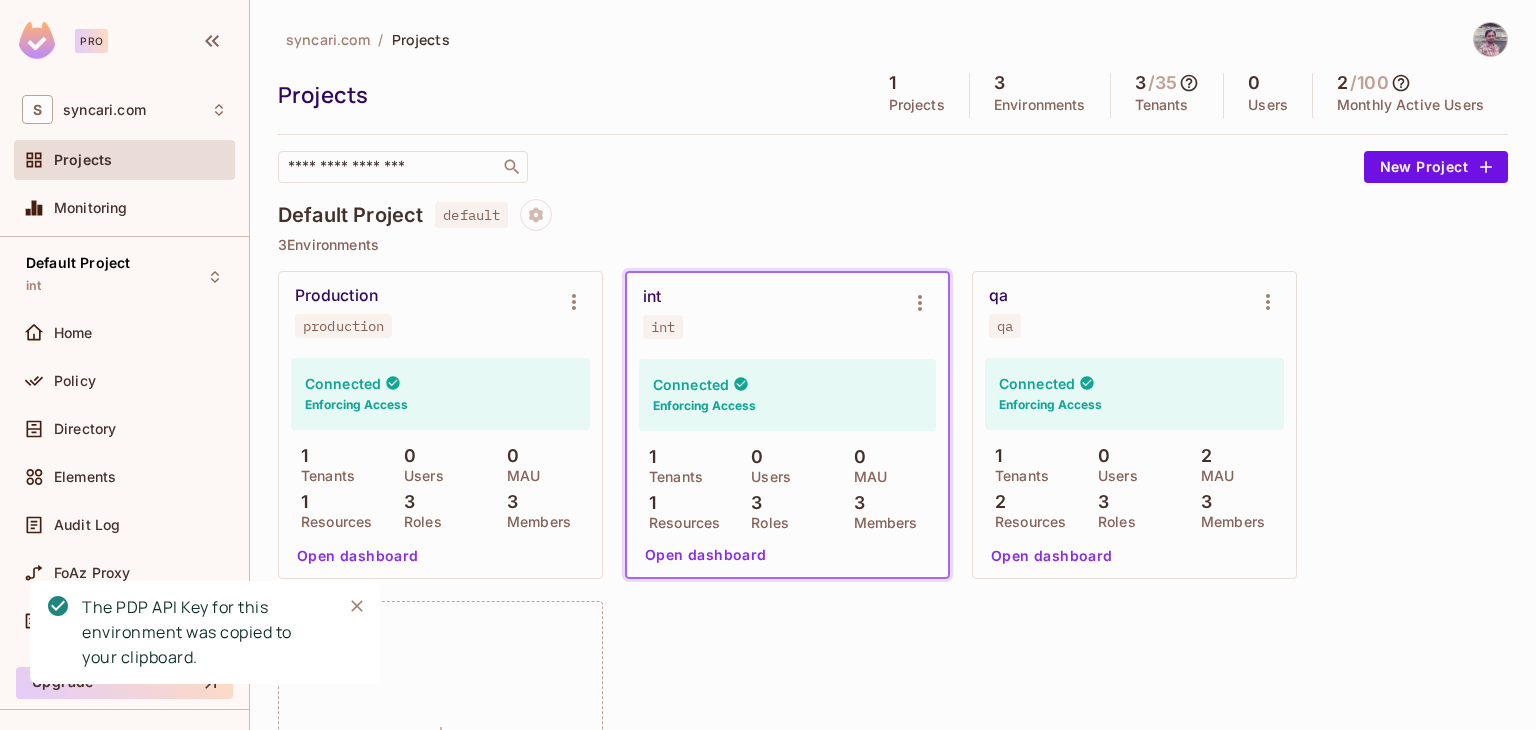 type 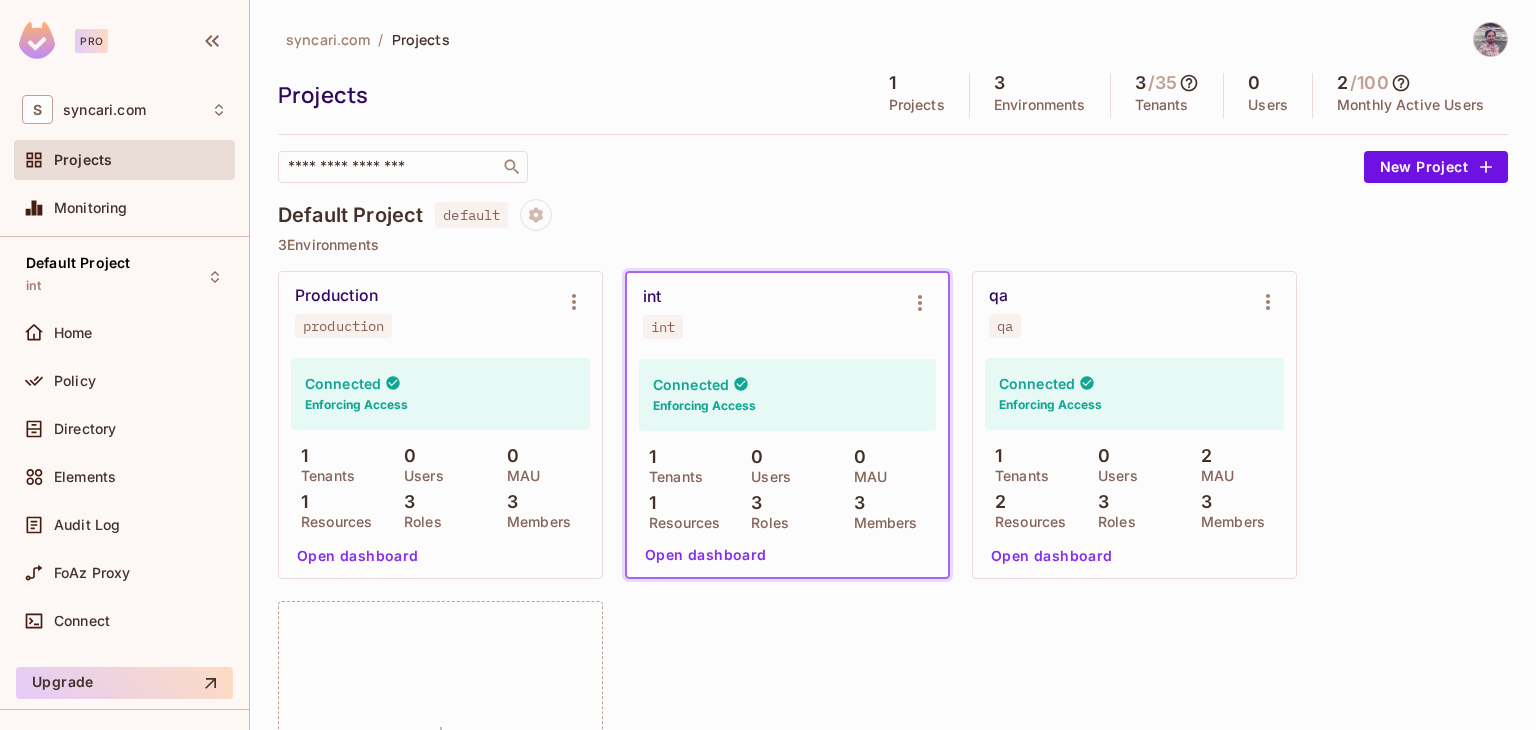 click on "Open dashboard" at bounding box center (706, 555) 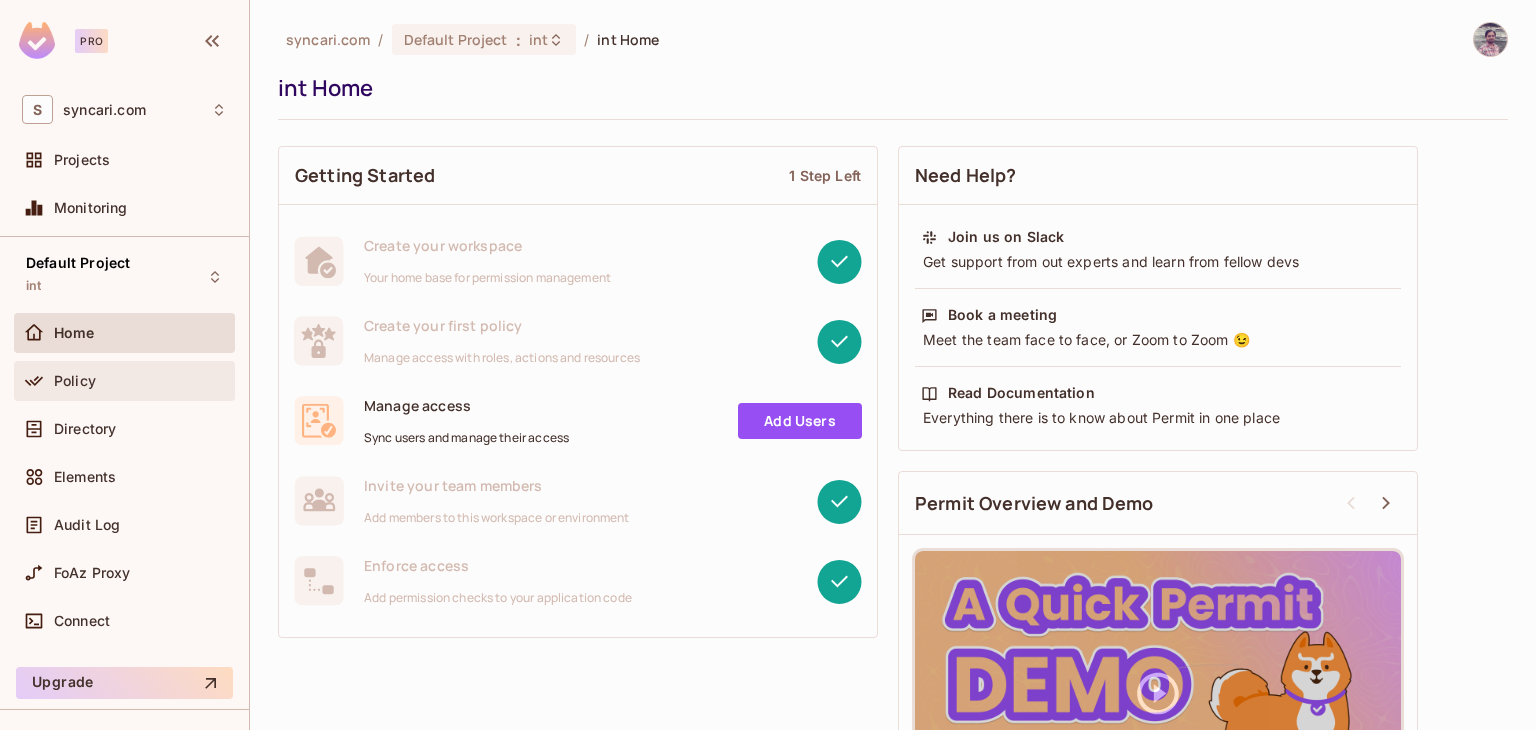 click on "Policy" at bounding box center (75, 381) 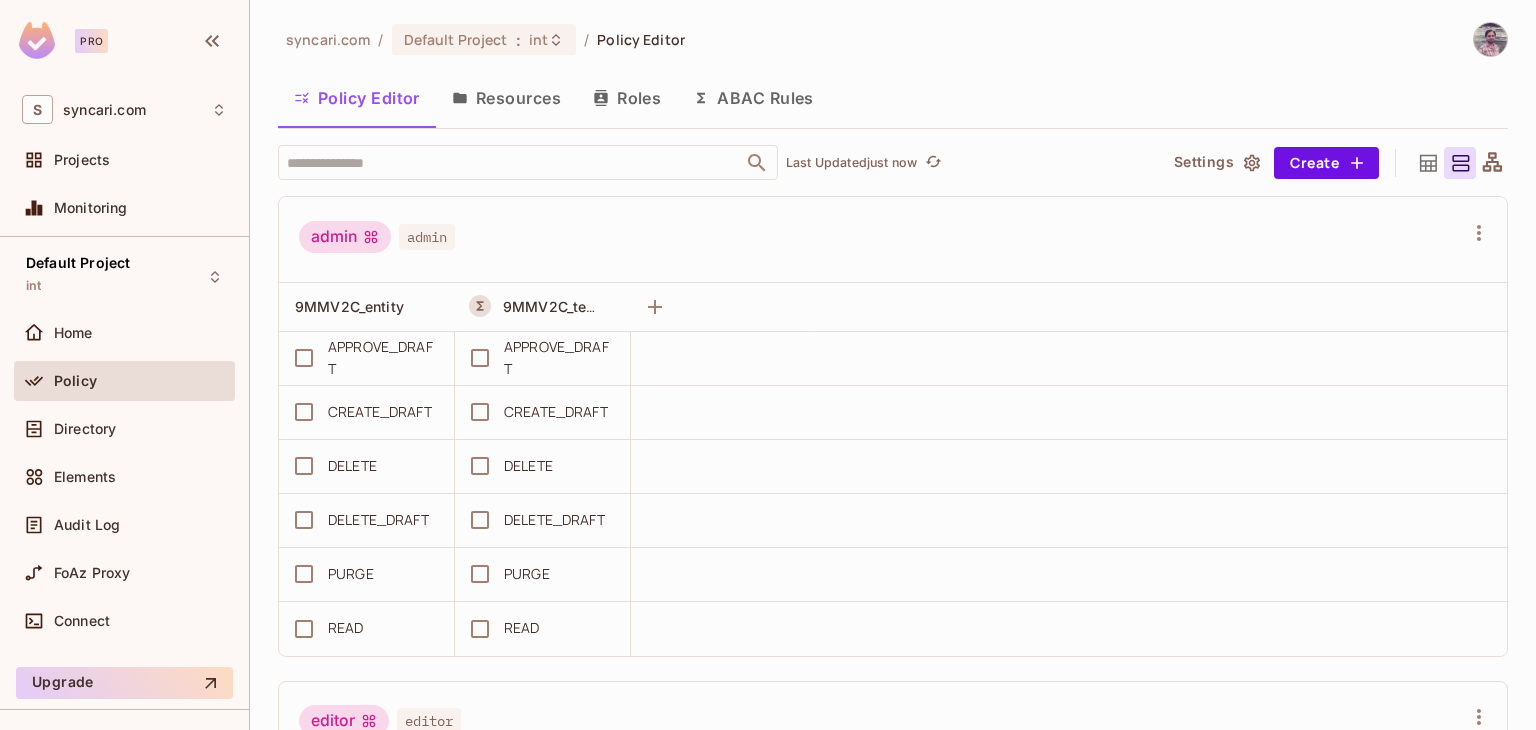 click on "Roles" at bounding box center (627, 98) 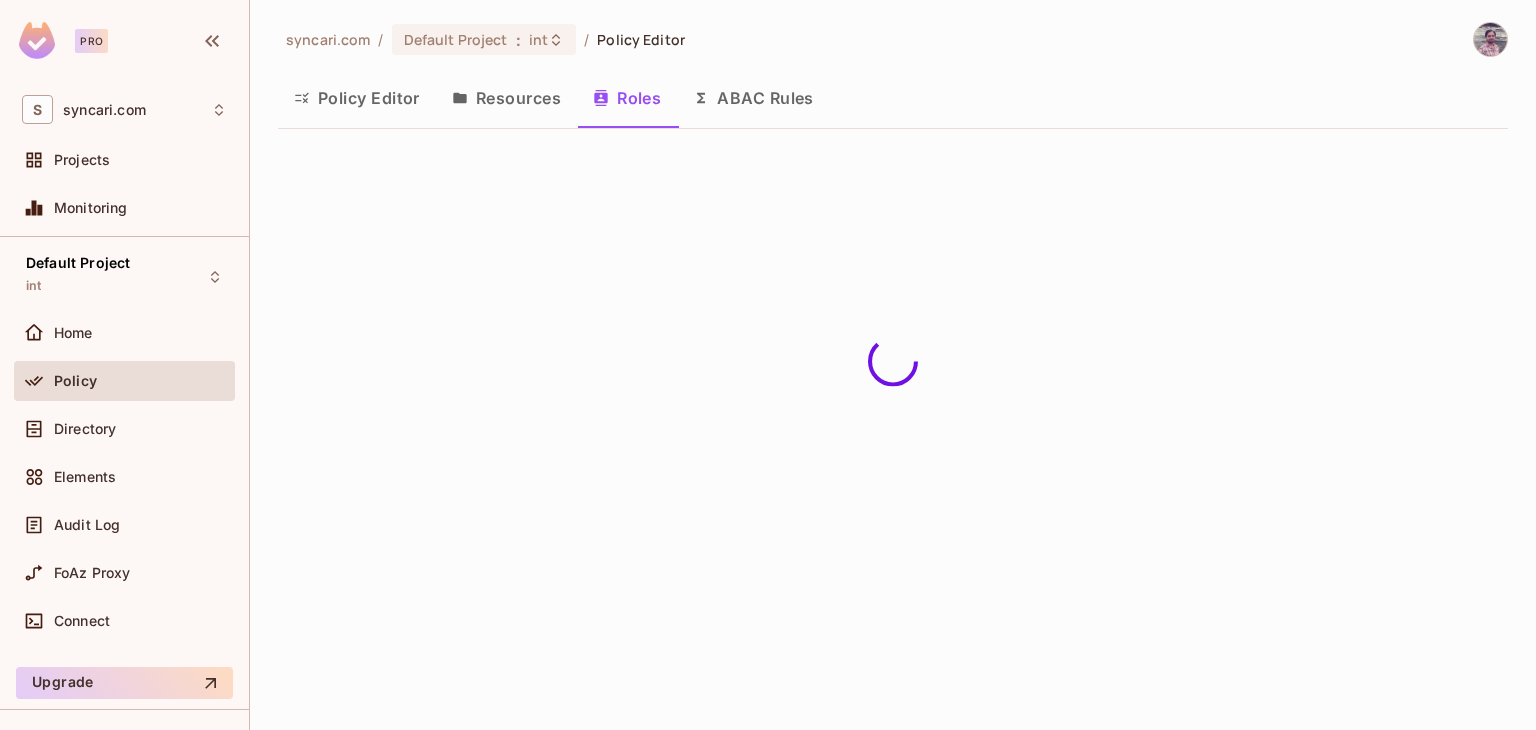 click on "Resources" at bounding box center (506, 98) 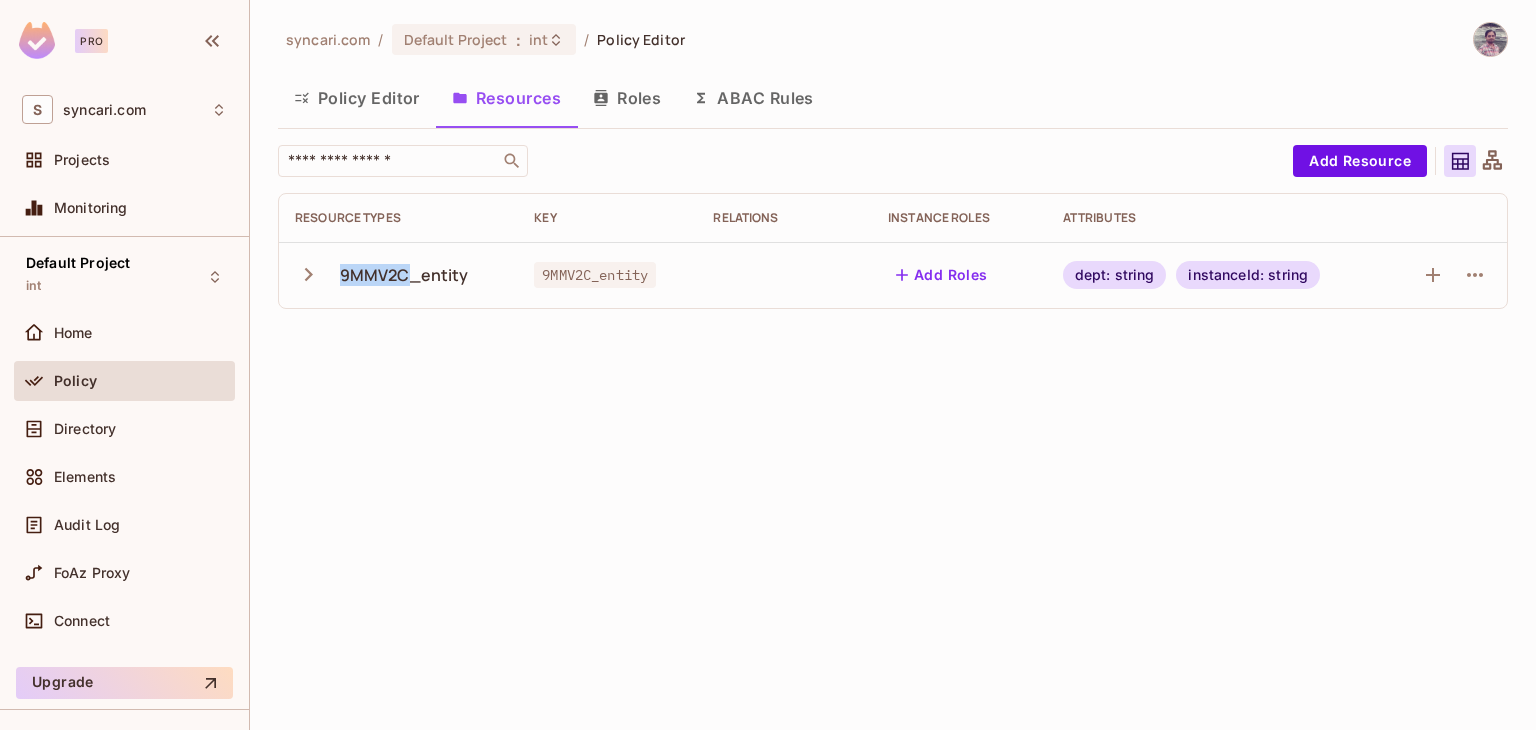 drag, startPoint x: 341, startPoint y: 273, endPoint x: 408, endPoint y: 273, distance: 67 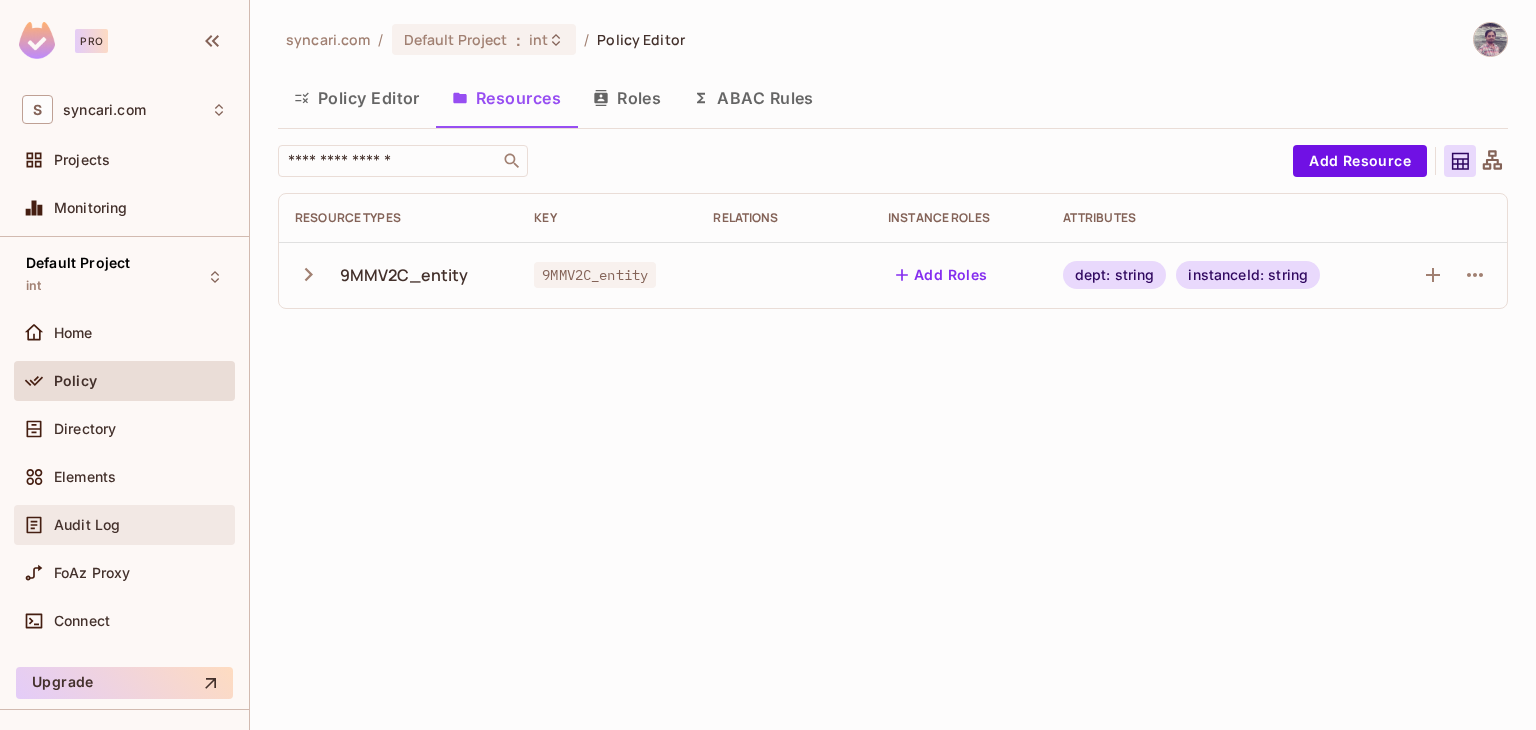 click on "Audit Log" at bounding box center (87, 525) 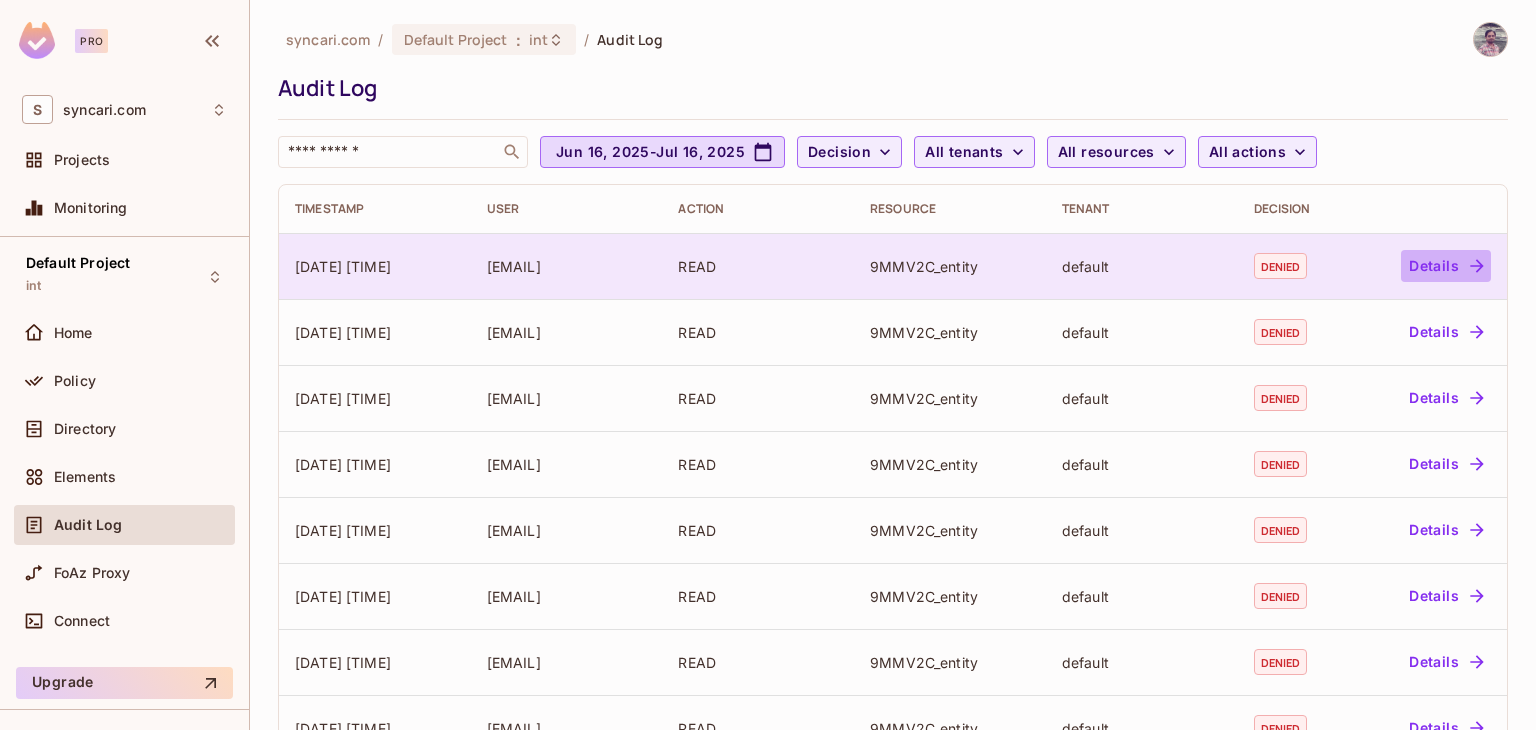 click on "Details" at bounding box center (1446, 266) 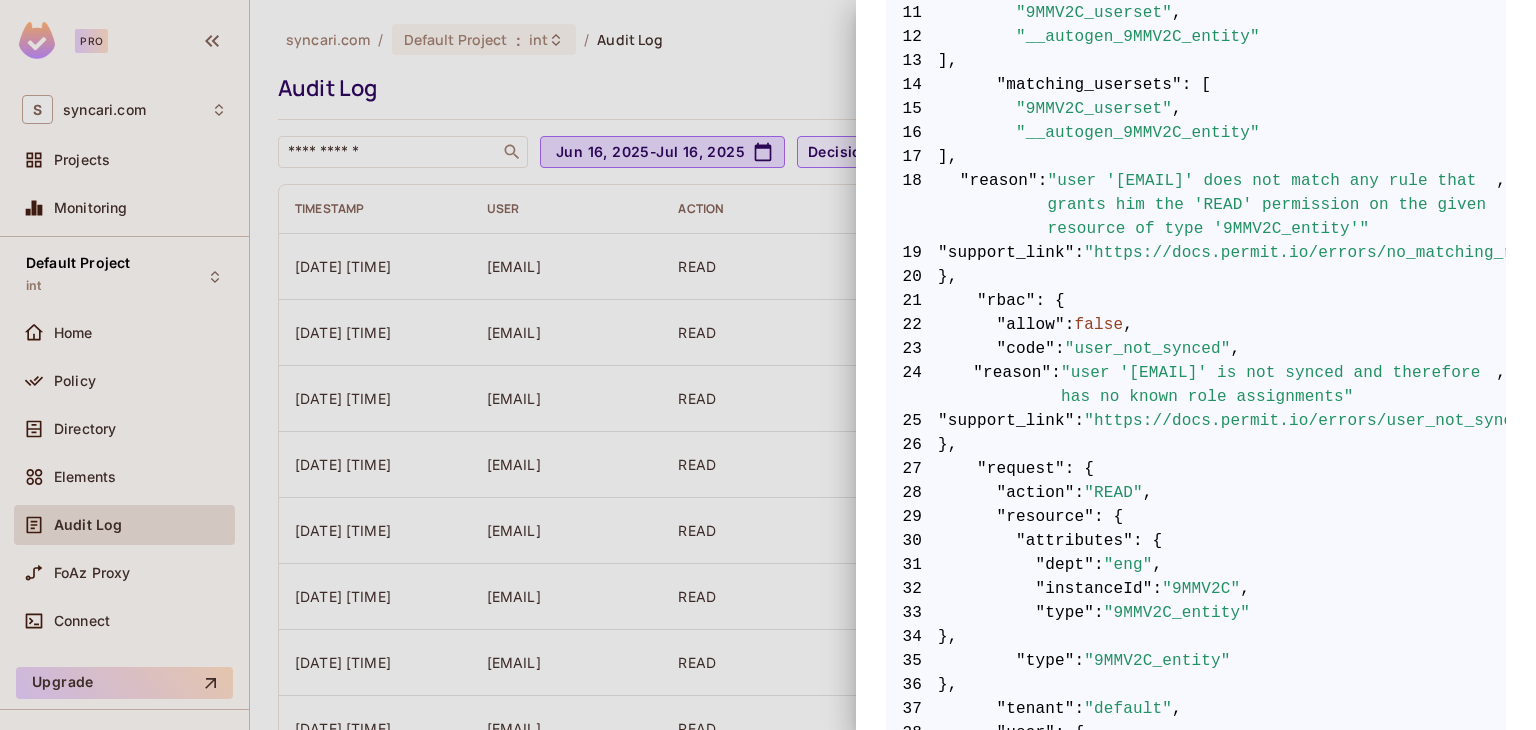 scroll, scrollTop: 652, scrollLeft: 0, axis: vertical 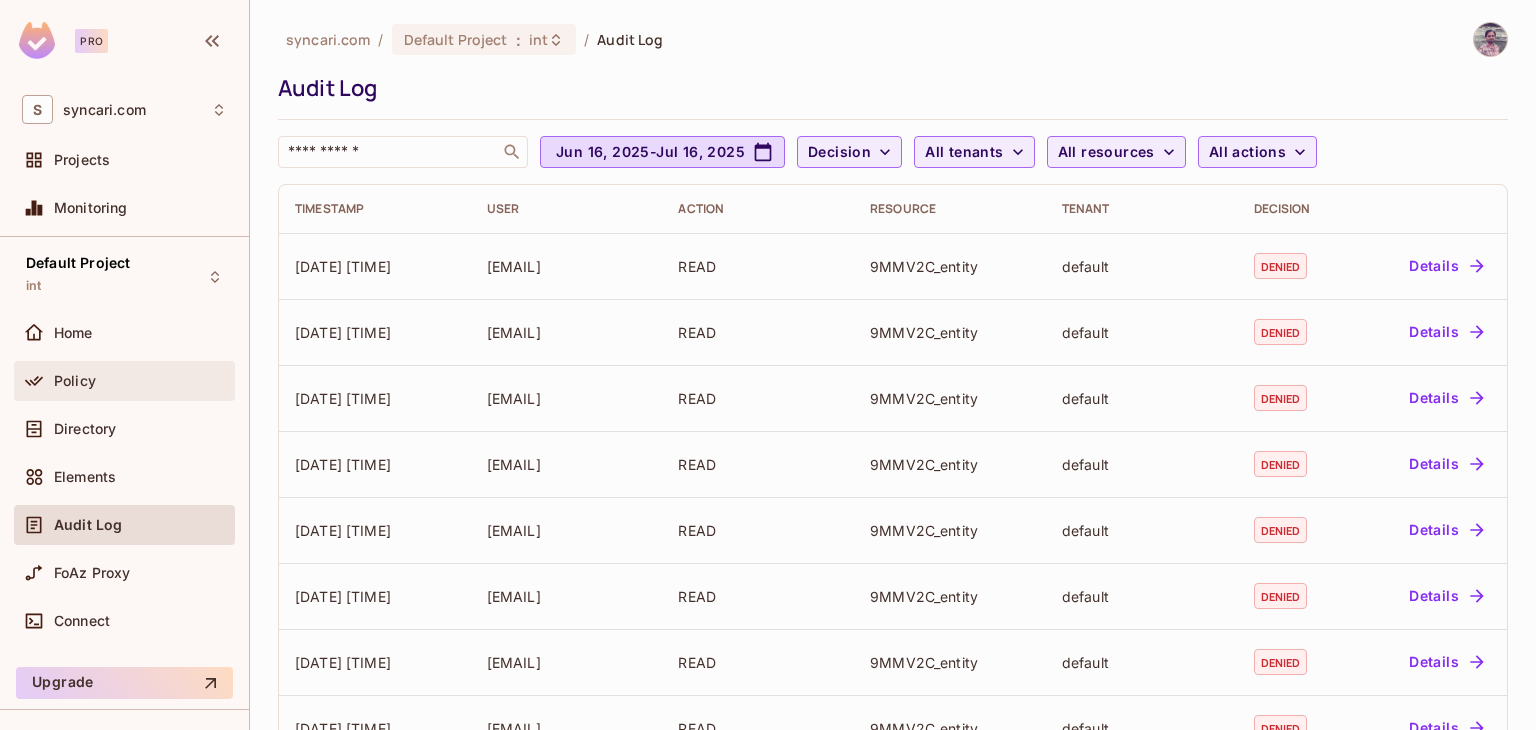 click on "Policy" at bounding box center [140, 381] 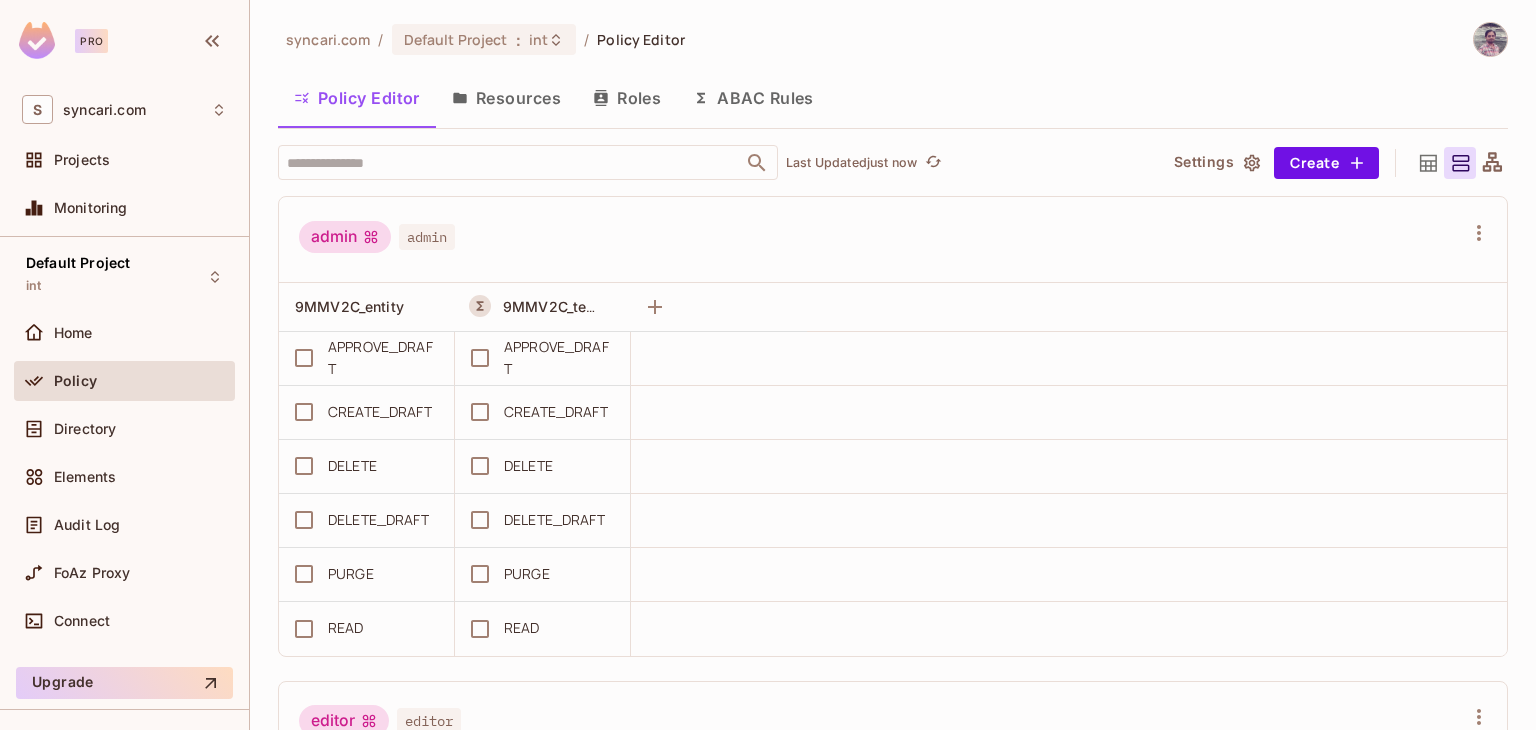 click on "ABAC Rules" at bounding box center (753, 98) 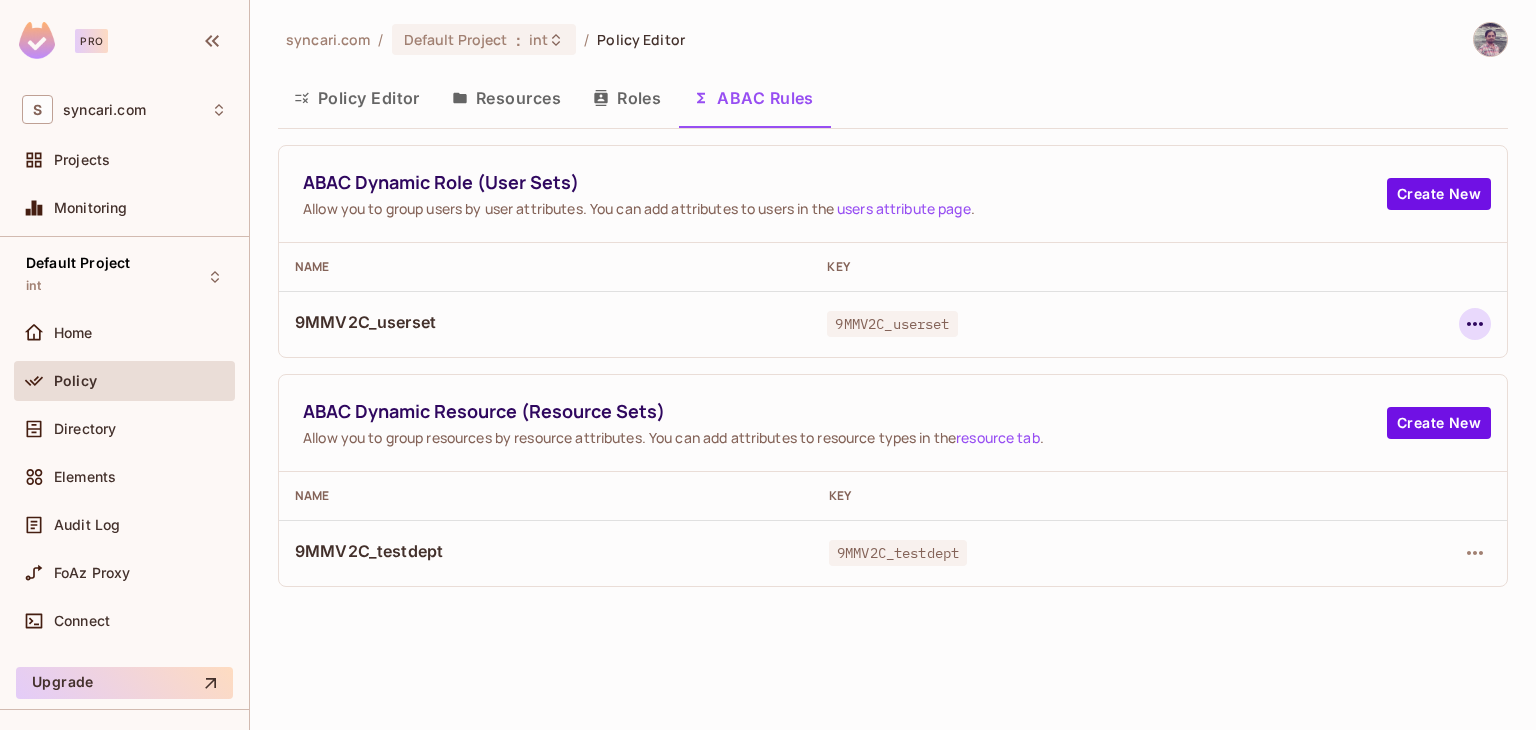 click 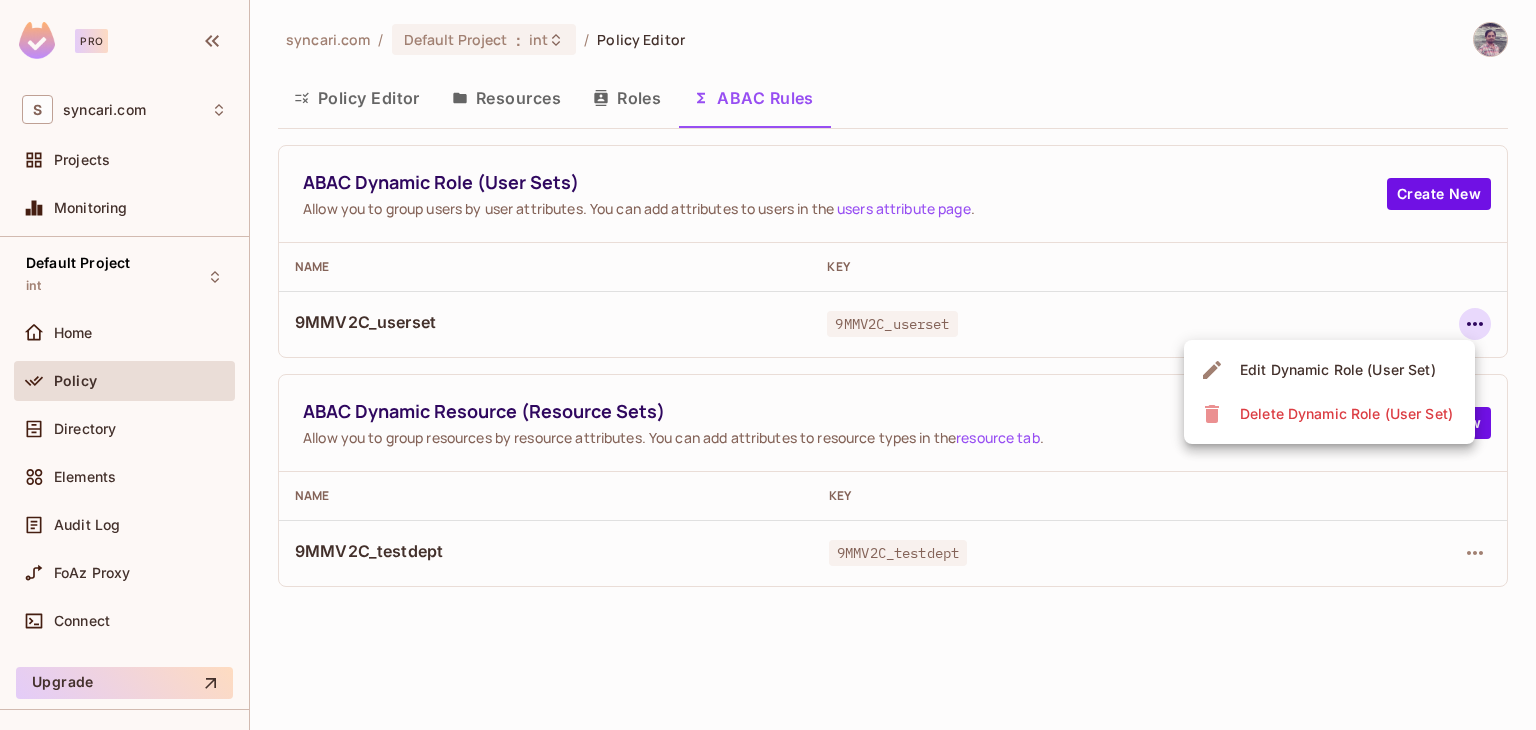 click on "Edit Dynamic Role (User Set)" at bounding box center [1338, 370] 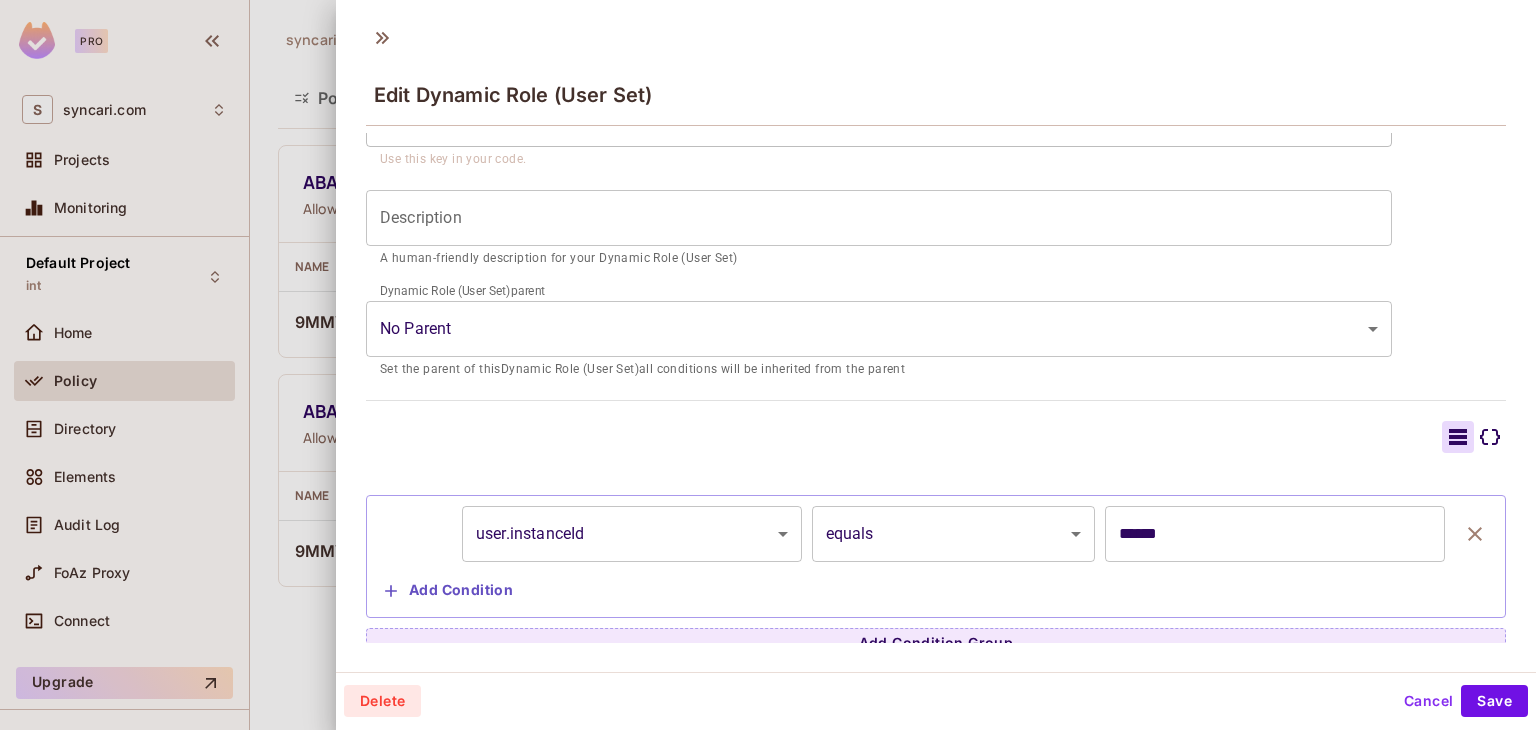 scroll, scrollTop: 214, scrollLeft: 0, axis: vertical 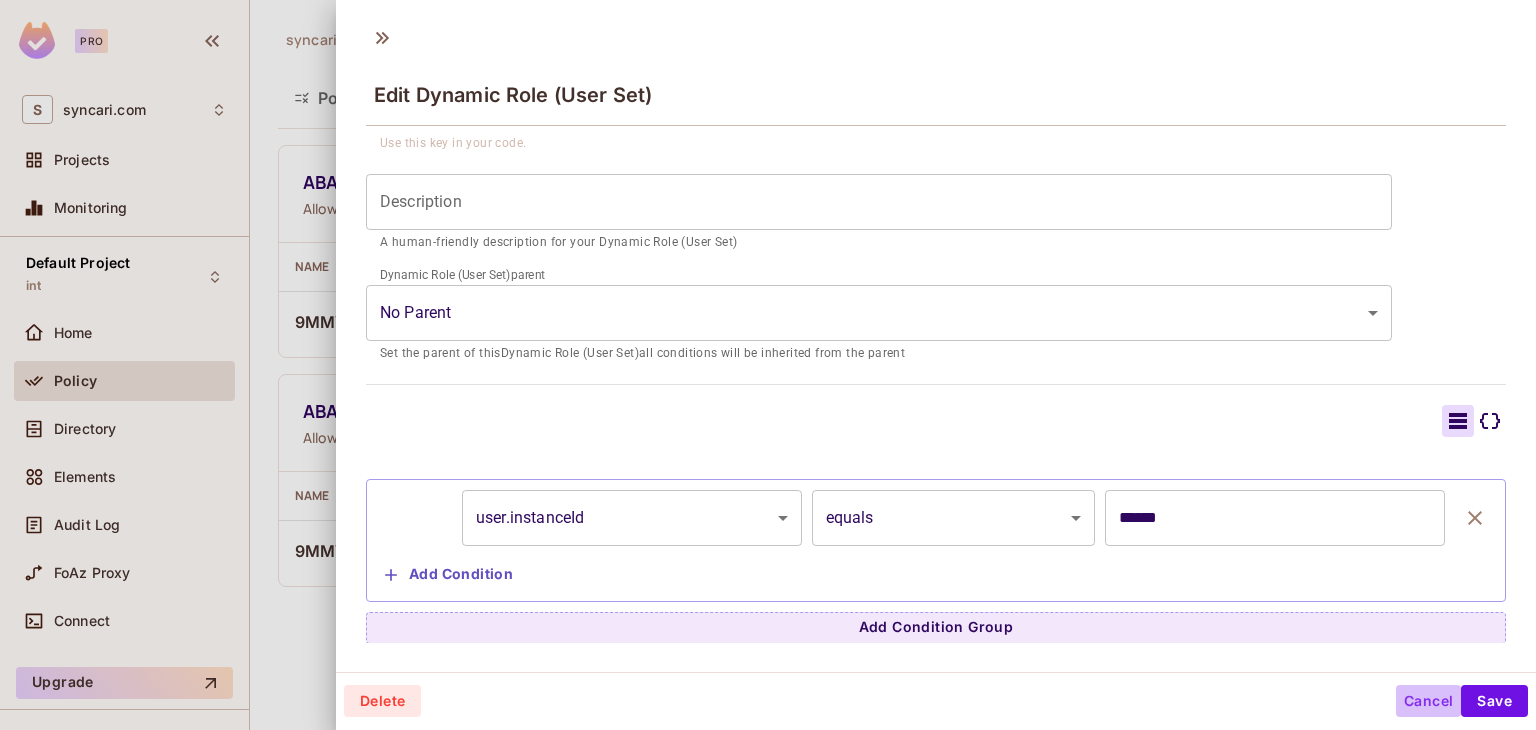 click on "Cancel" at bounding box center (1428, 701) 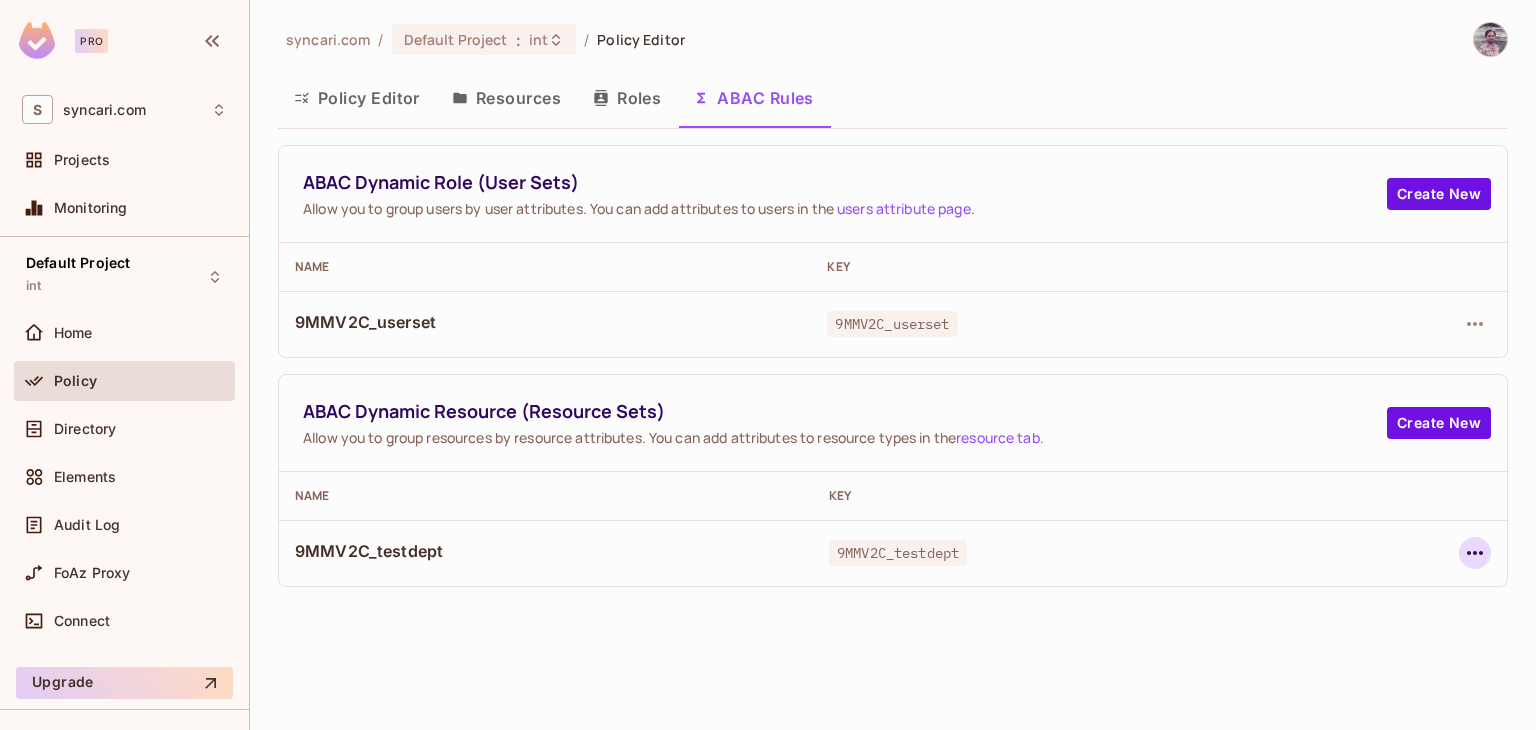 click 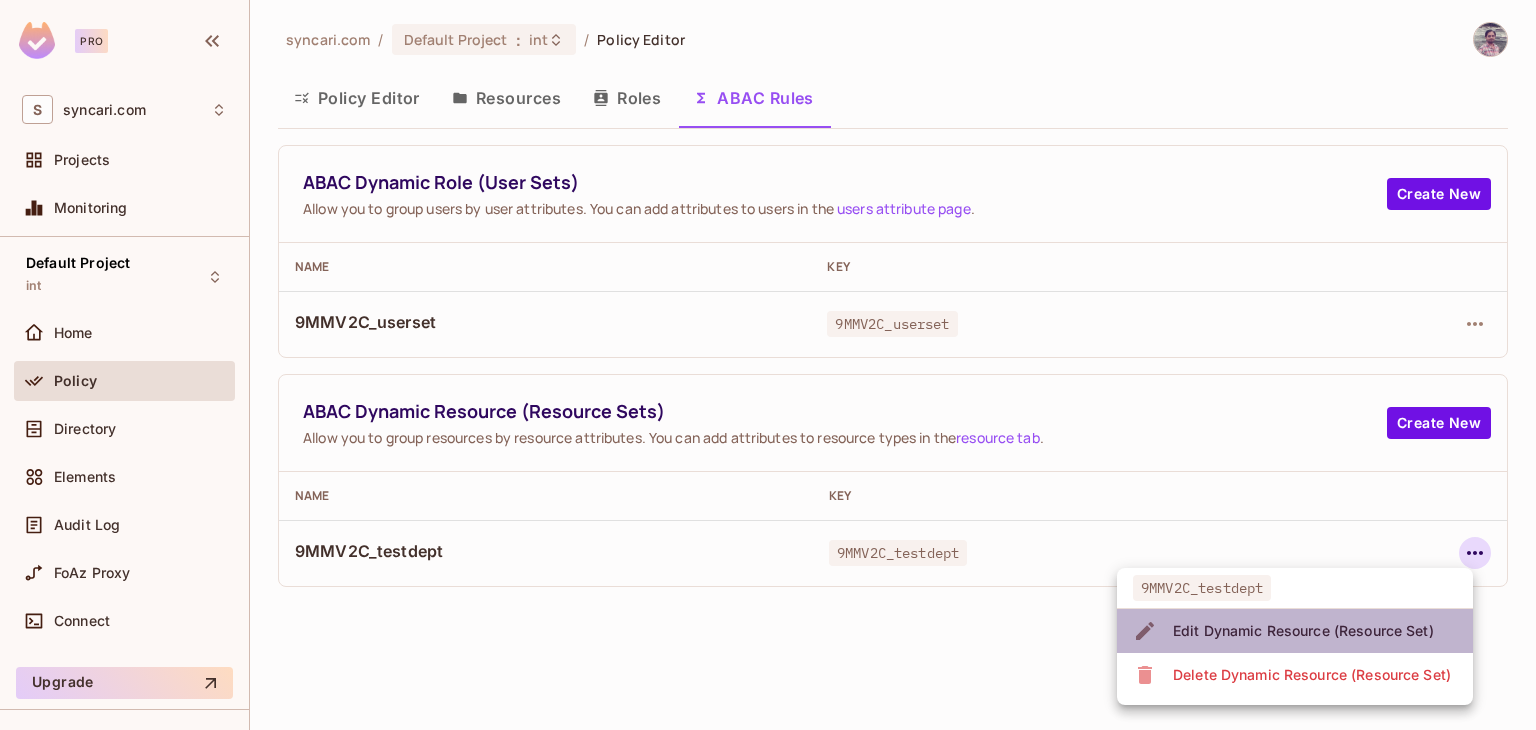 click on "Edit Dynamic Resource (Resource Set)" at bounding box center (1303, 631) 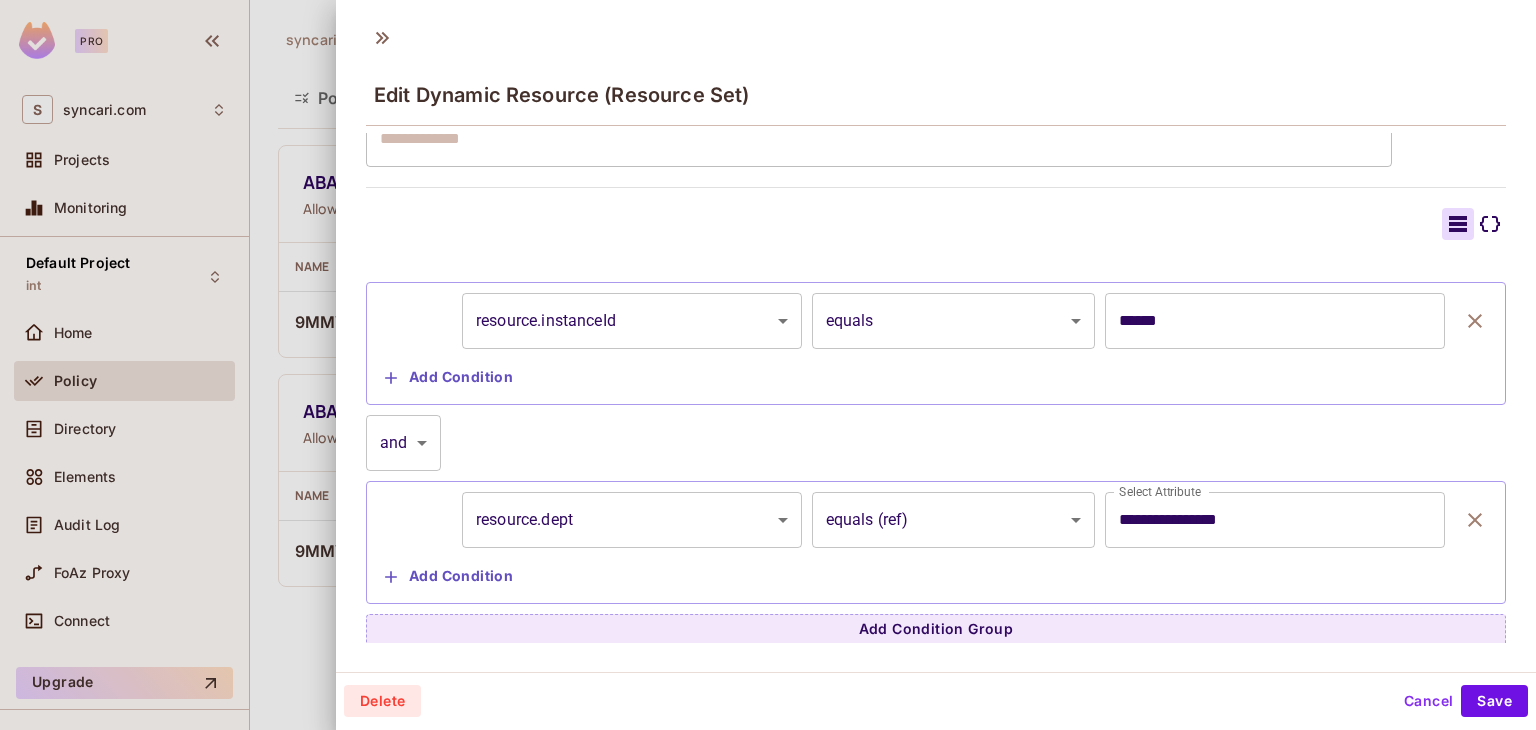 scroll, scrollTop: 479, scrollLeft: 0, axis: vertical 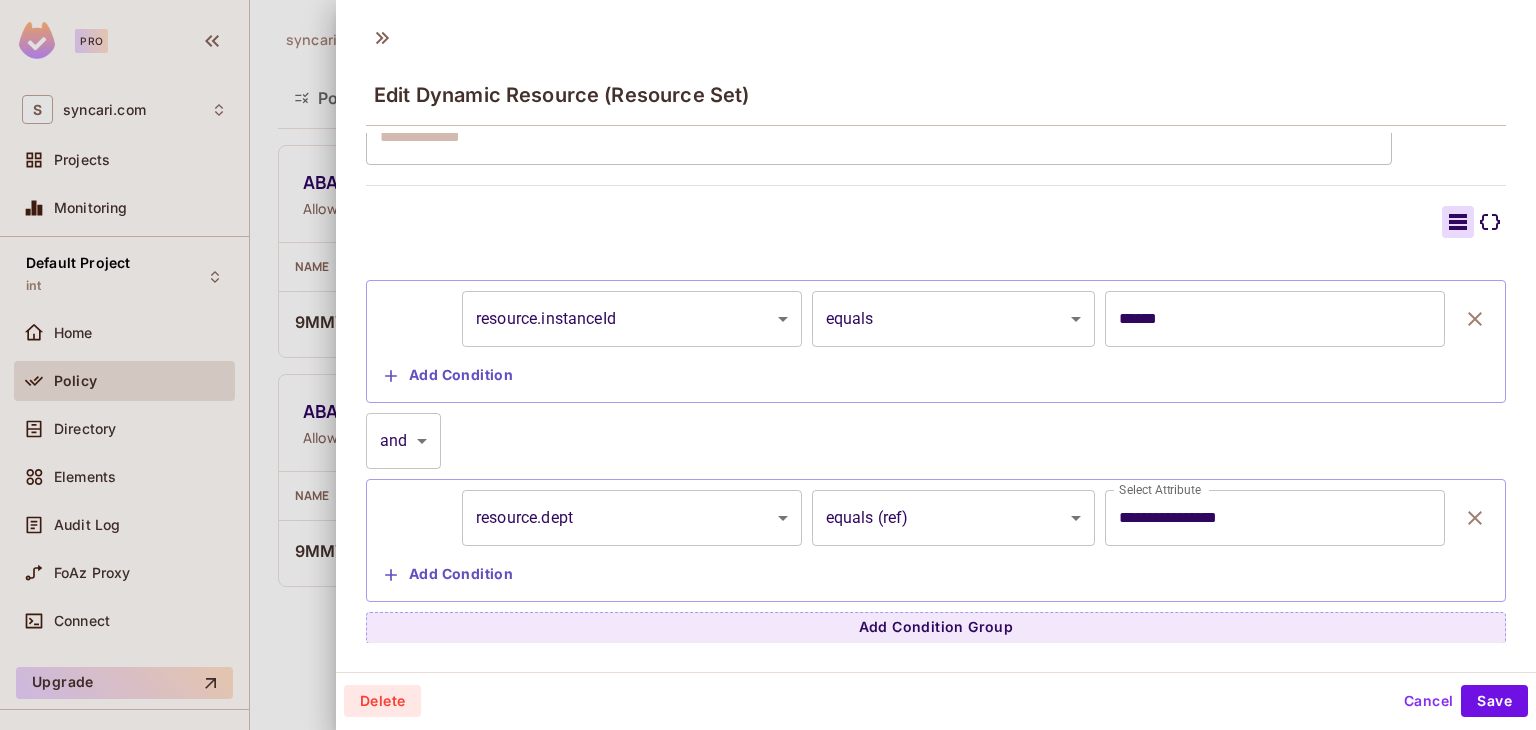 click at bounding box center [768, 365] 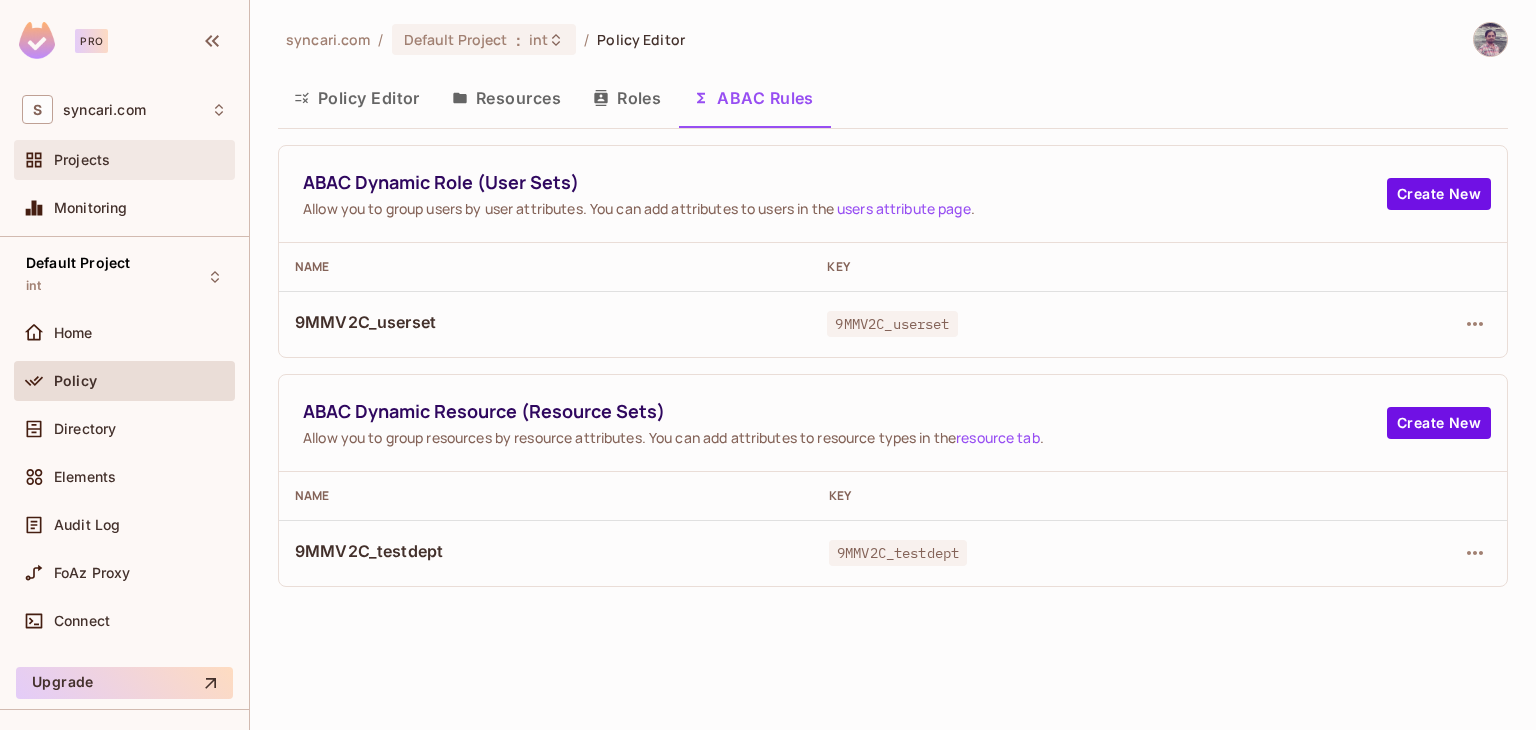 click on "Projects" at bounding box center [140, 160] 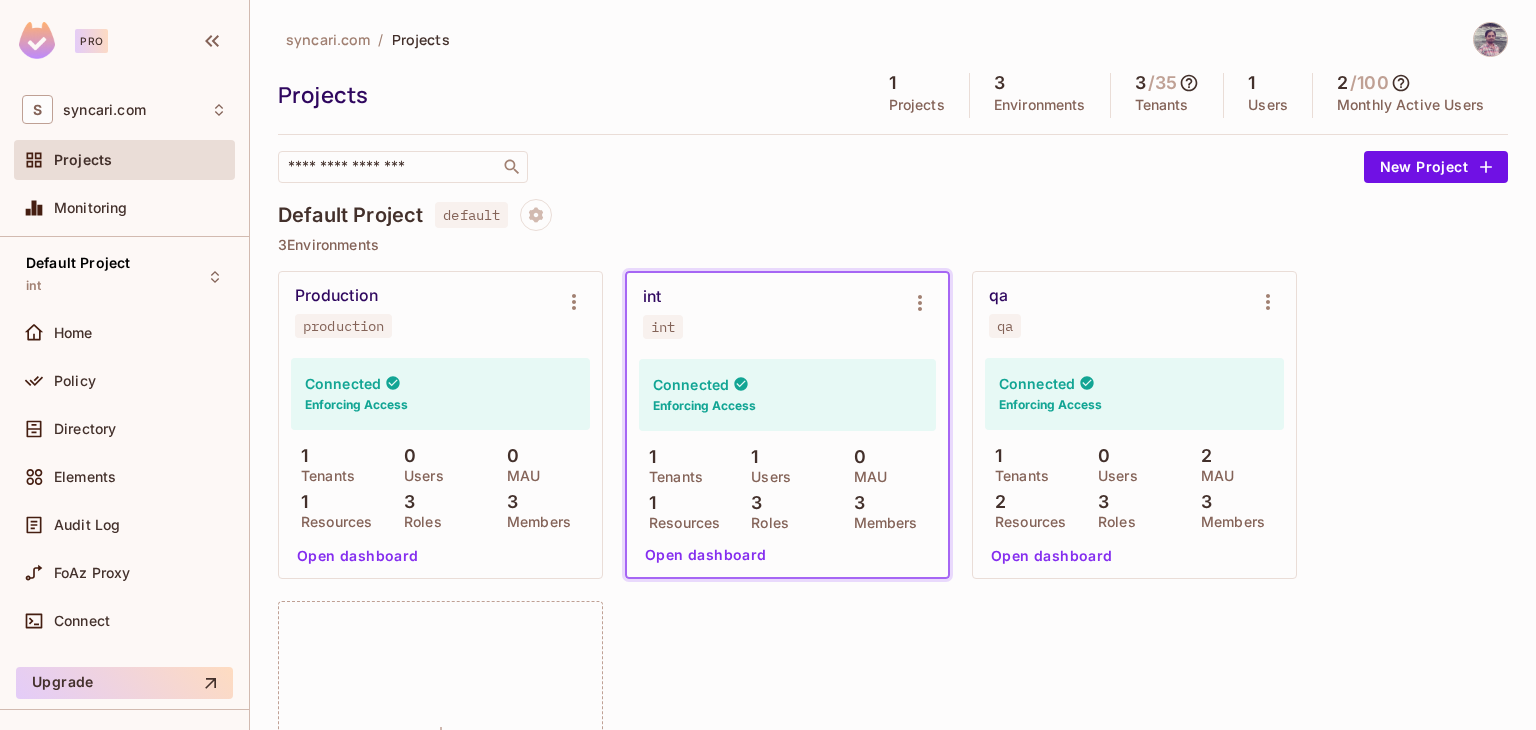 click on "Open dashboard" at bounding box center (1052, 556) 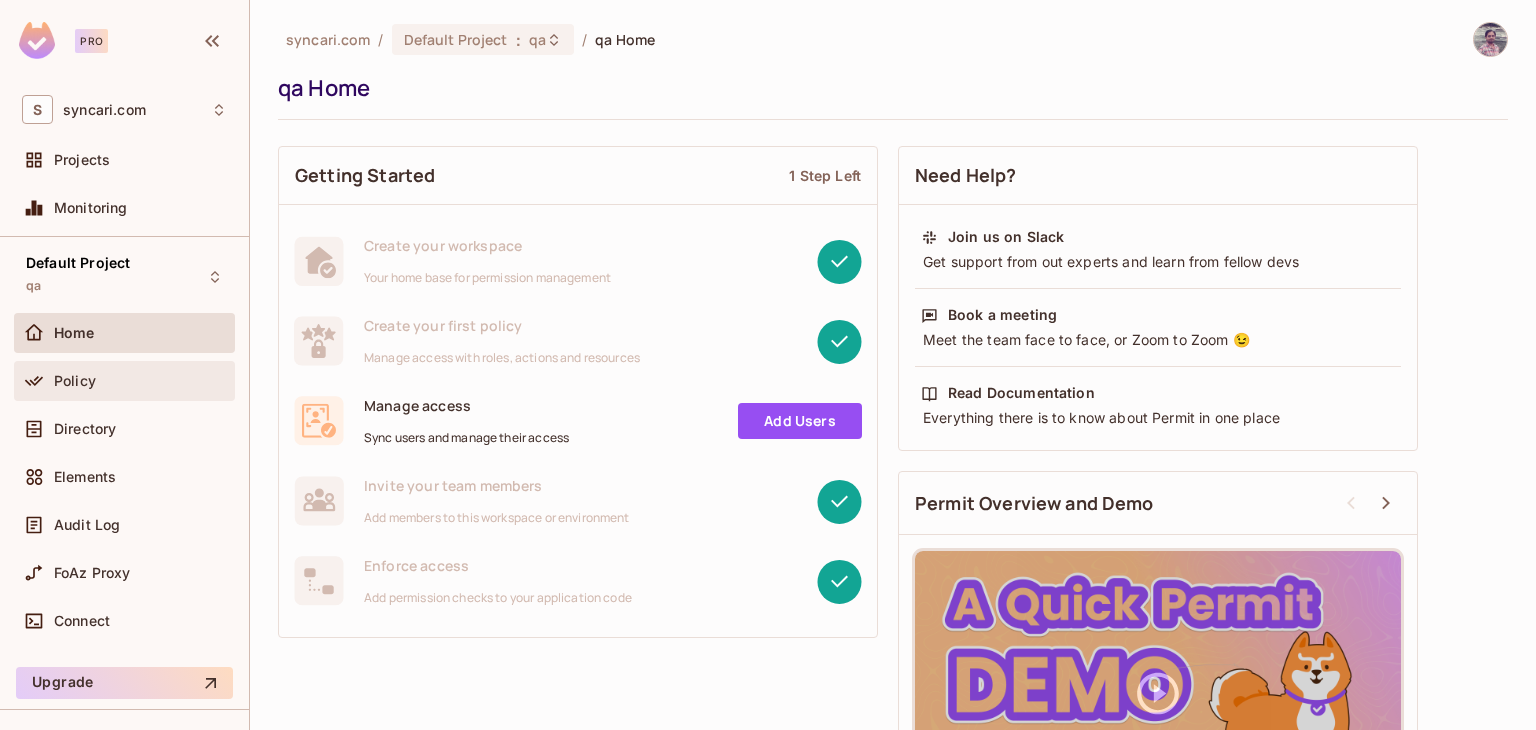 click on "Policy" at bounding box center [75, 381] 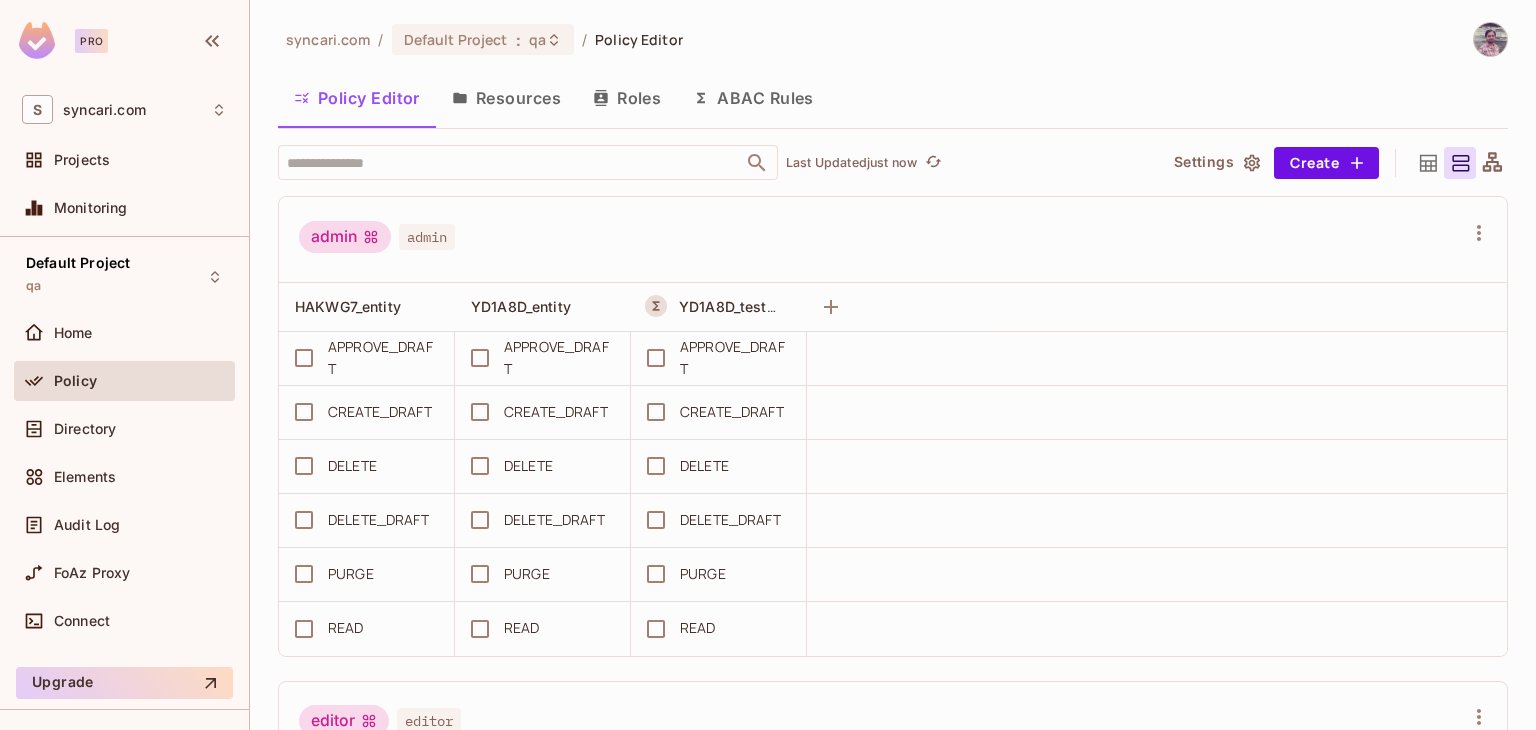 click on "Resources" at bounding box center [506, 98] 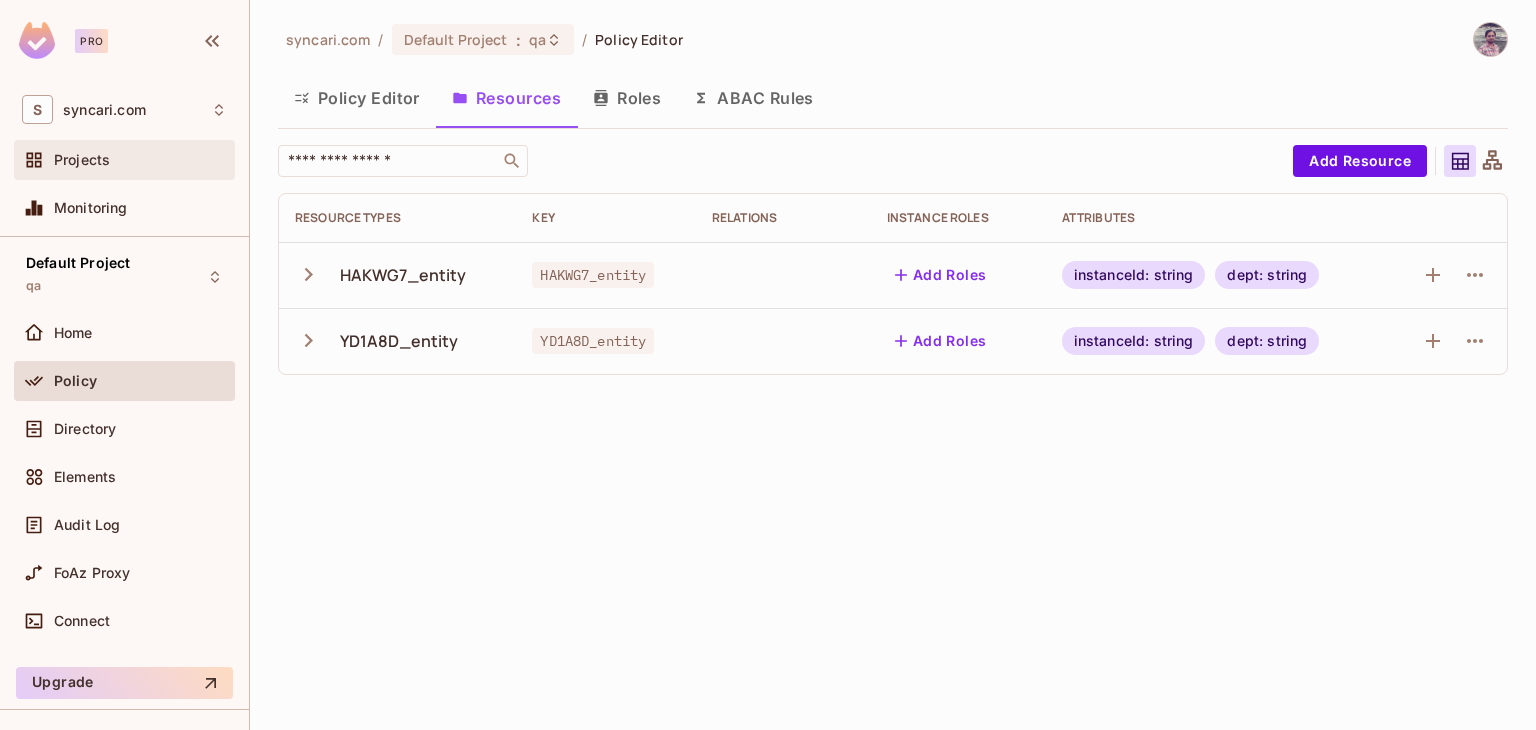 click on "Projects" at bounding box center [82, 160] 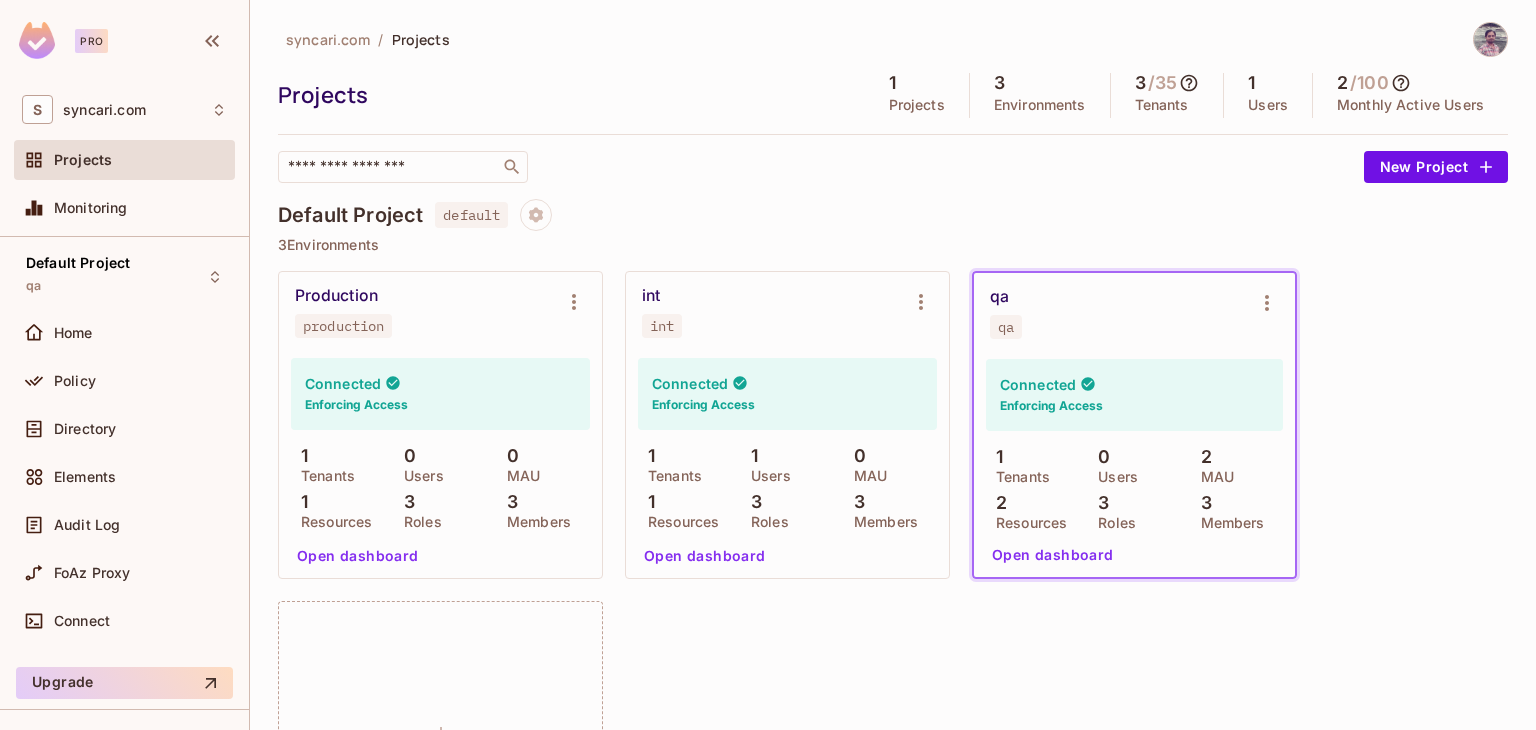 click on "Open dashboard" at bounding box center [358, 556] 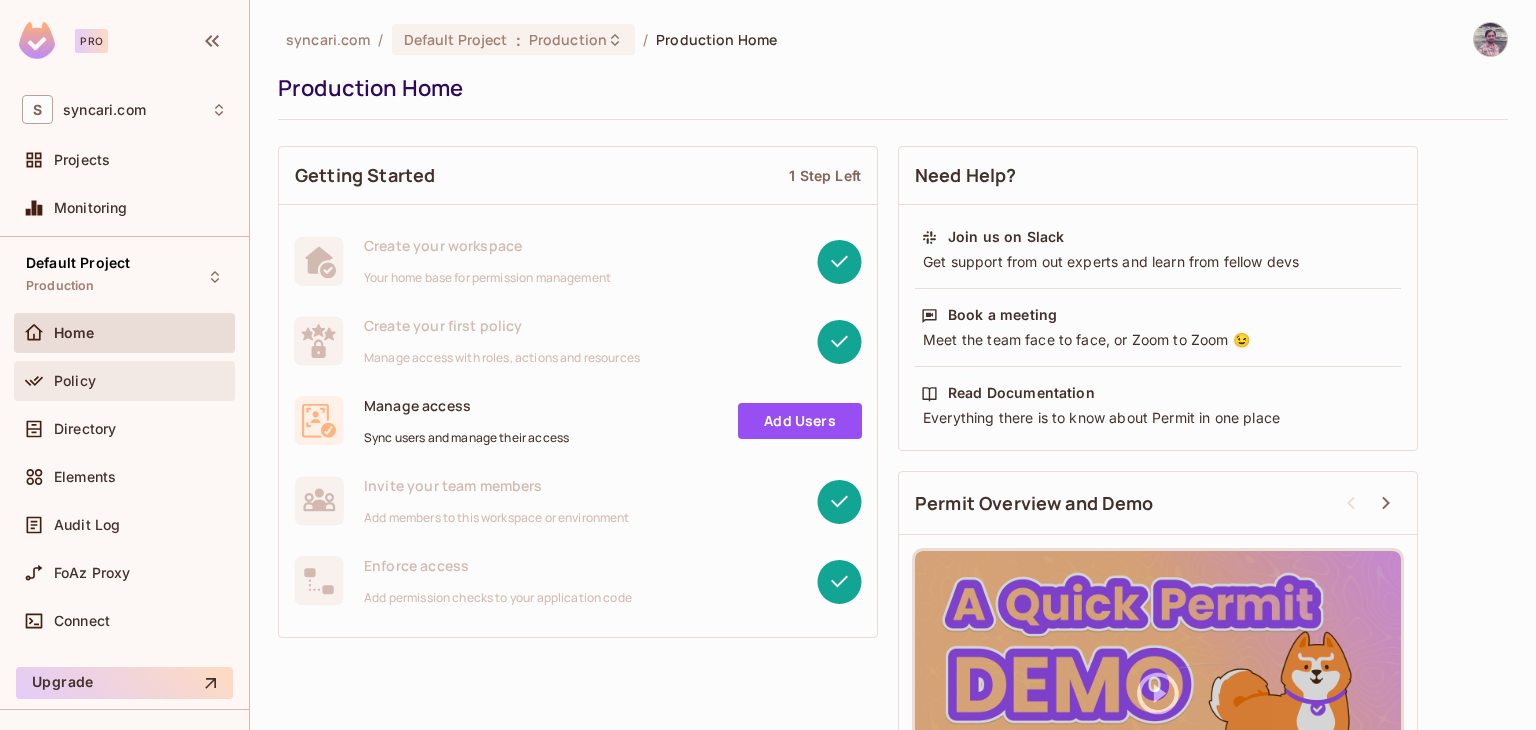 click on "Policy" at bounding box center (75, 381) 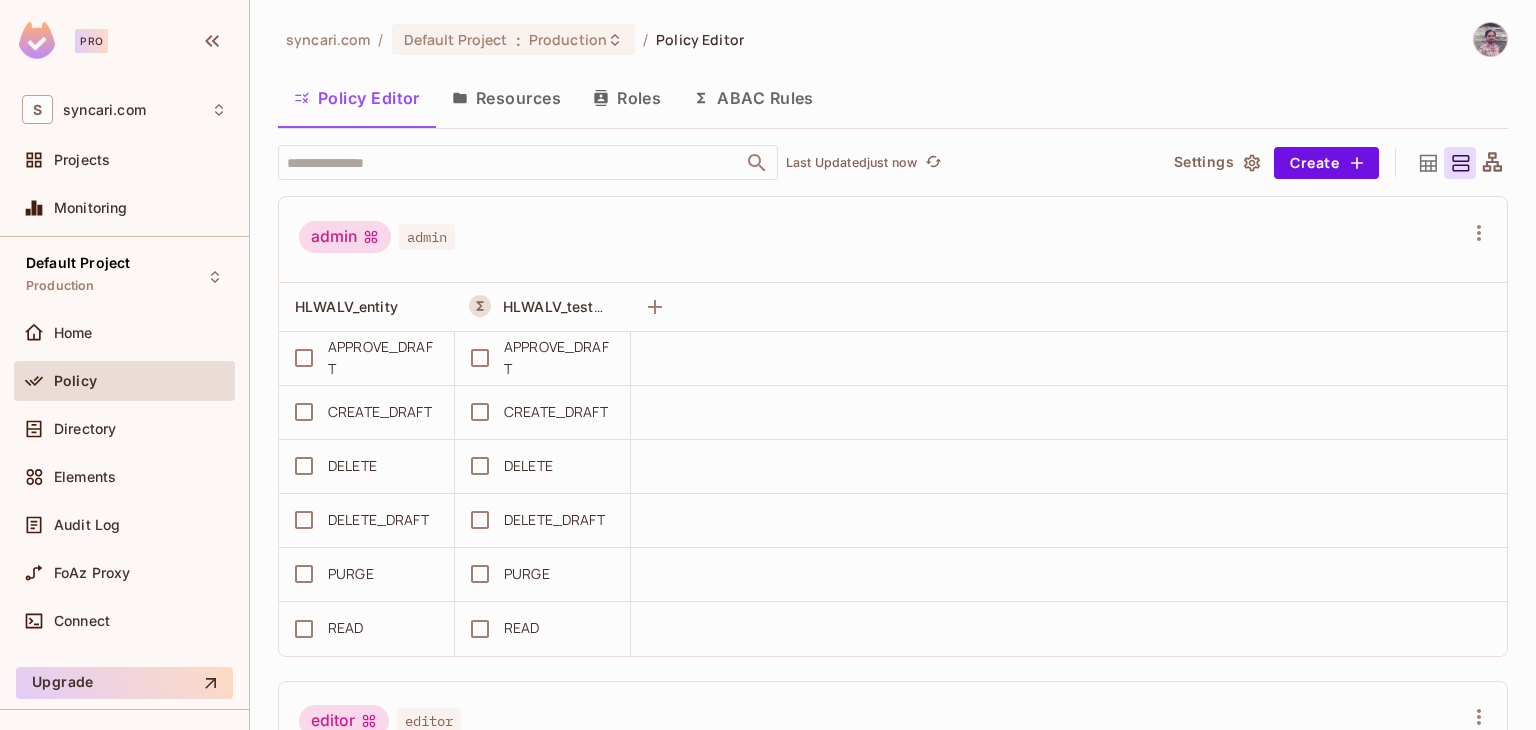 click on "Resources" at bounding box center (506, 98) 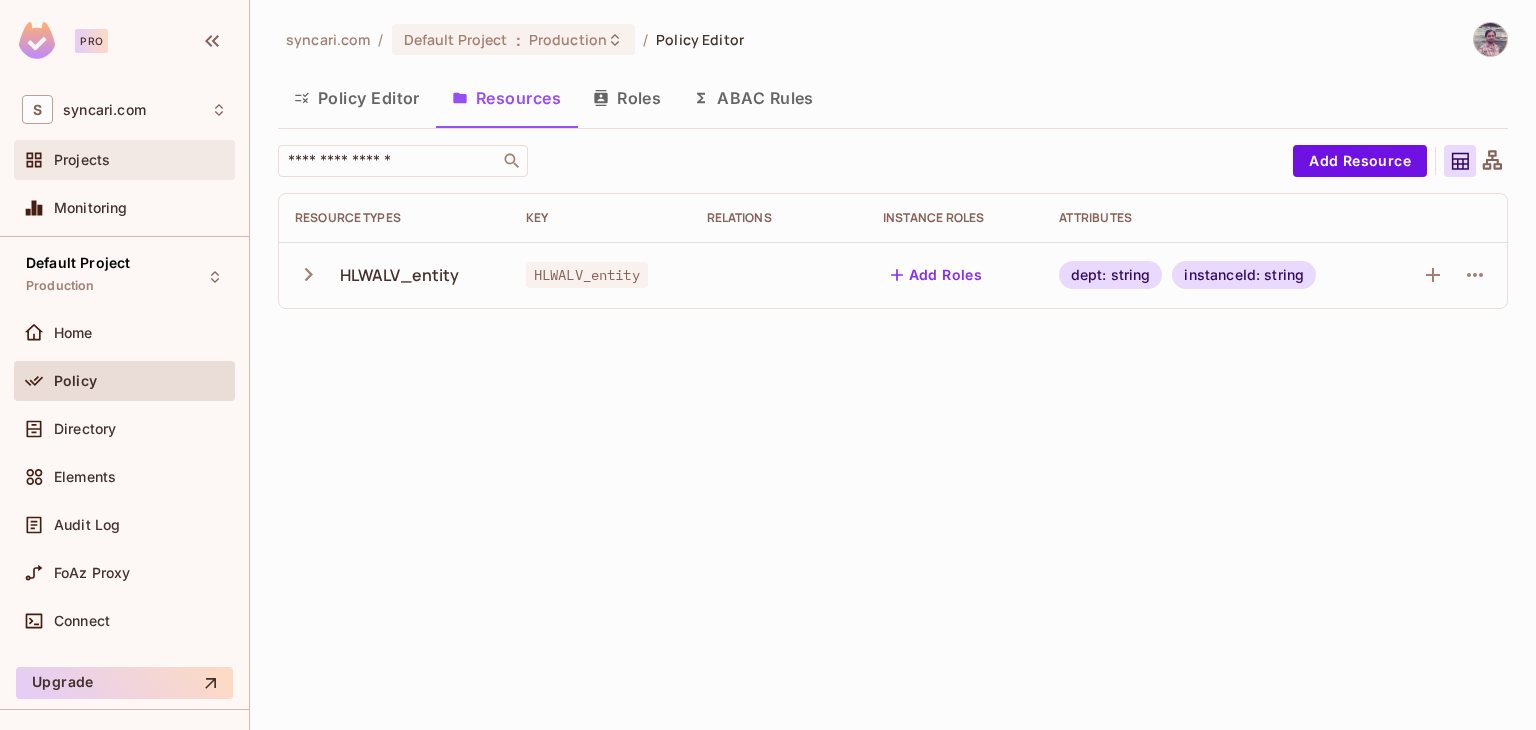 click on "Projects" at bounding box center (124, 160) 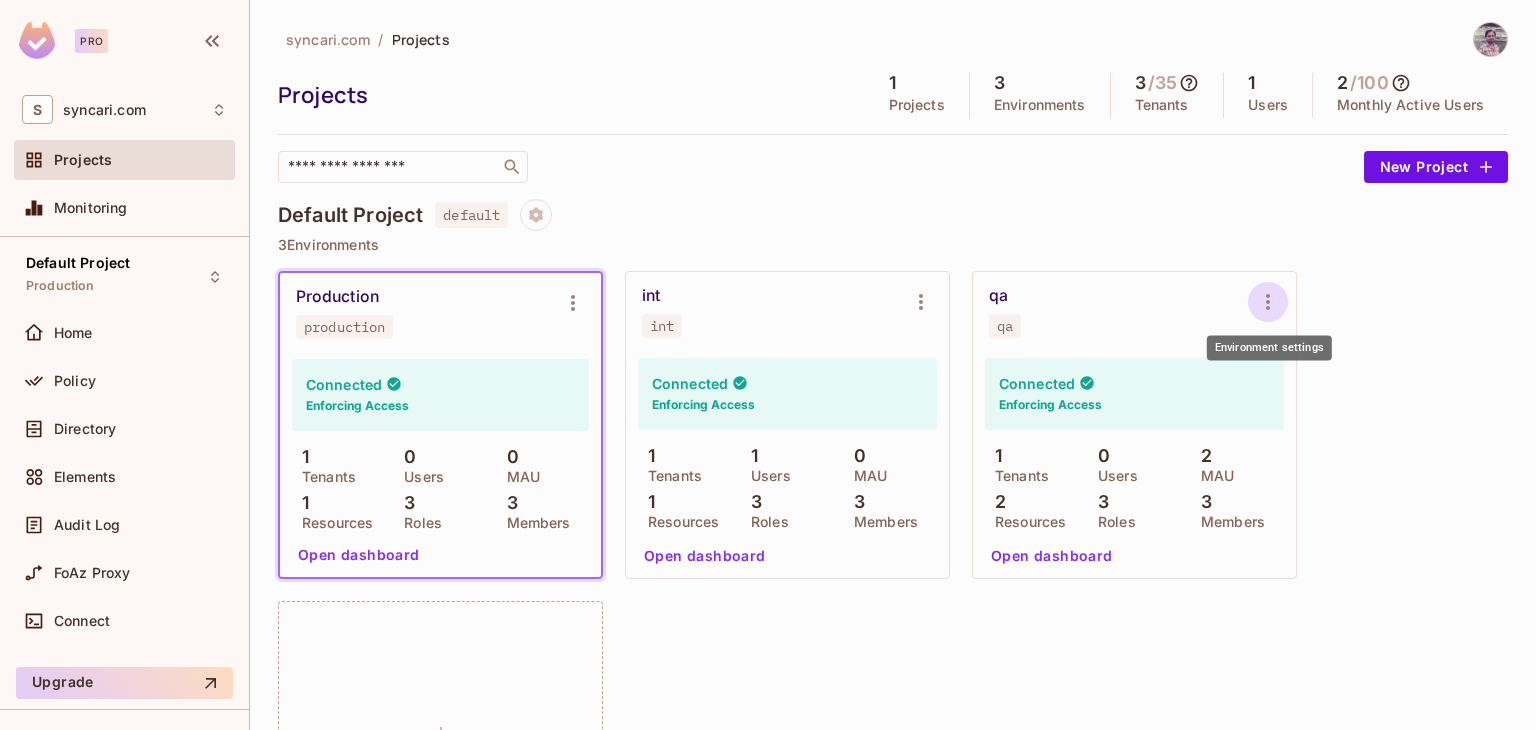 click 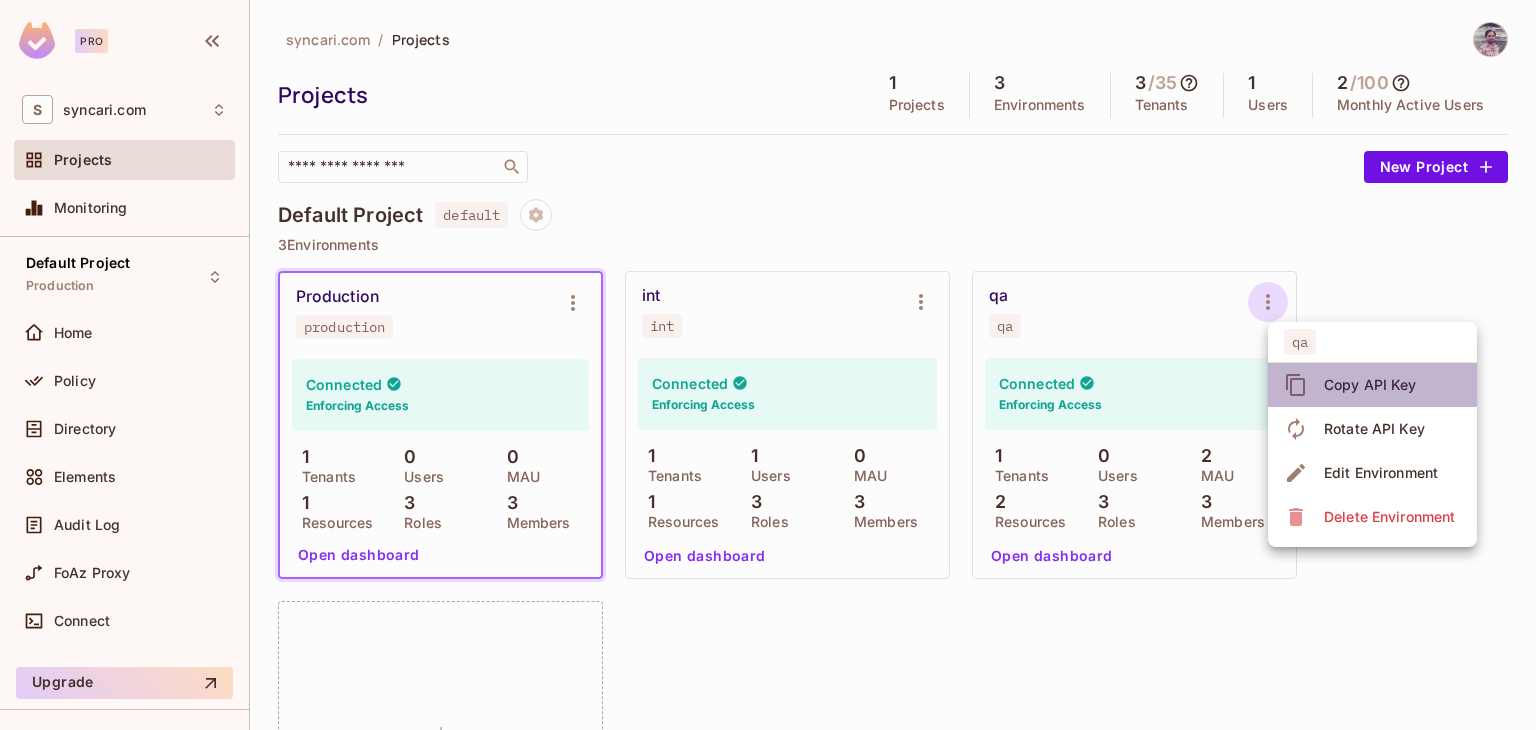 click on "Copy API Key" at bounding box center [1370, 385] 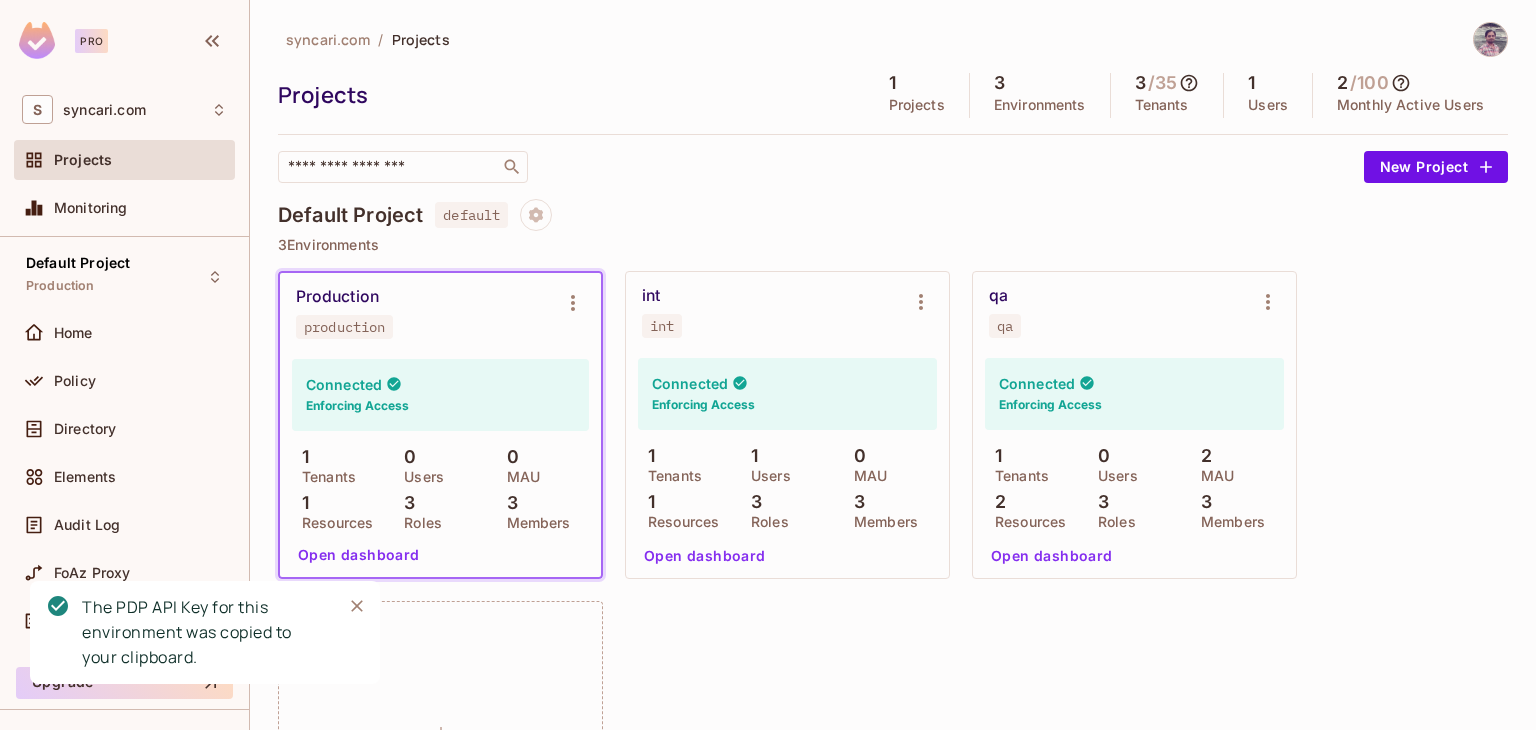 type 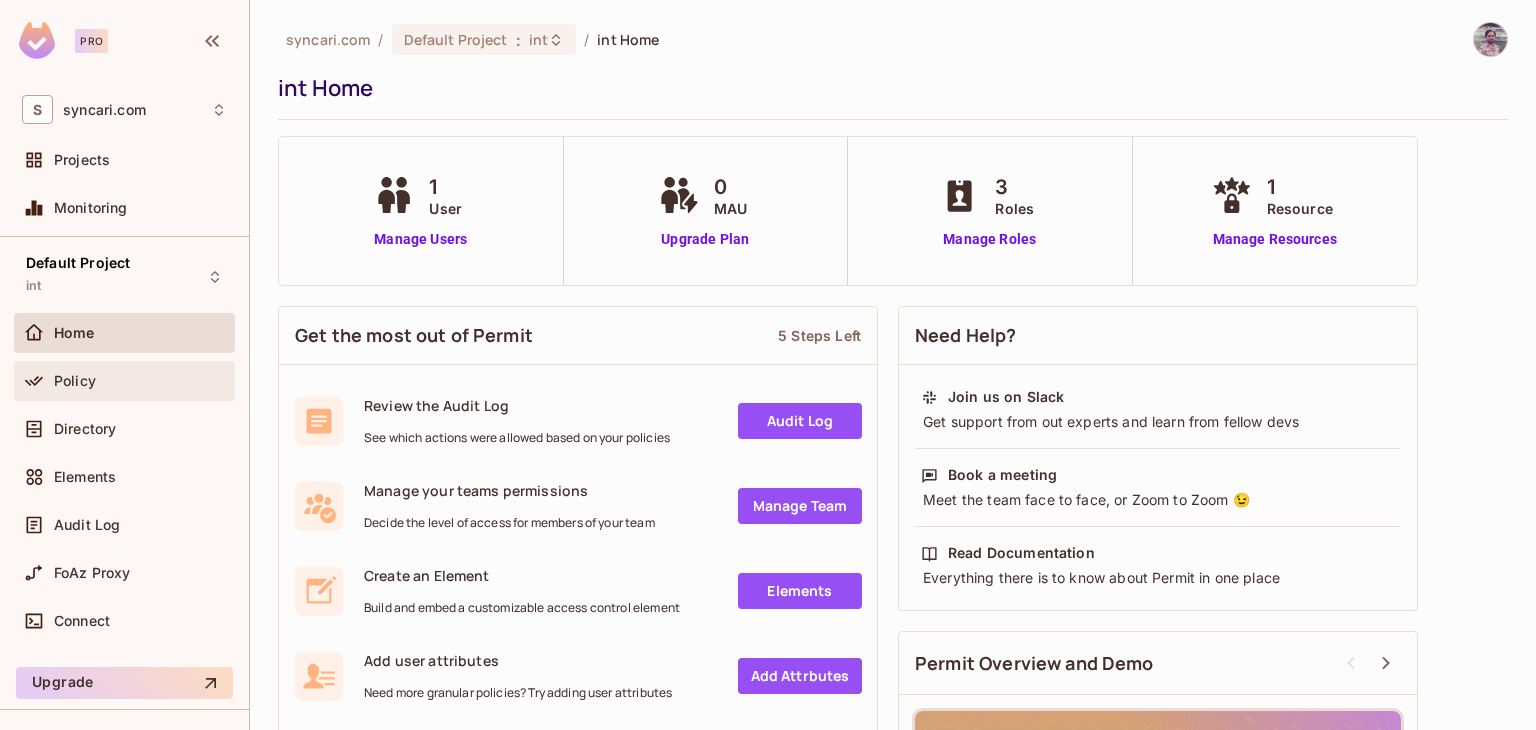 click on "Policy" at bounding box center (124, 381) 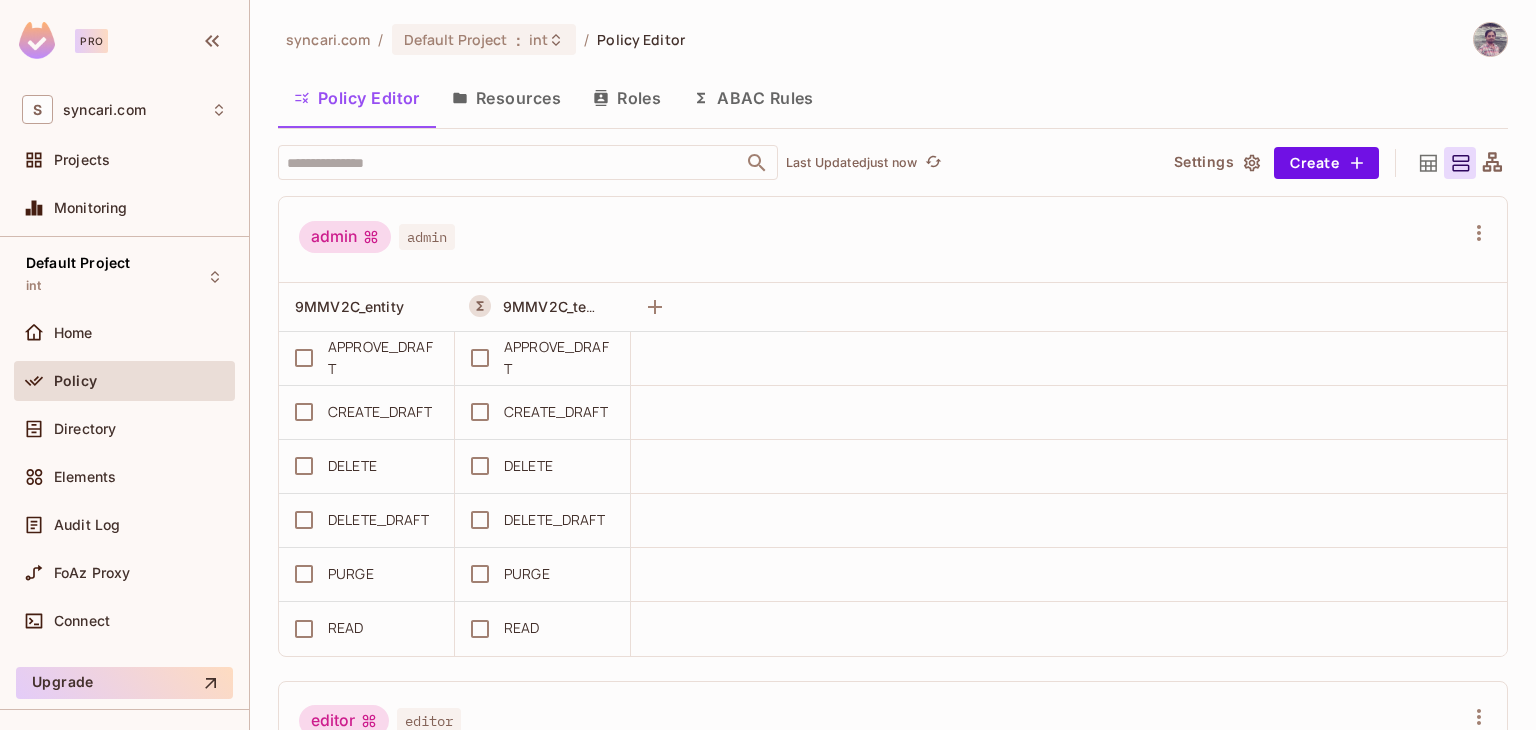 click on "Resources" at bounding box center [506, 98] 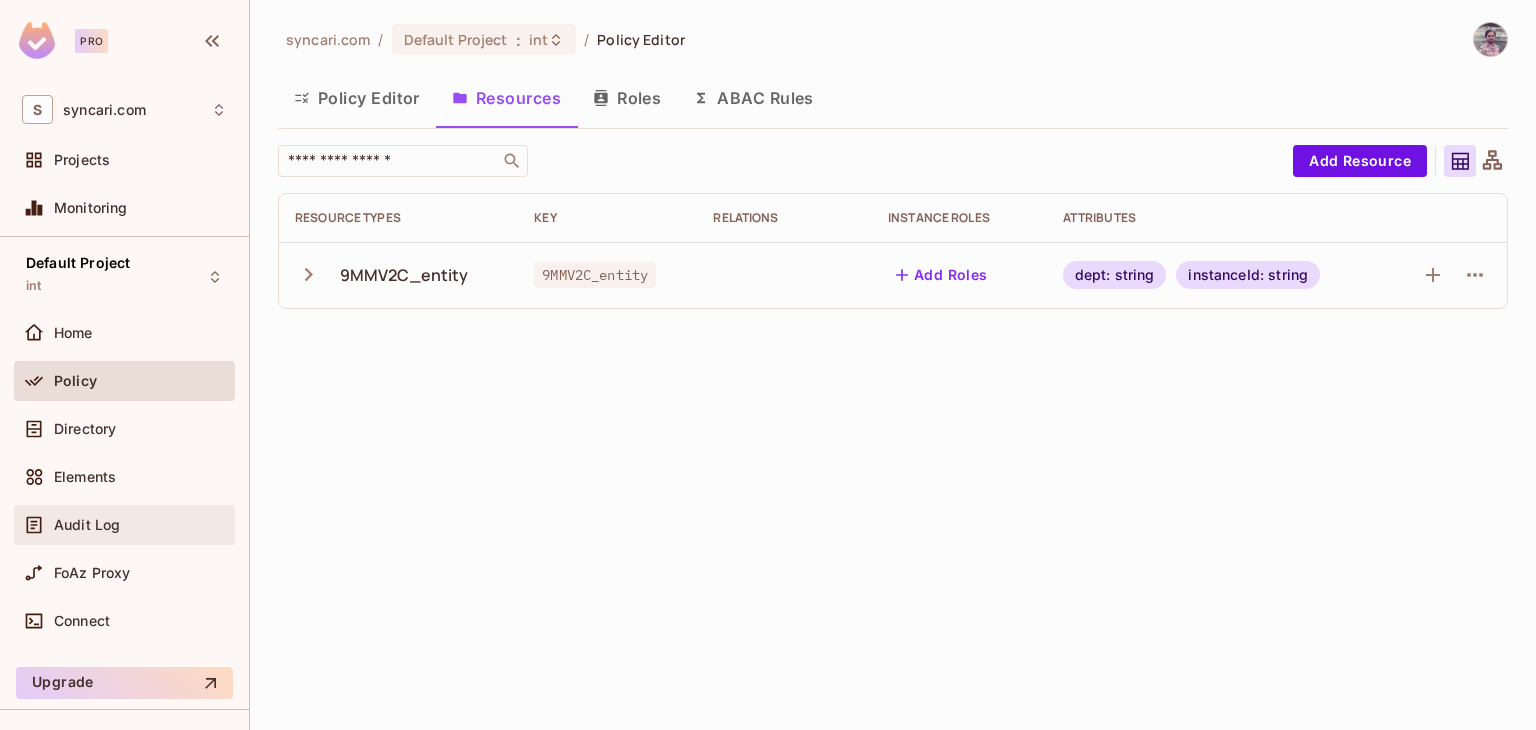 click on "Audit Log" at bounding box center (87, 525) 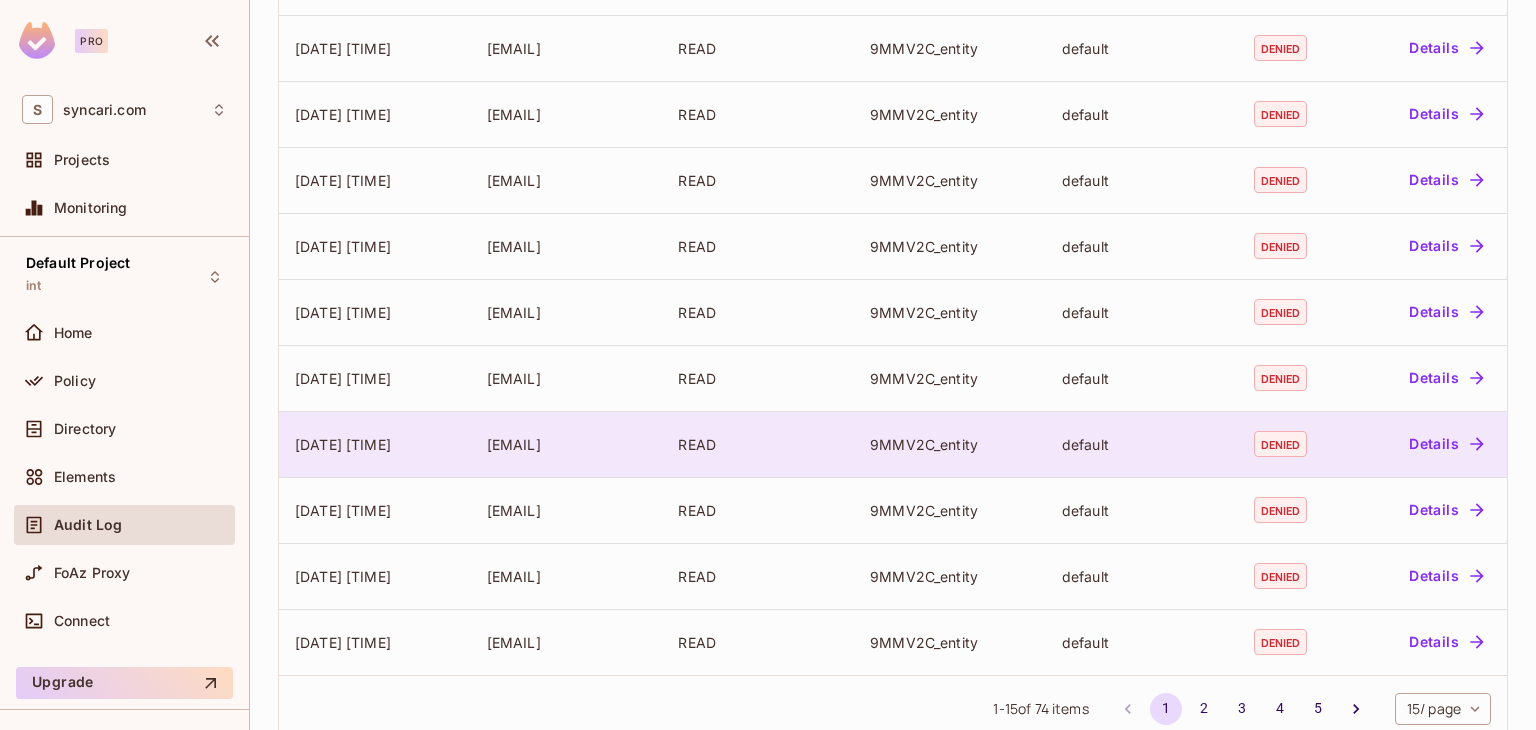 scroll, scrollTop: 588, scrollLeft: 0, axis: vertical 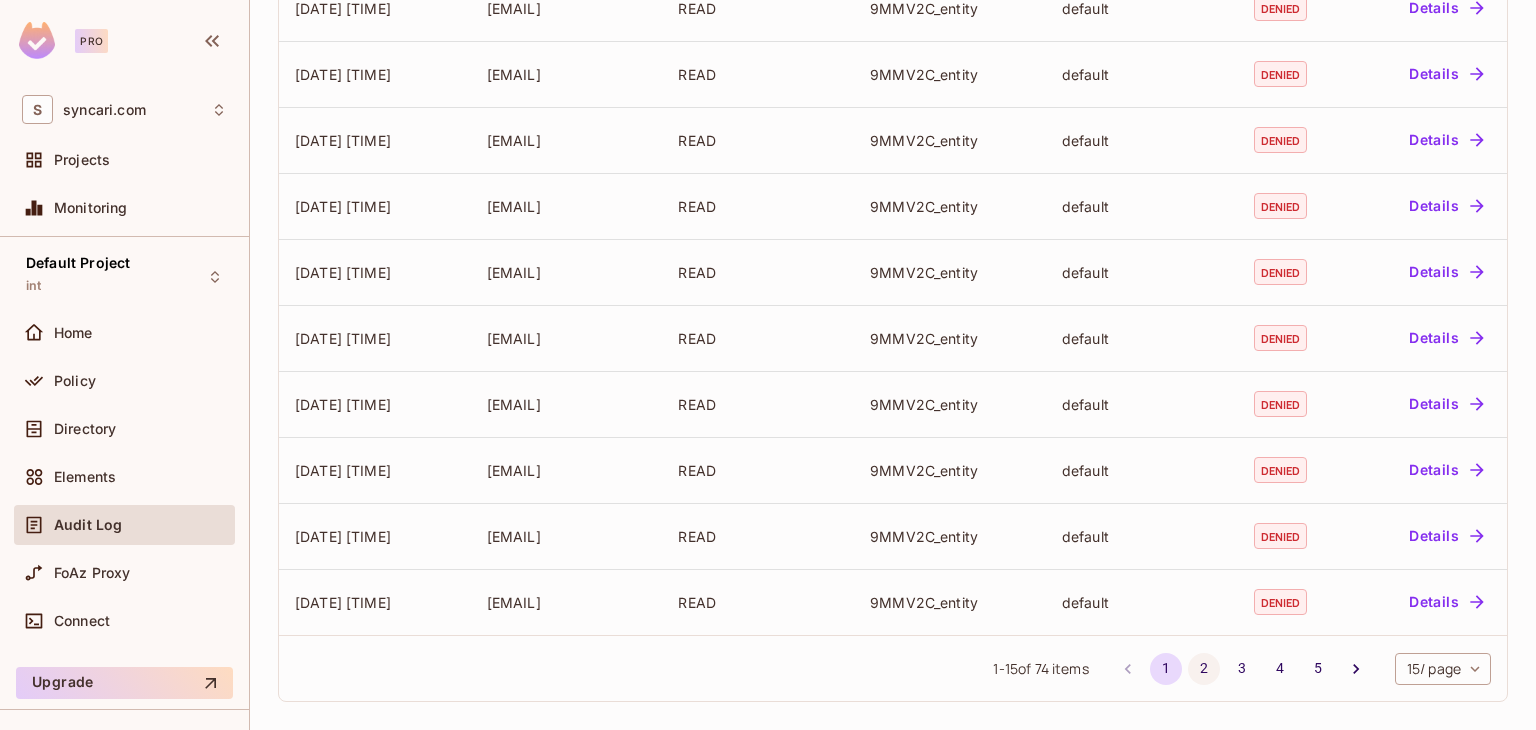 click on "2" at bounding box center [1204, 669] 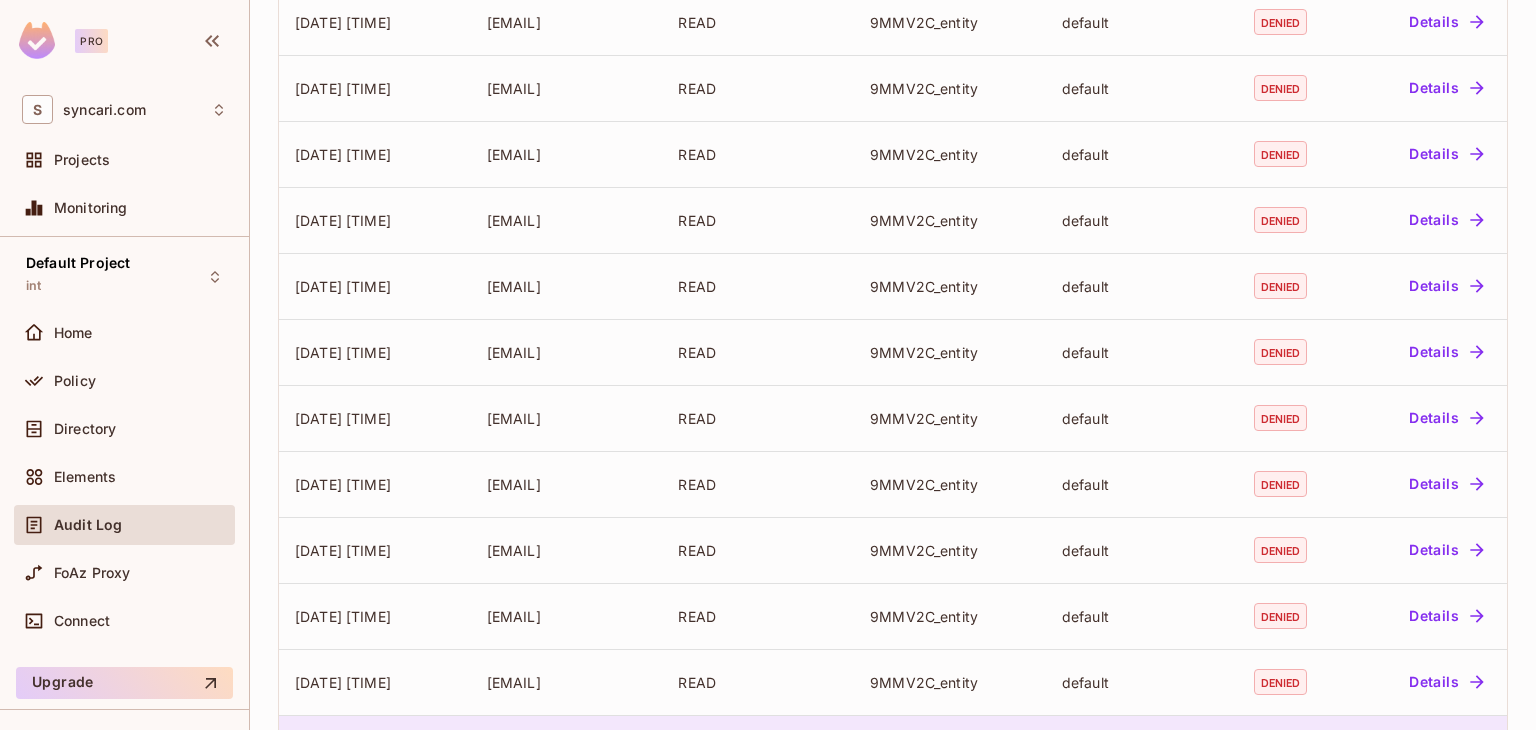 scroll, scrollTop: 0, scrollLeft: 0, axis: both 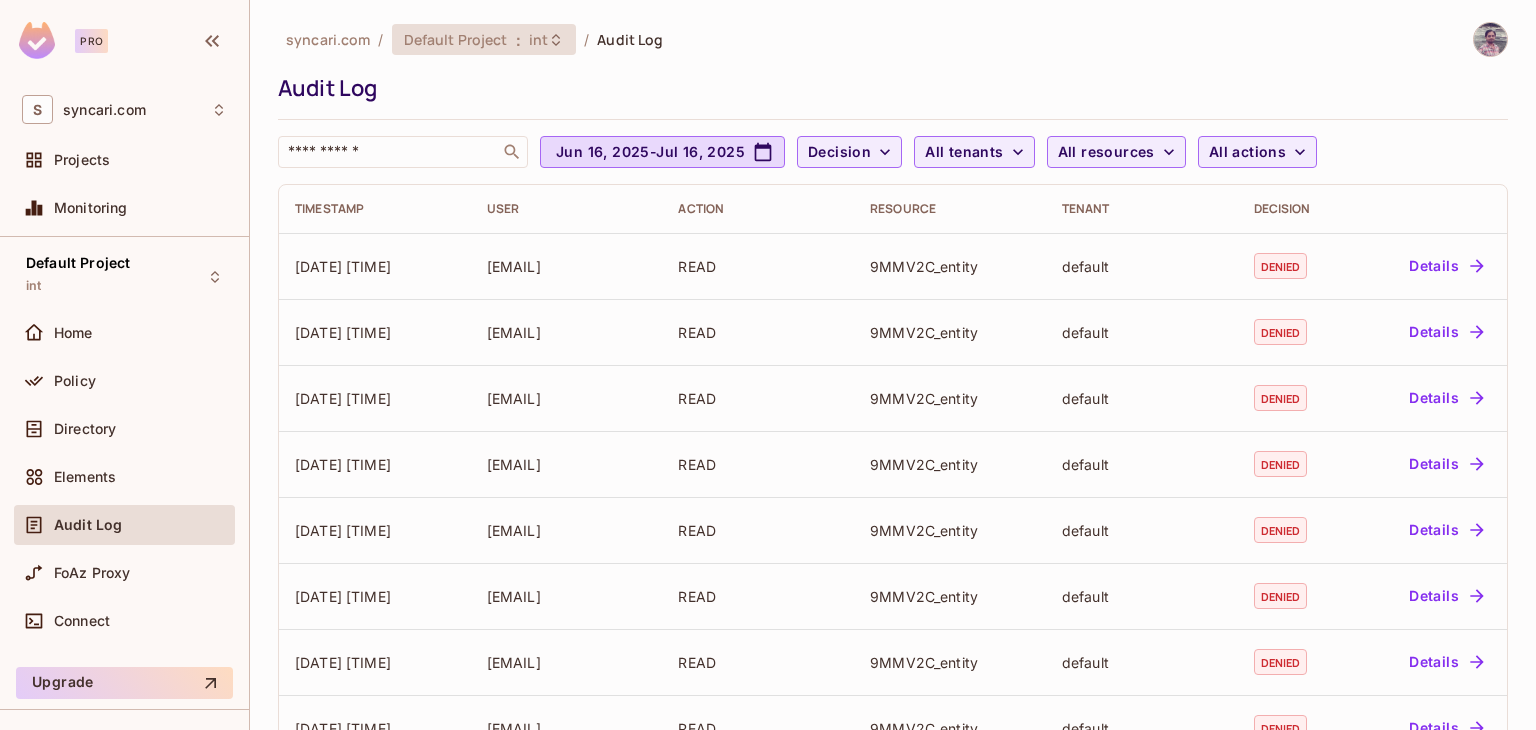 click on "Default Project" at bounding box center (456, 39) 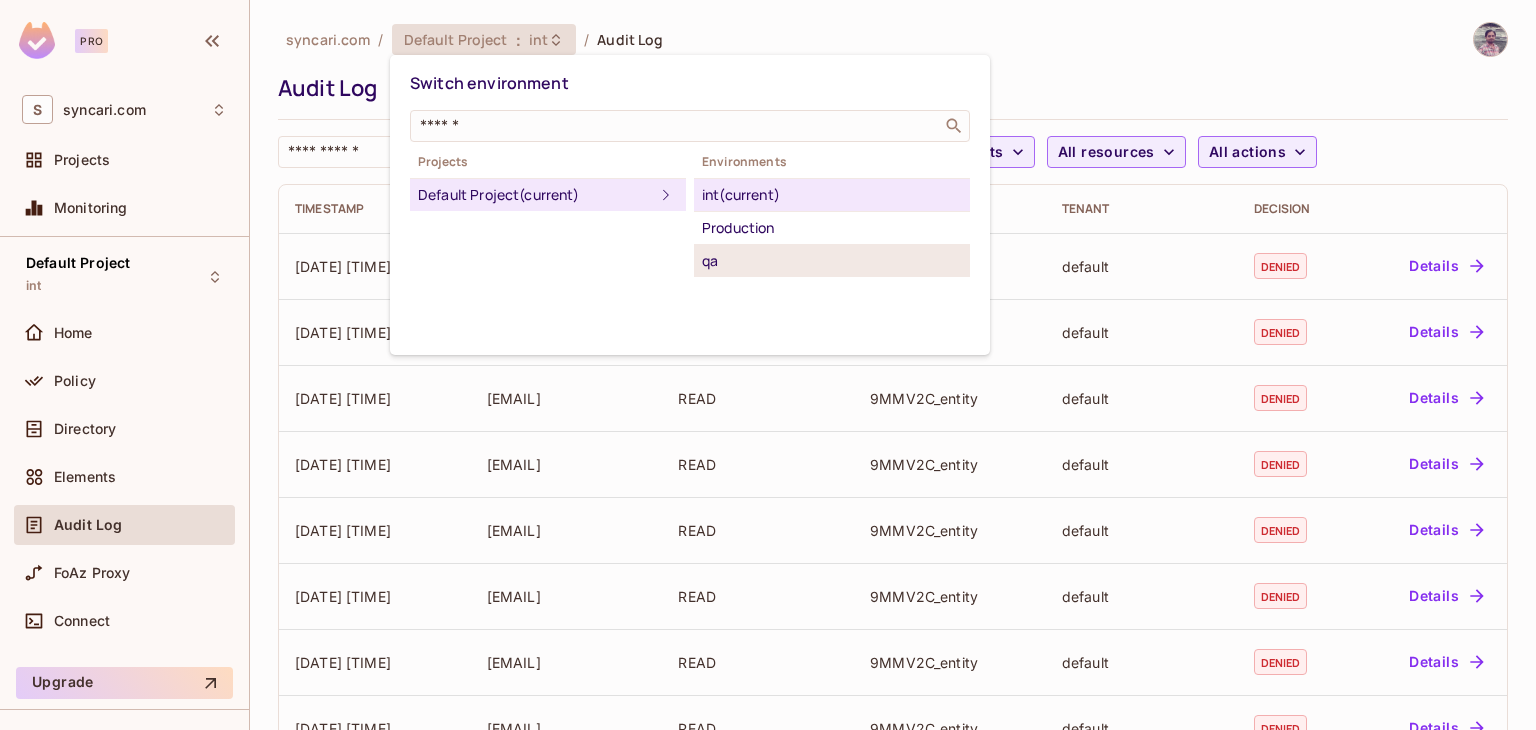 click on "qa" at bounding box center (832, 261) 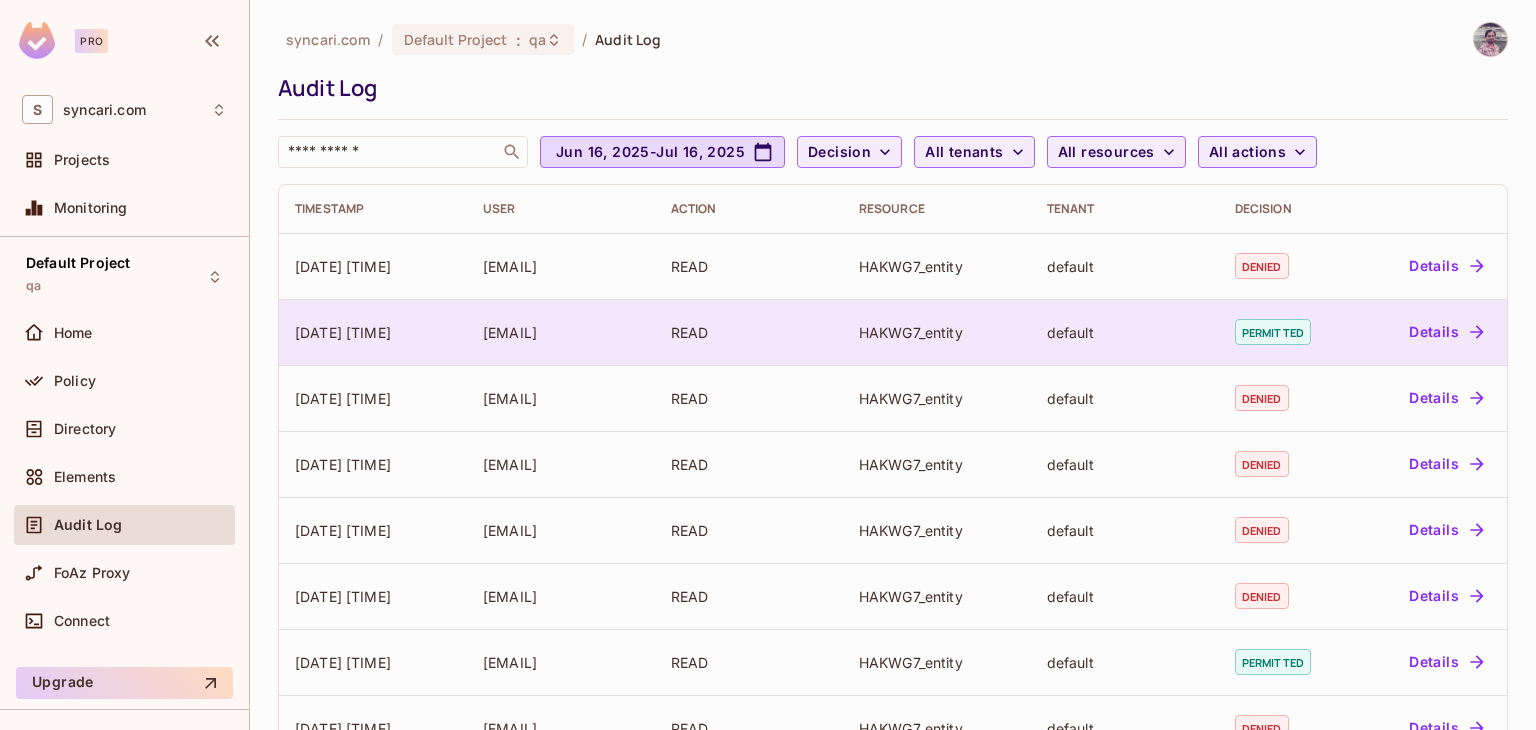 click on "Details" at bounding box center [1446, 332] 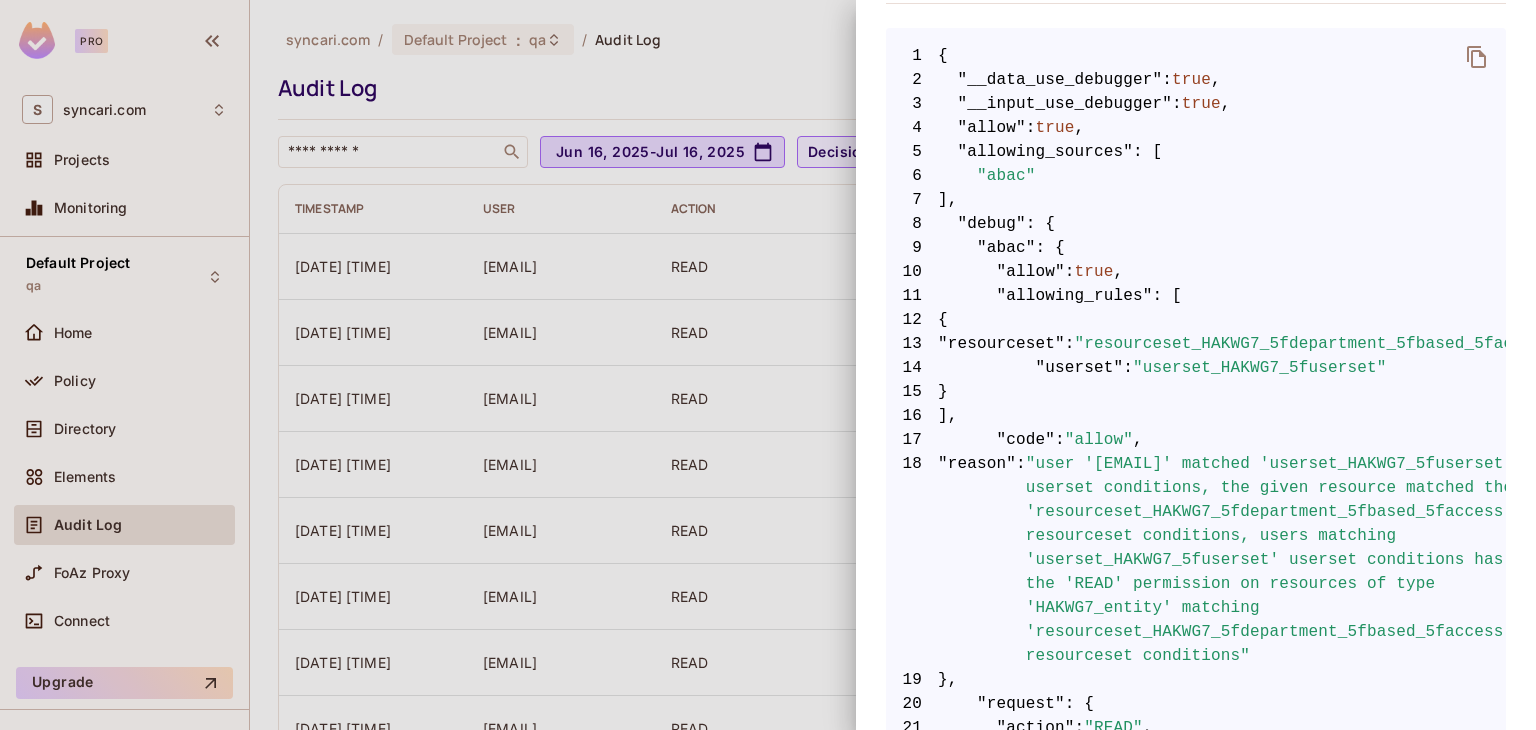 scroll, scrollTop: 252, scrollLeft: 0, axis: vertical 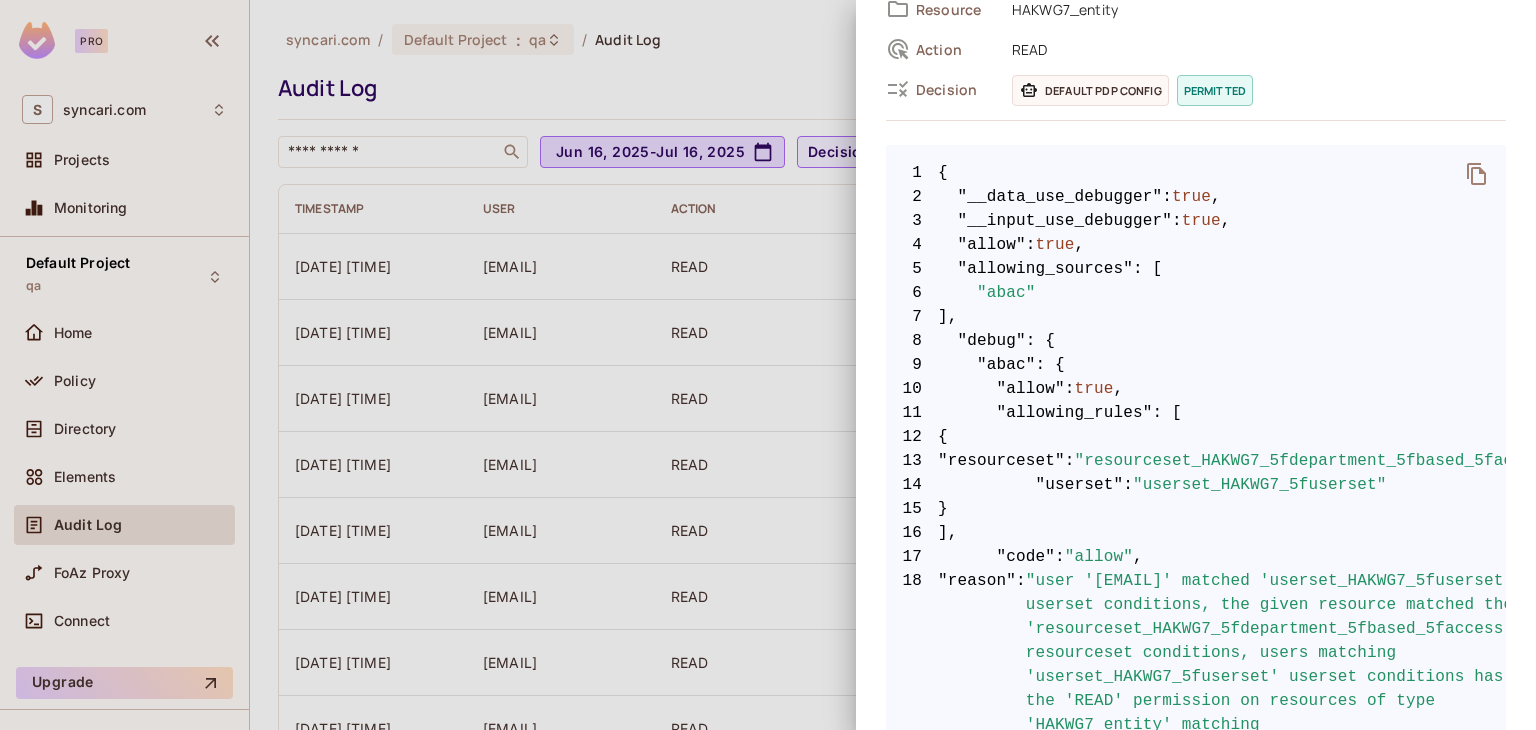click at bounding box center [768, 365] 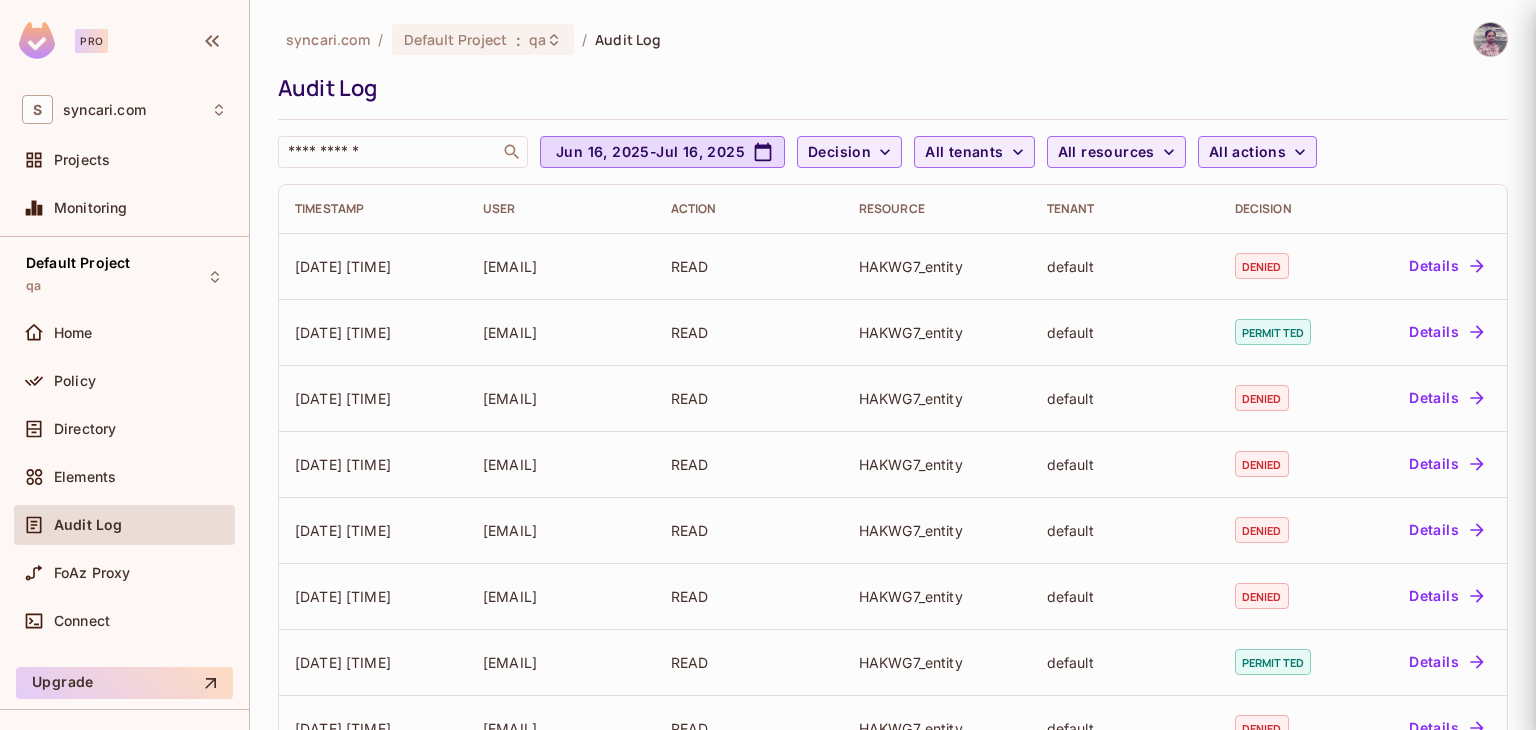 scroll, scrollTop: 0, scrollLeft: 0, axis: both 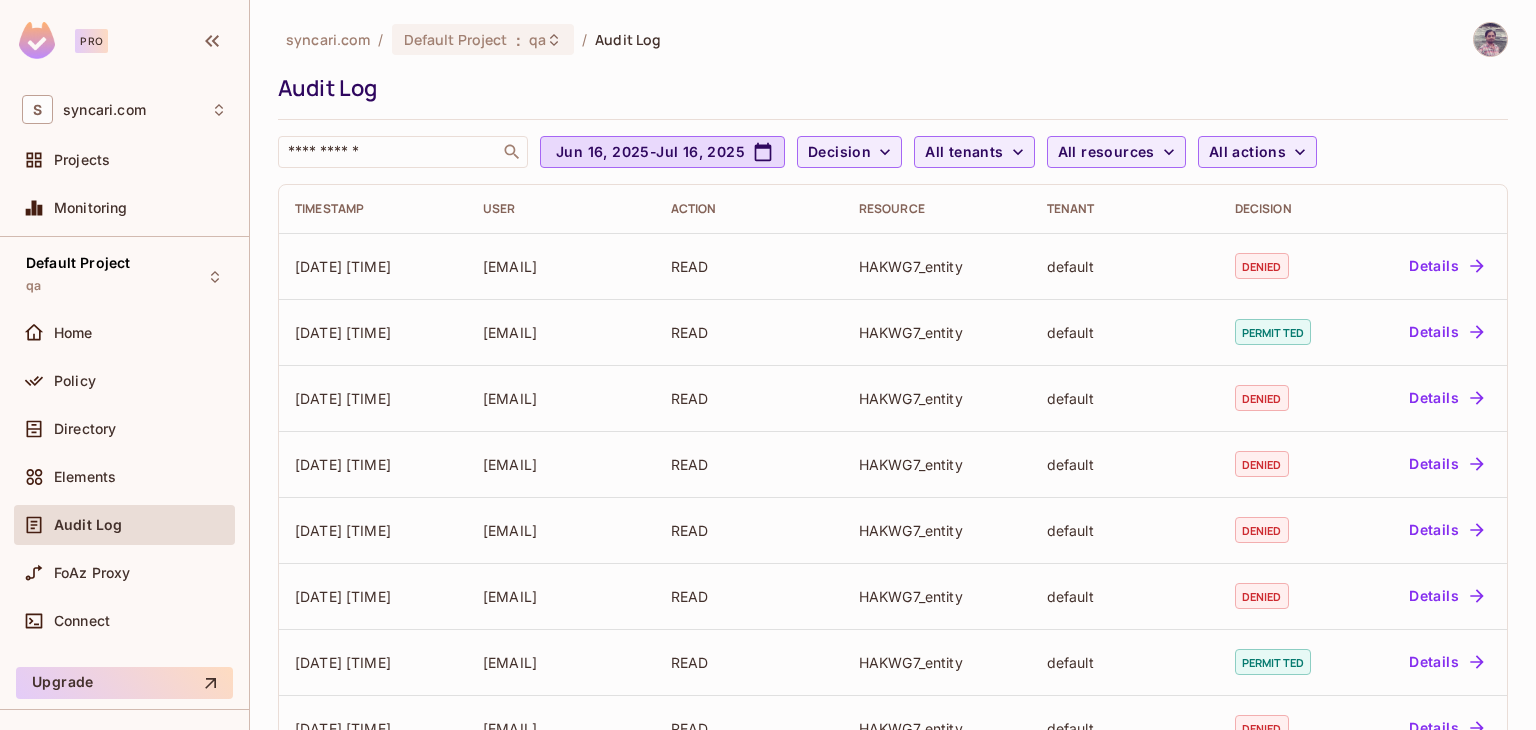 click on "Projects" at bounding box center [82, 160] 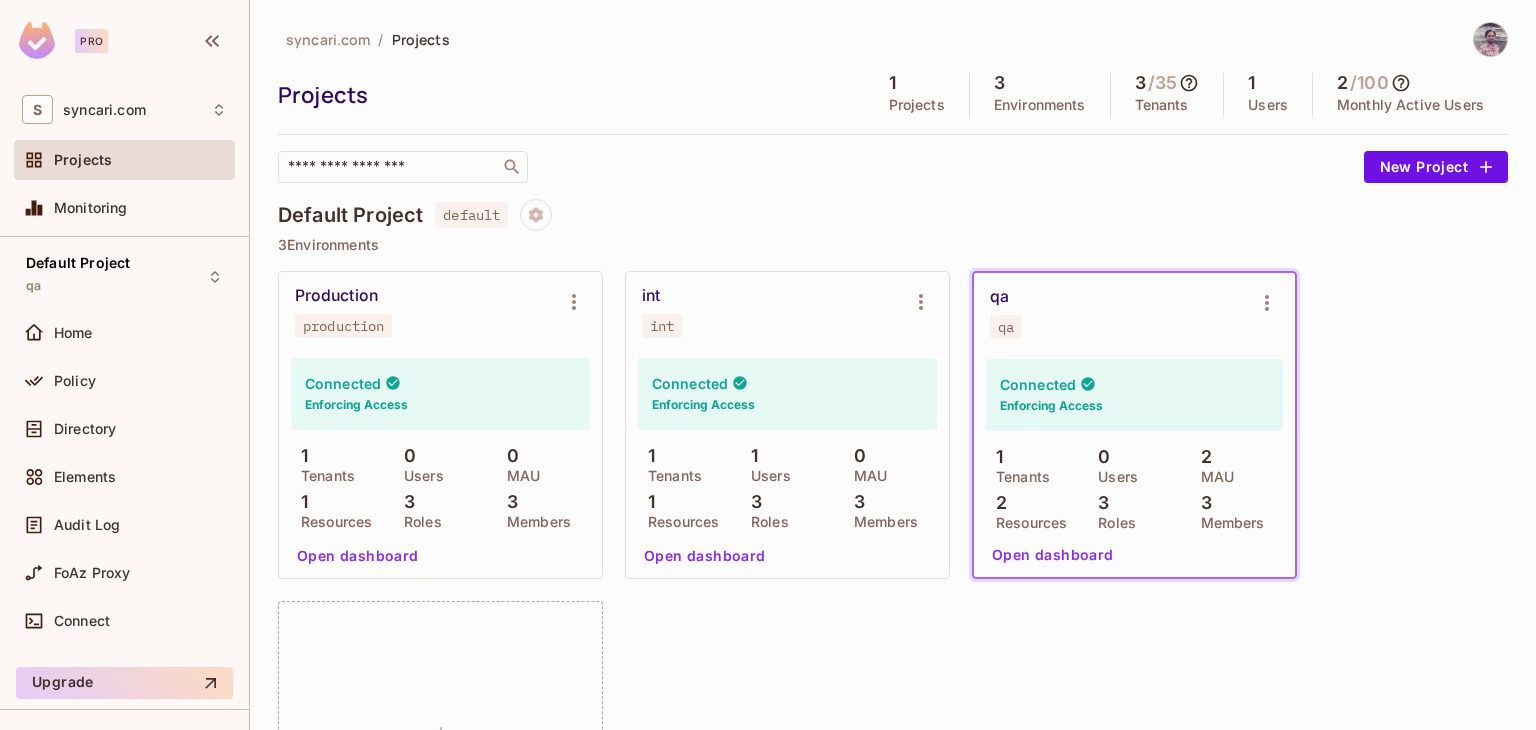 click on "Open dashboard" at bounding box center [1053, 555] 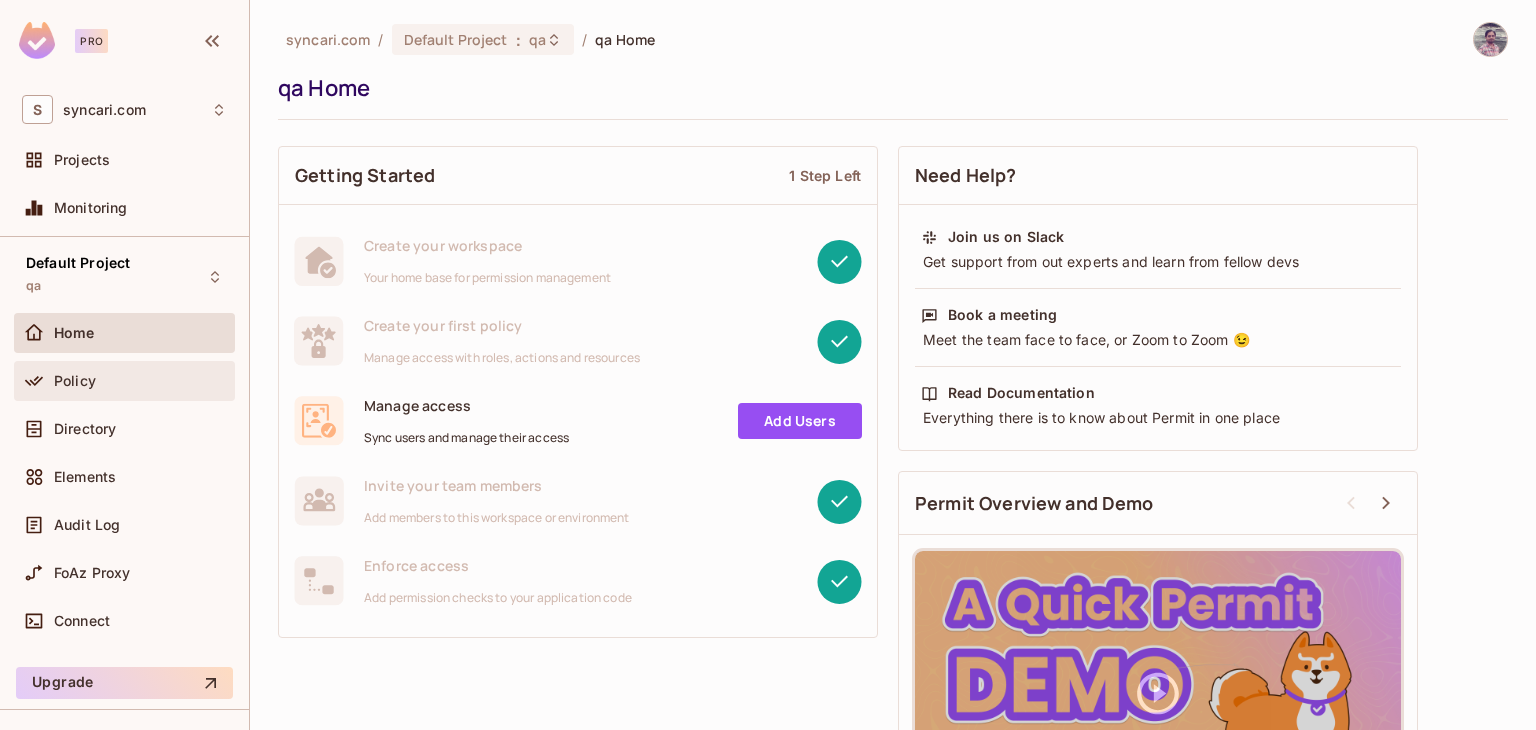 click at bounding box center [38, 381] 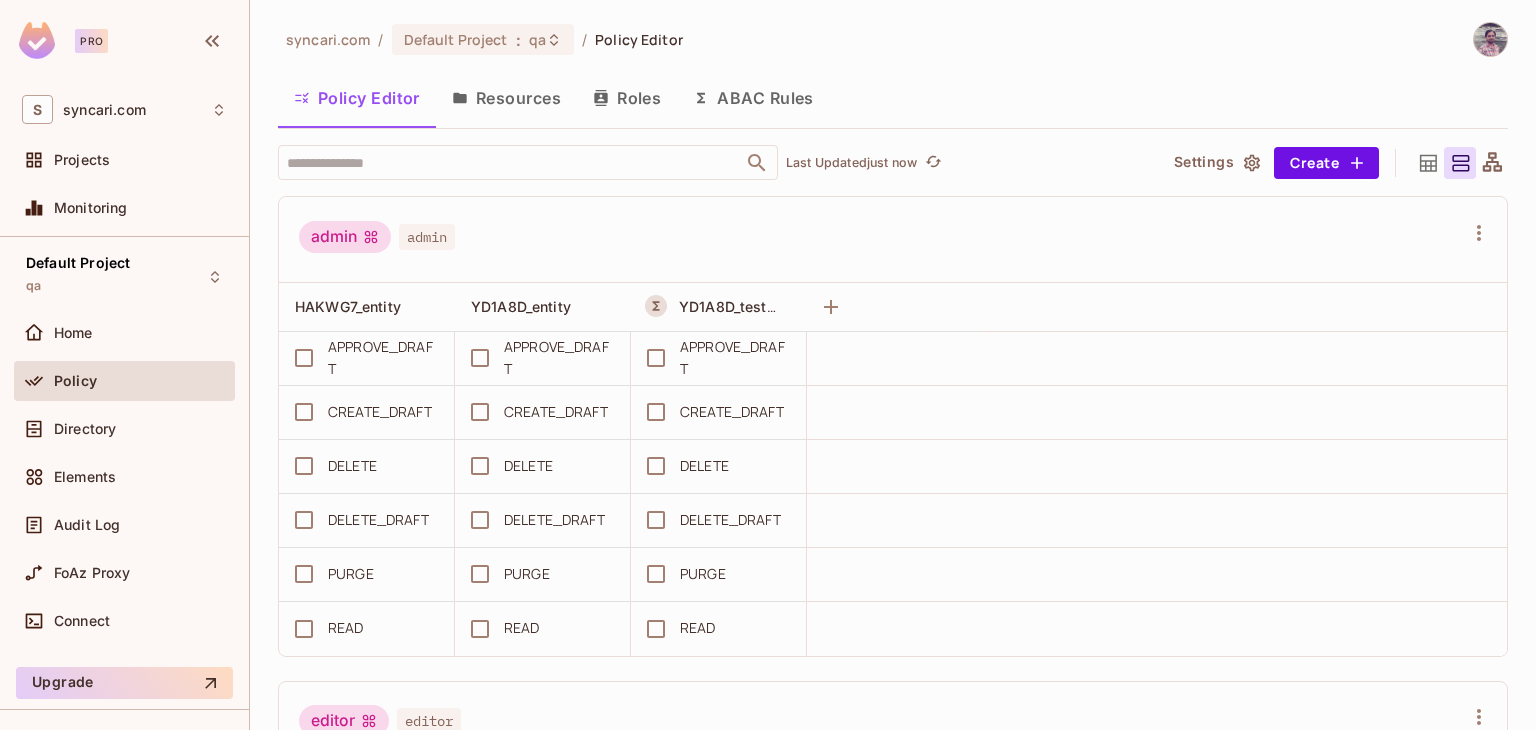 click on "Resources" at bounding box center [506, 98] 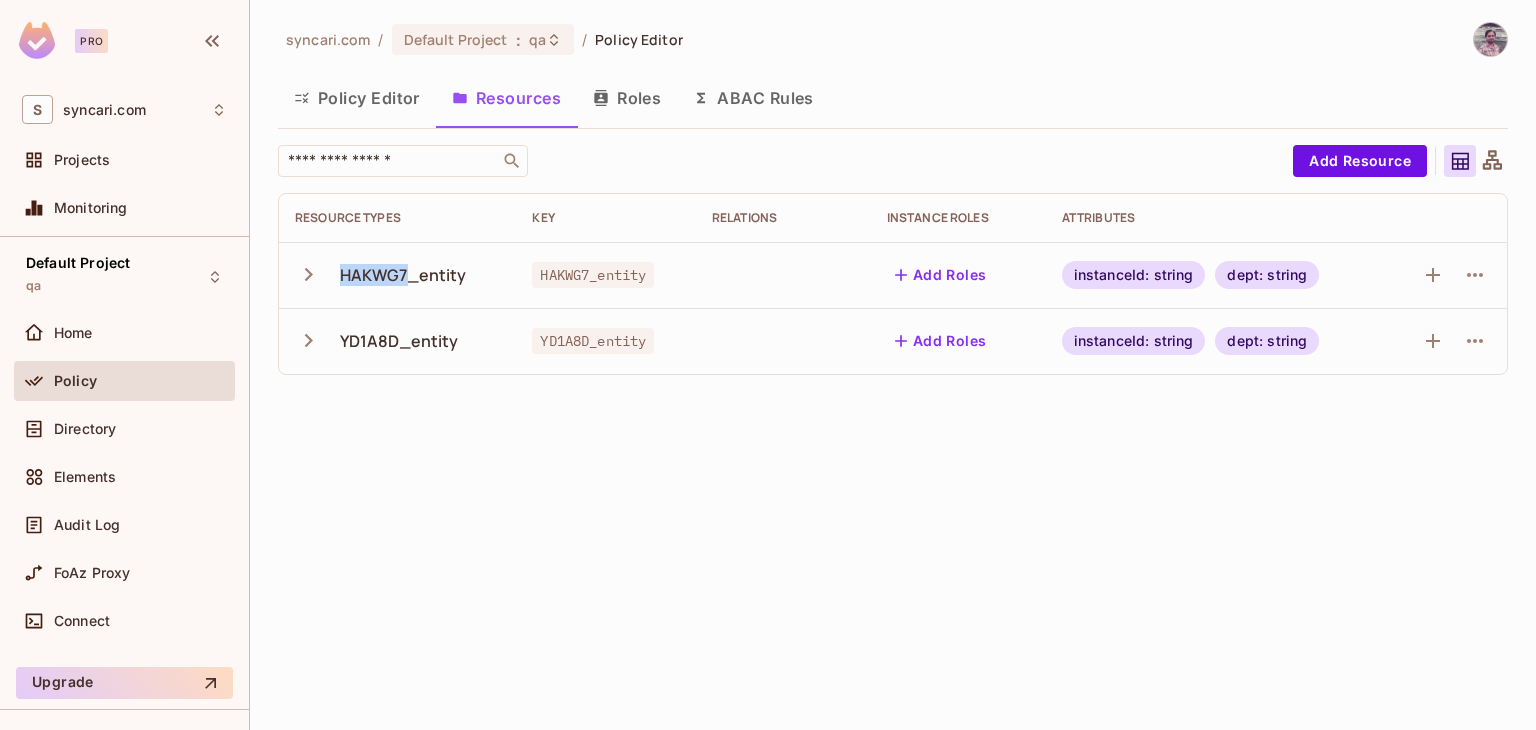 drag, startPoint x: 331, startPoint y: 271, endPoint x: 408, endPoint y: 274, distance: 77.05842 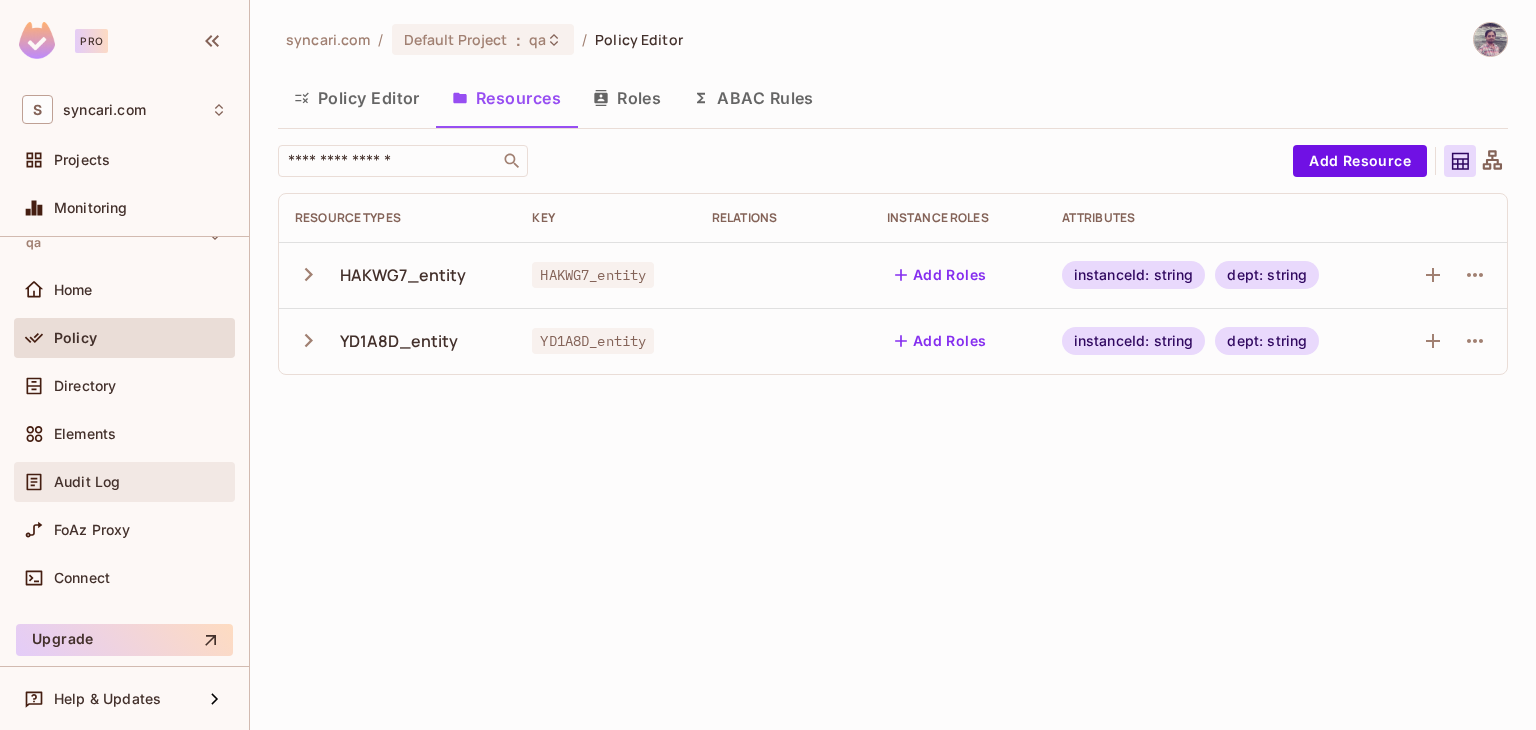 click on "Audit Log" at bounding box center [87, 482] 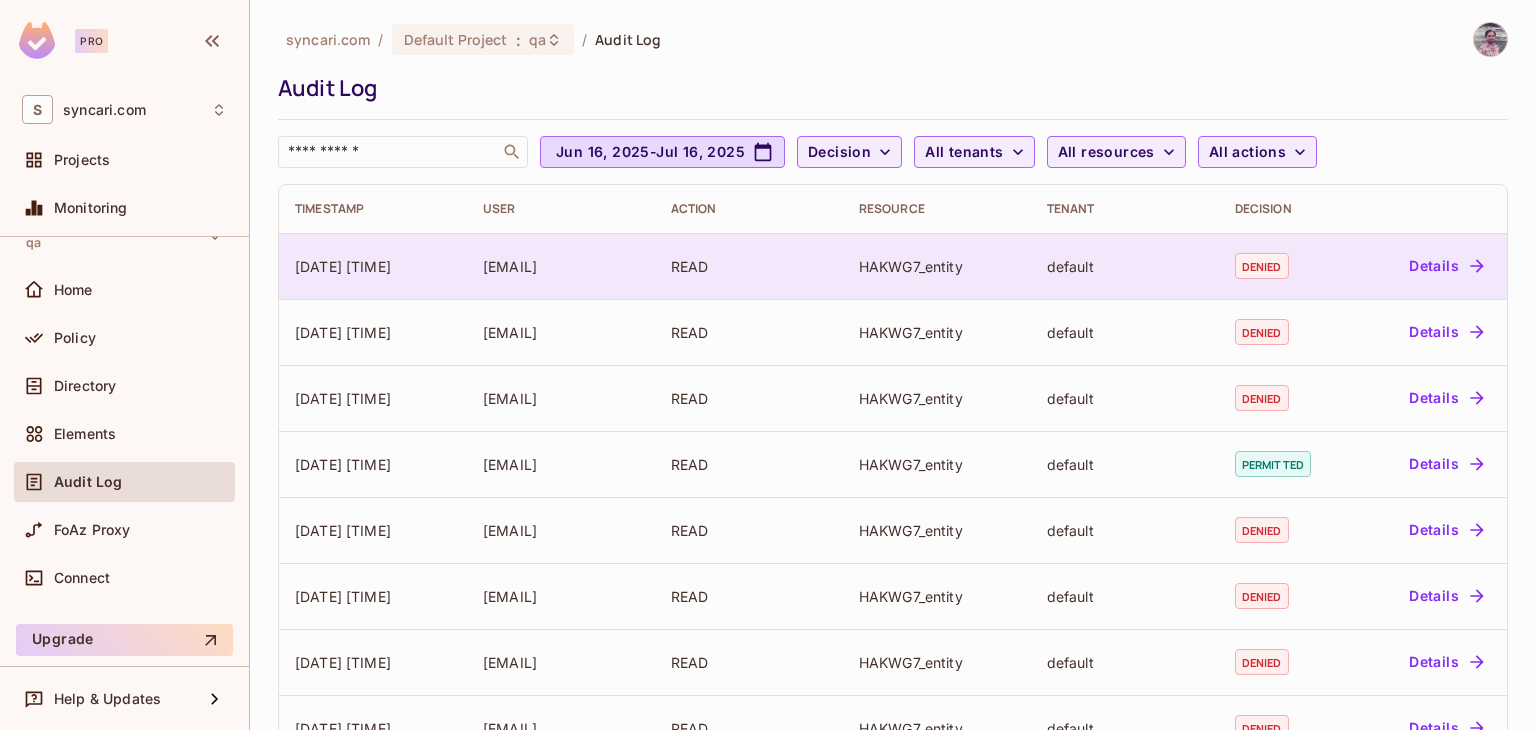 click on "Details" at bounding box center [1446, 266] 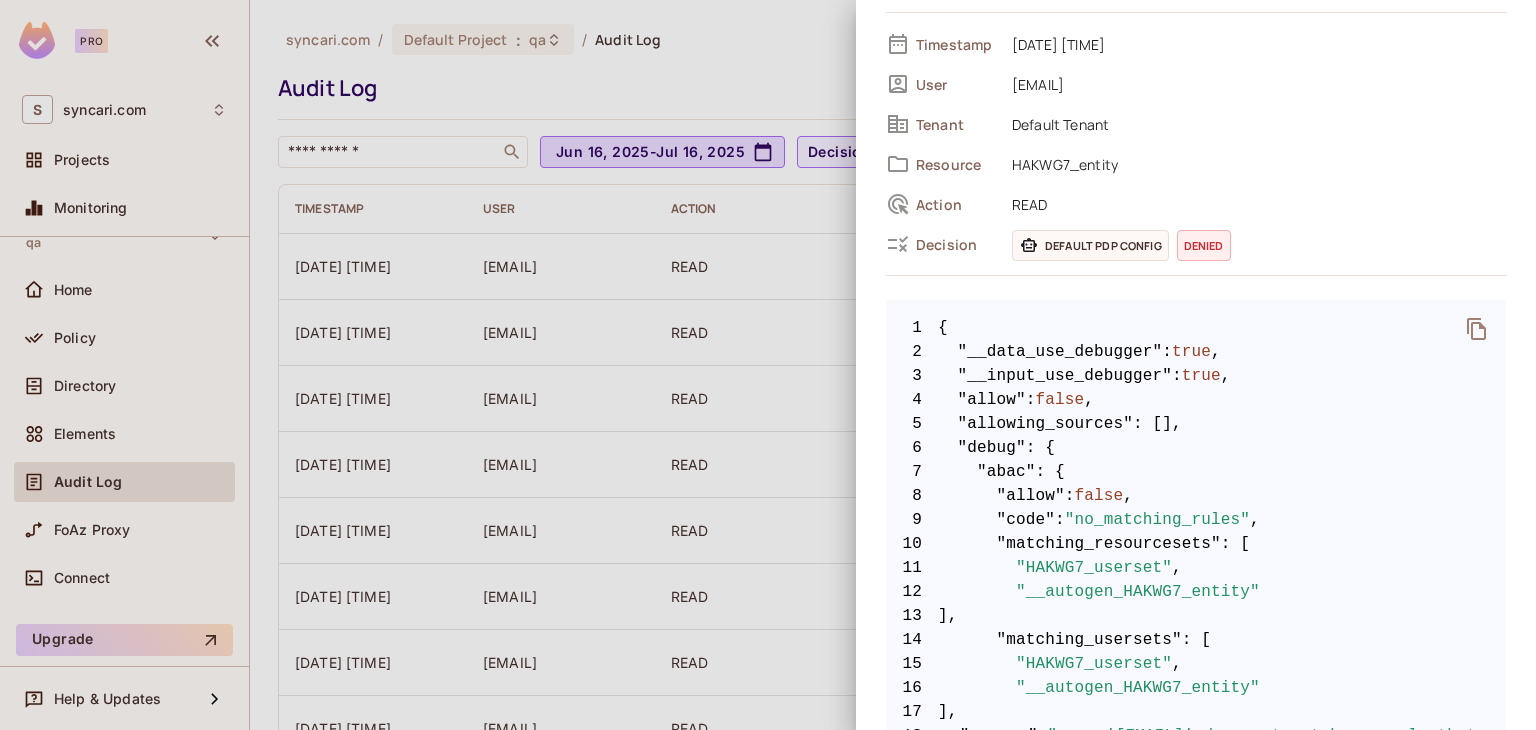 scroll, scrollTop: 100, scrollLeft: 0, axis: vertical 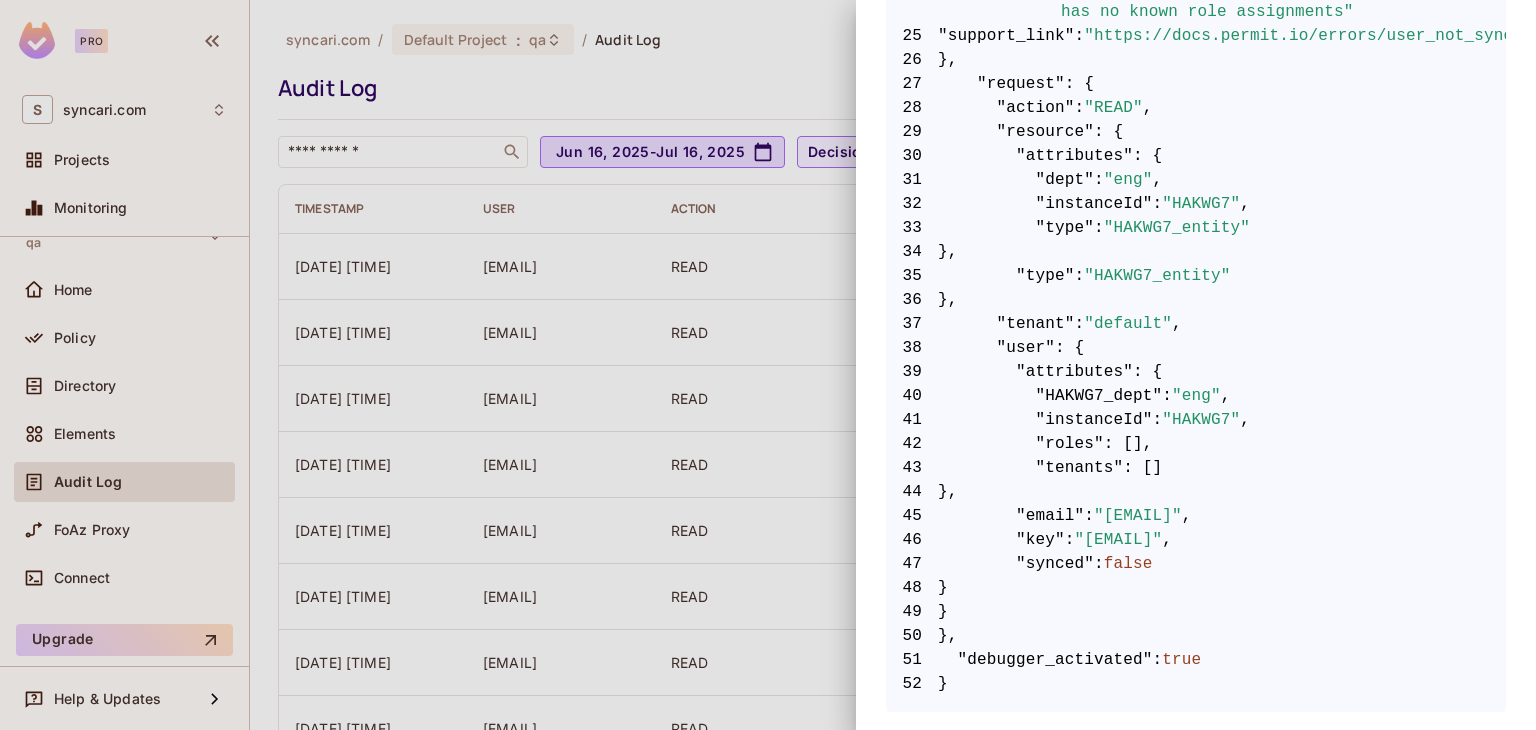 drag, startPoint x: 939, startPoint y: 324, endPoint x: 956, endPoint y: 567, distance: 243.59392 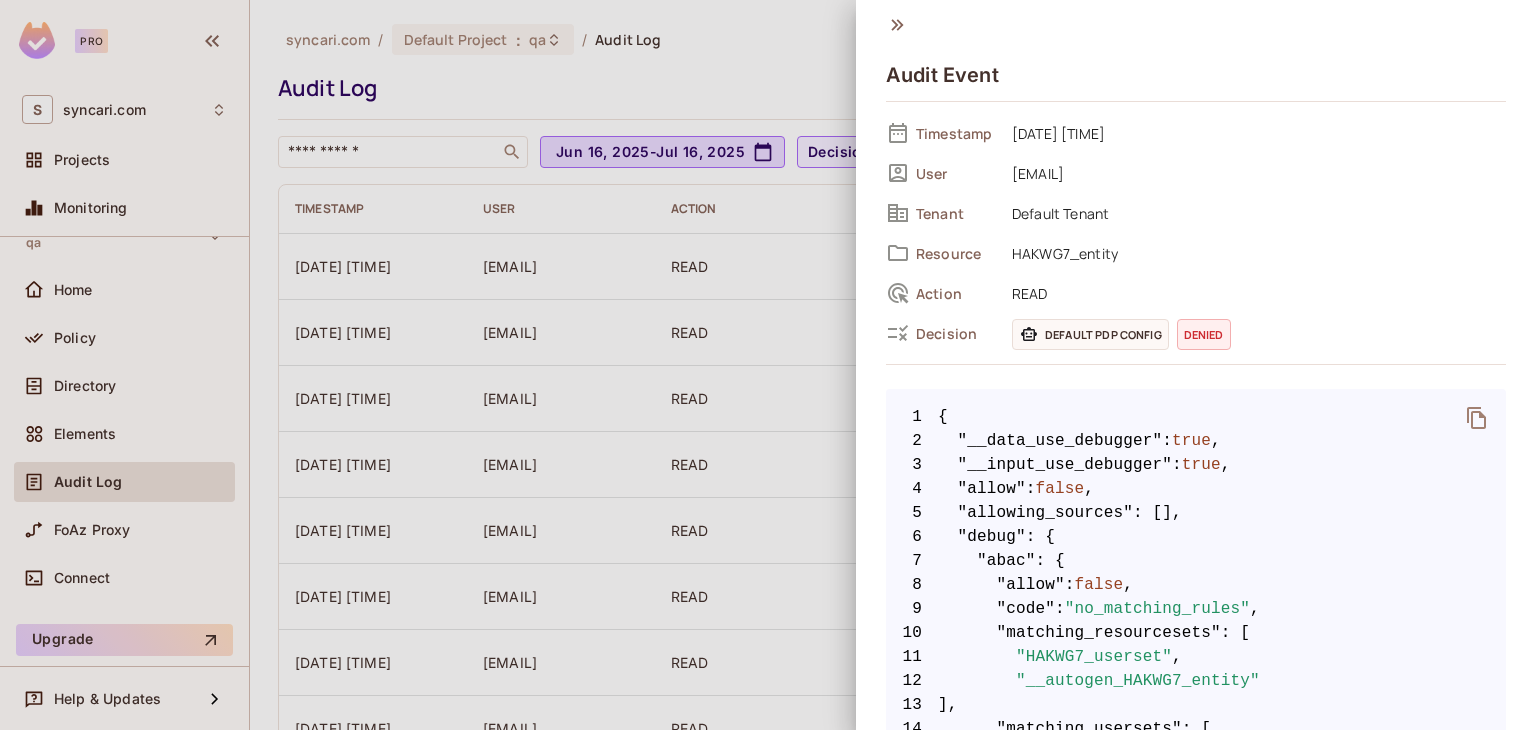 scroll, scrollTop: 0, scrollLeft: 0, axis: both 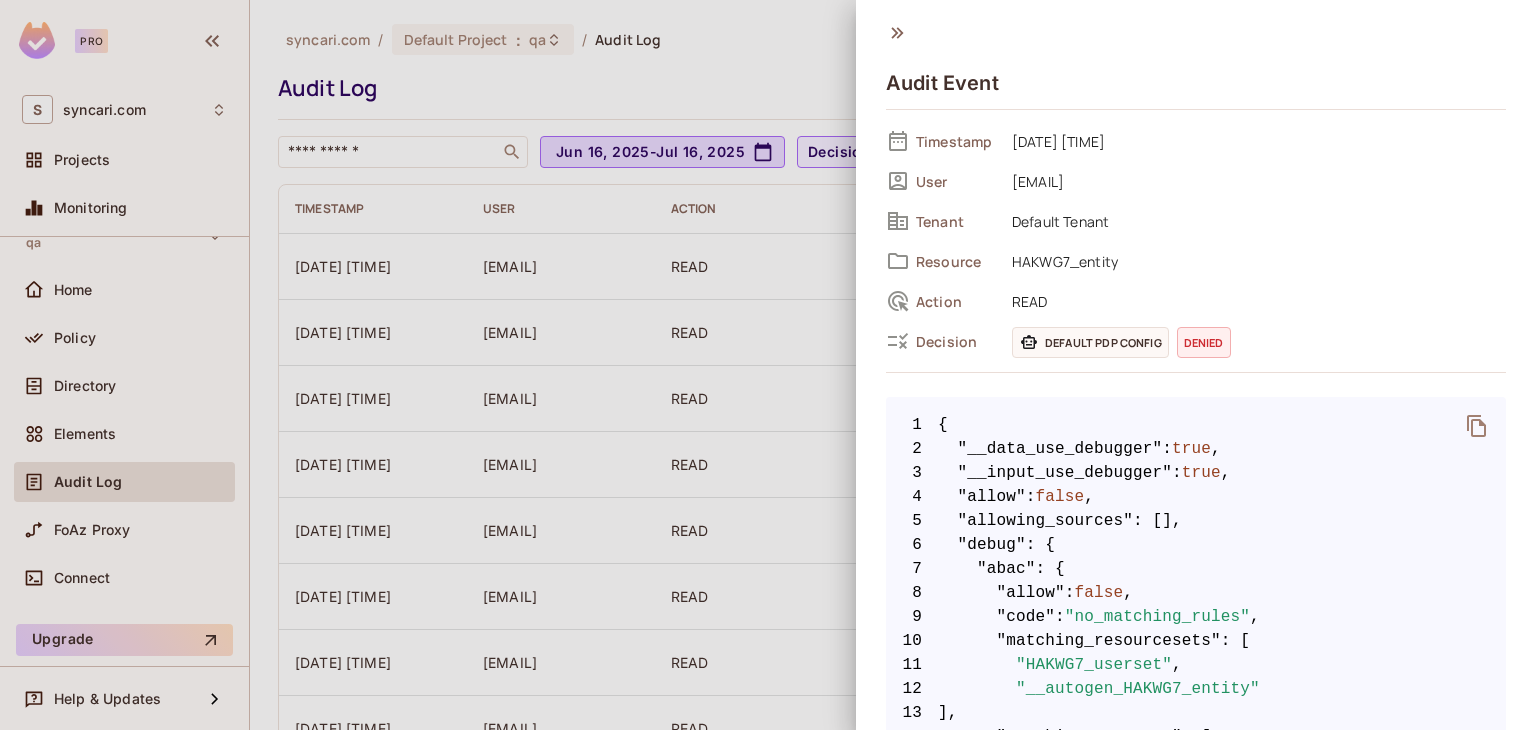 click on "4    "allow" :  false ," at bounding box center (1196, 497) 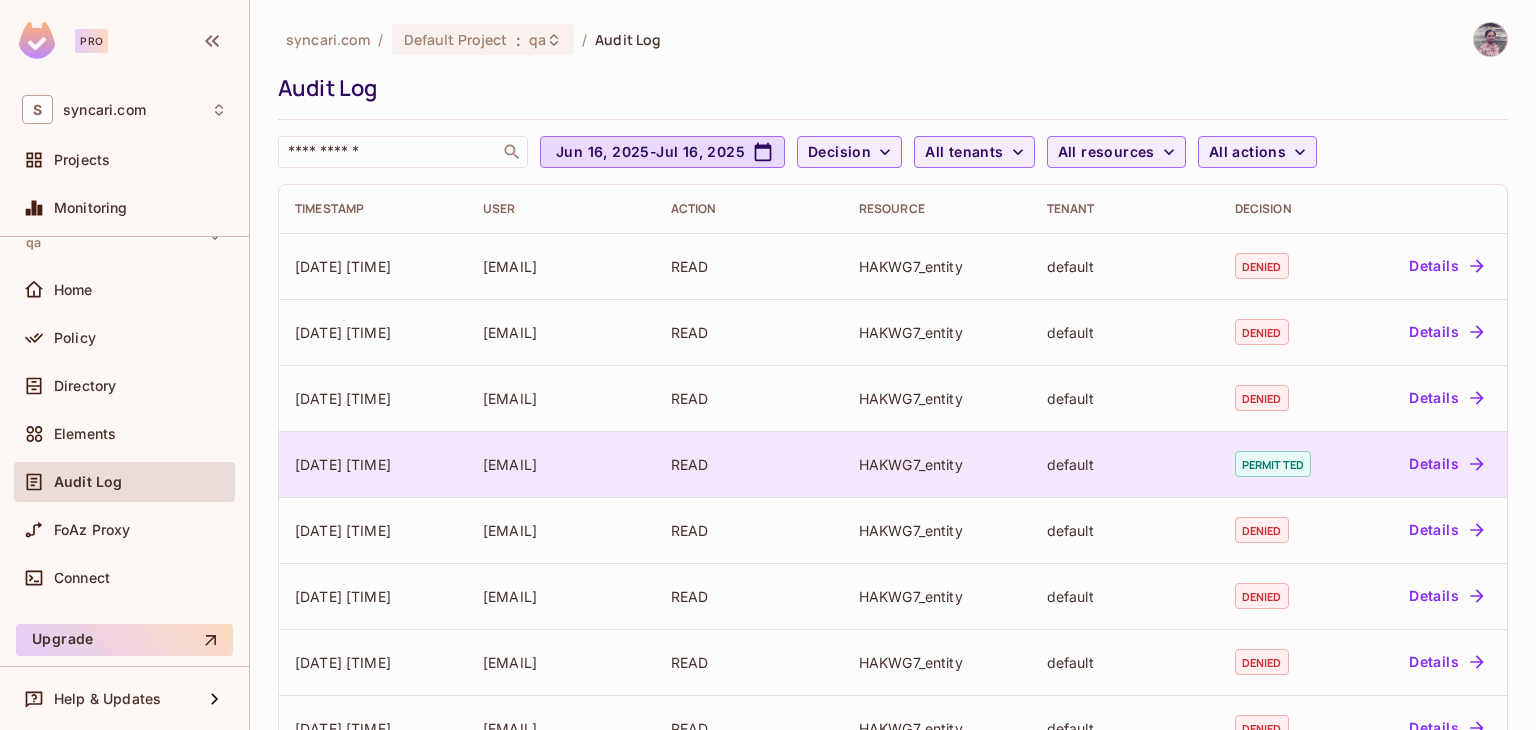 click on "Details" at bounding box center (1446, 464) 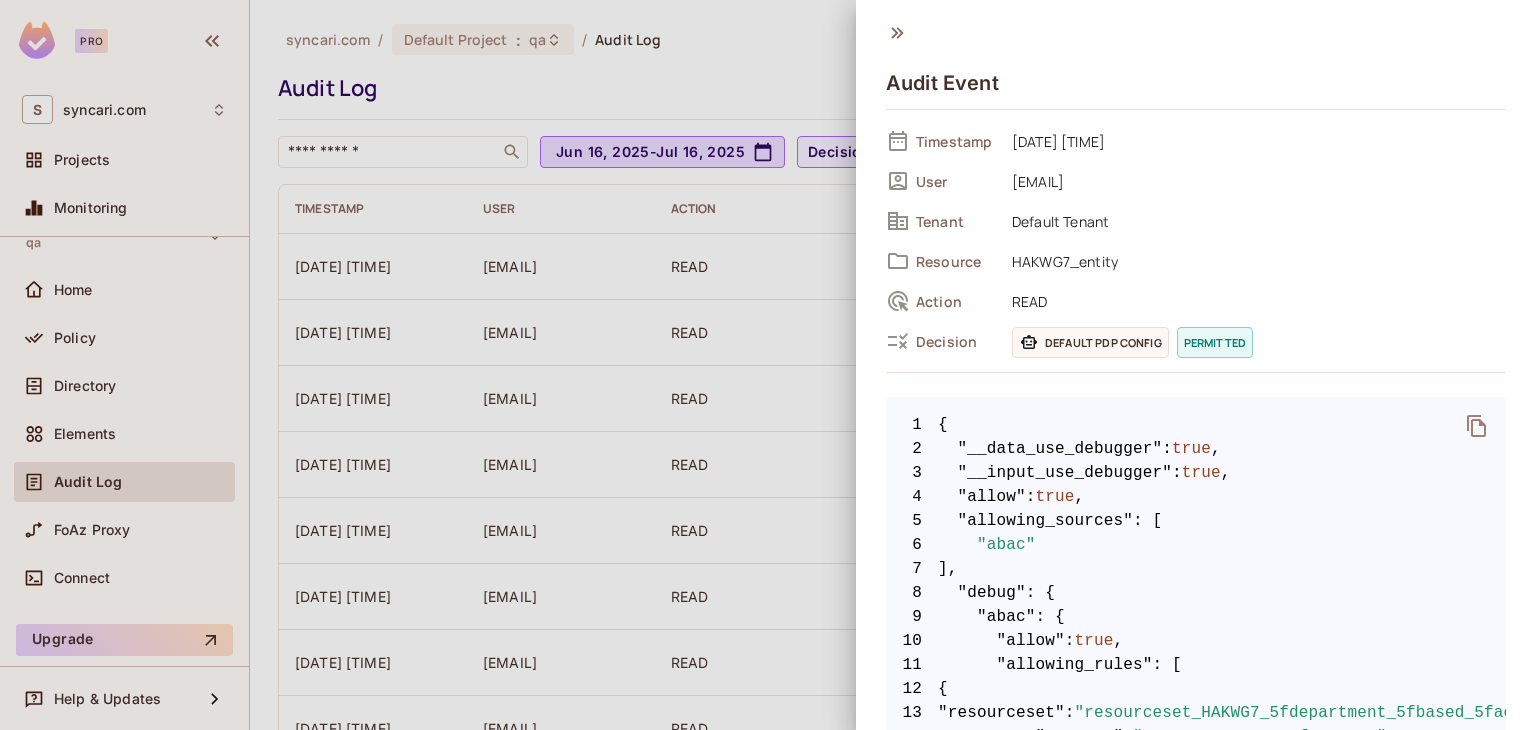click 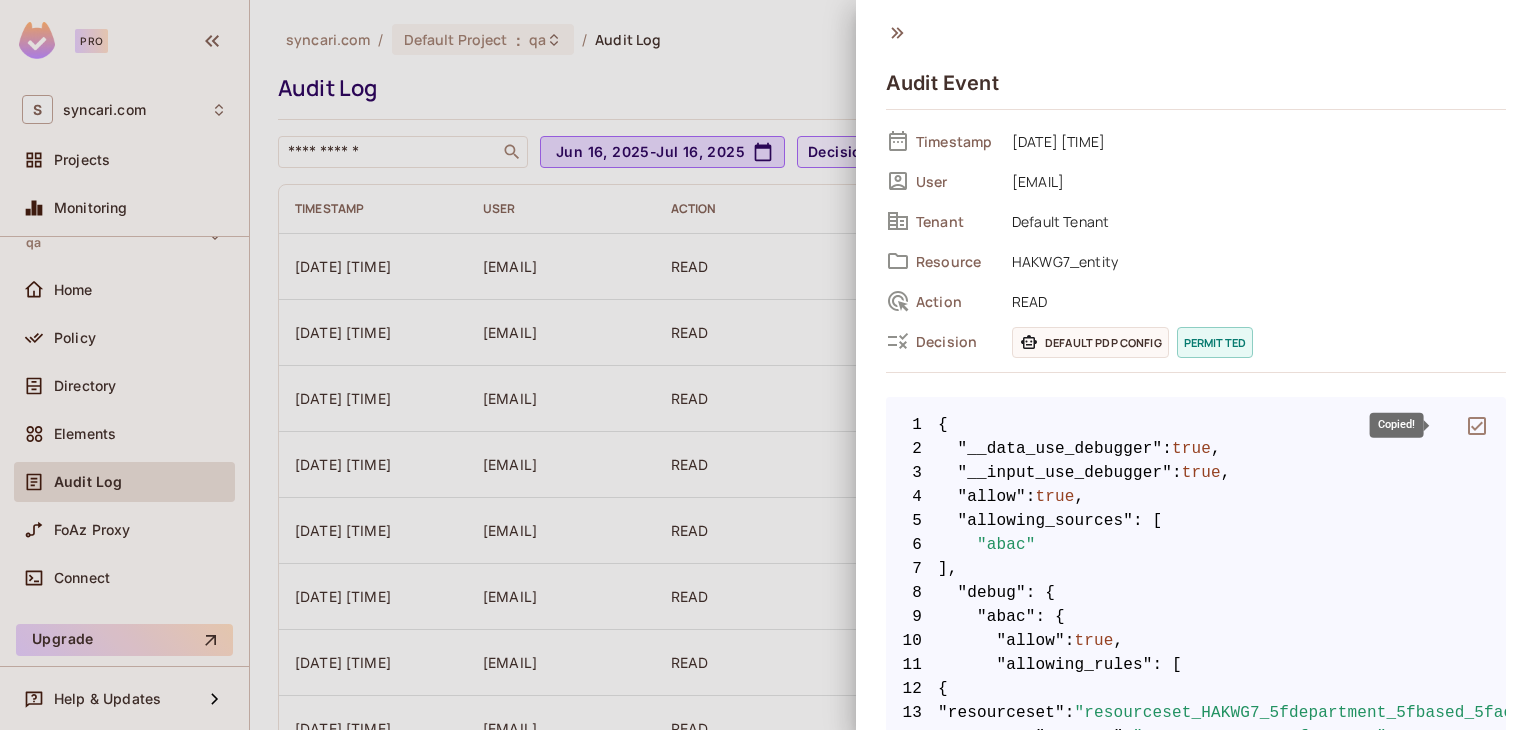 type 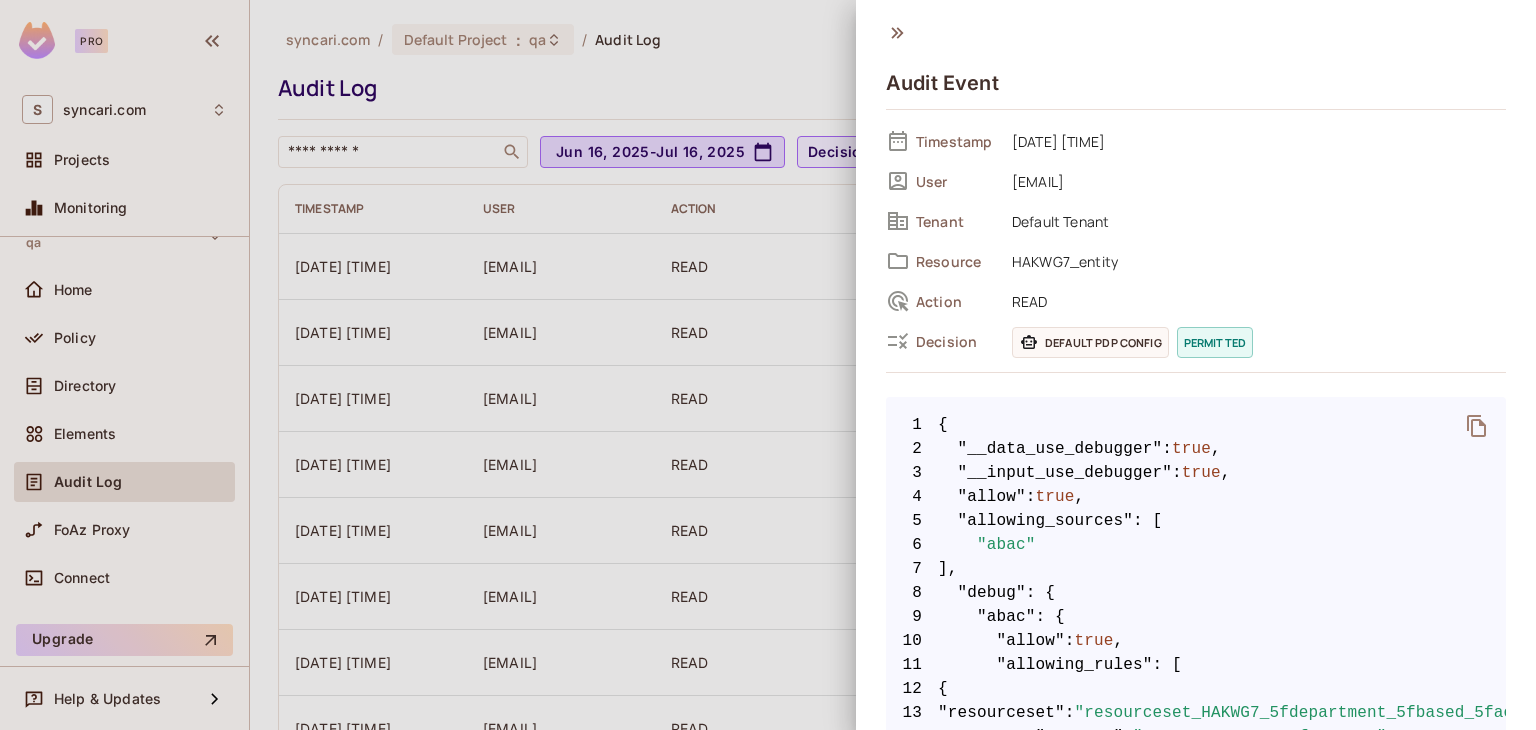 click at bounding box center [768, 365] 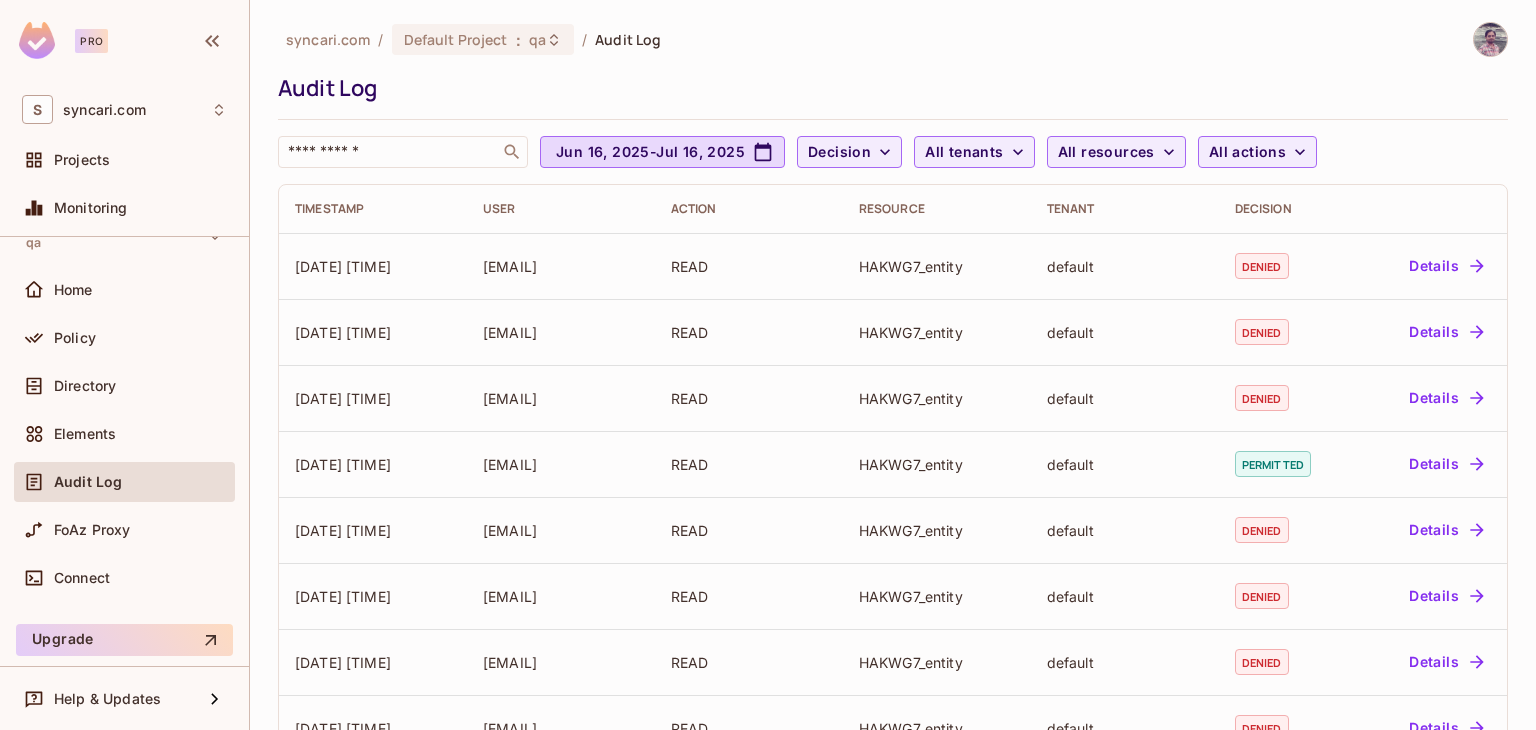 type 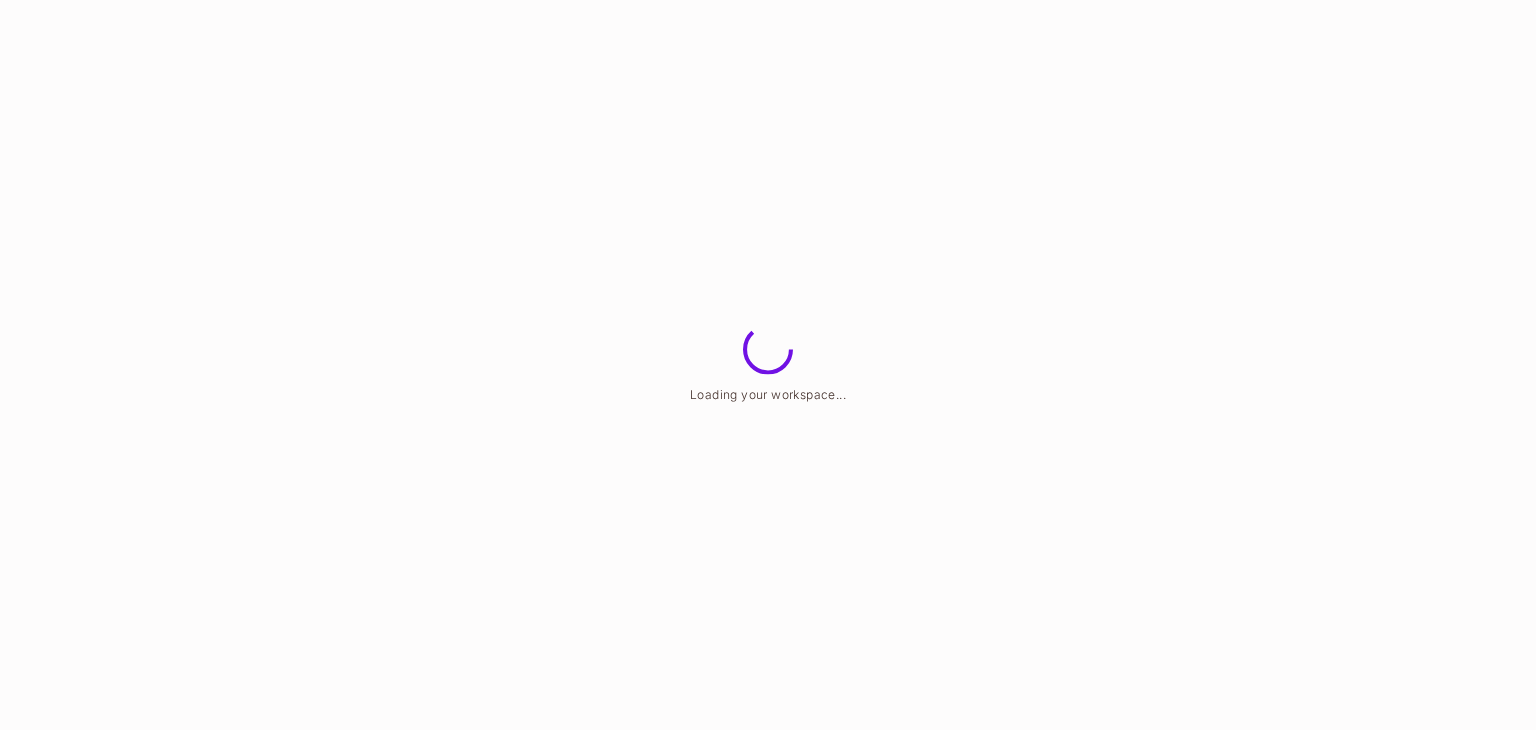 scroll, scrollTop: 0, scrollLeft: 0, axis: both 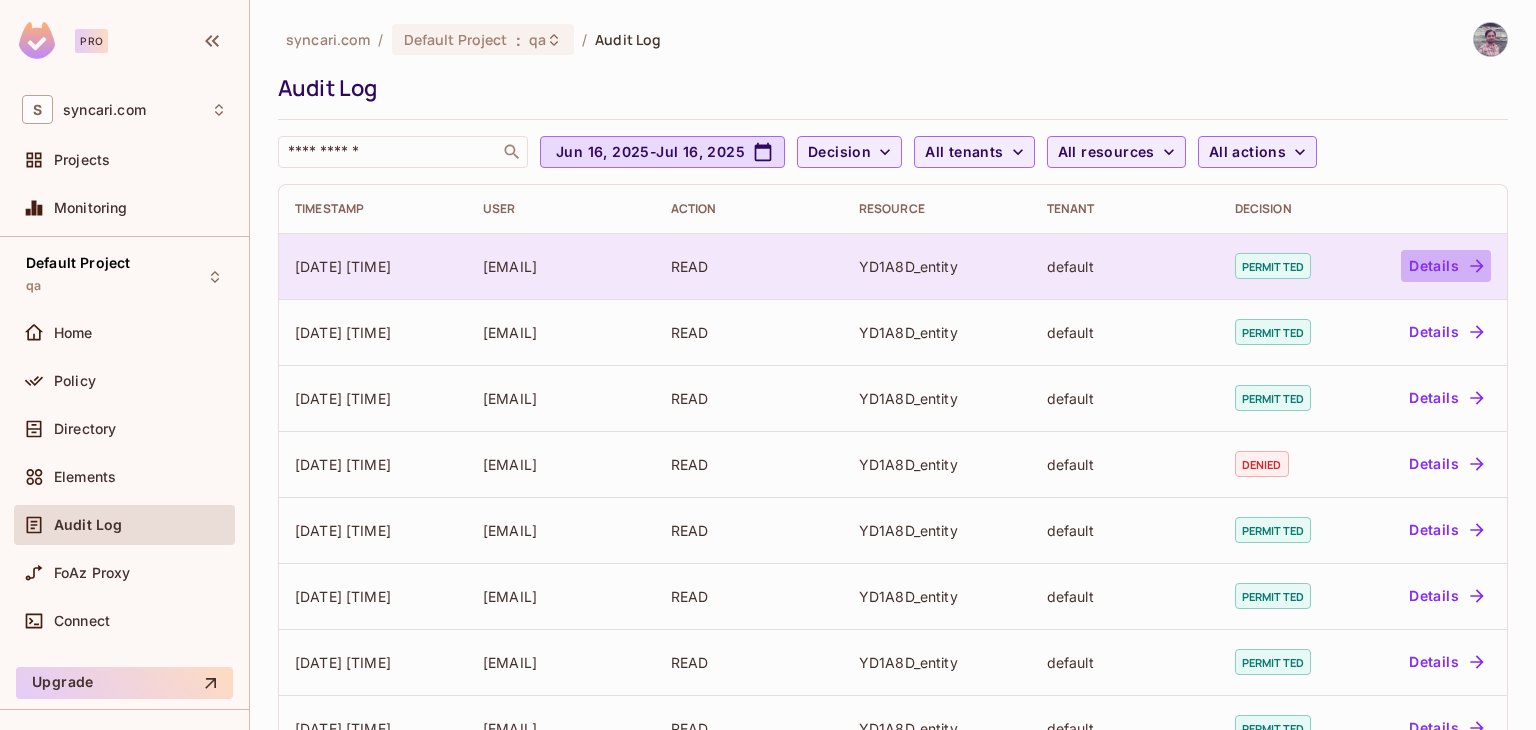 click on "Details" at bounding box center [1446, 266] 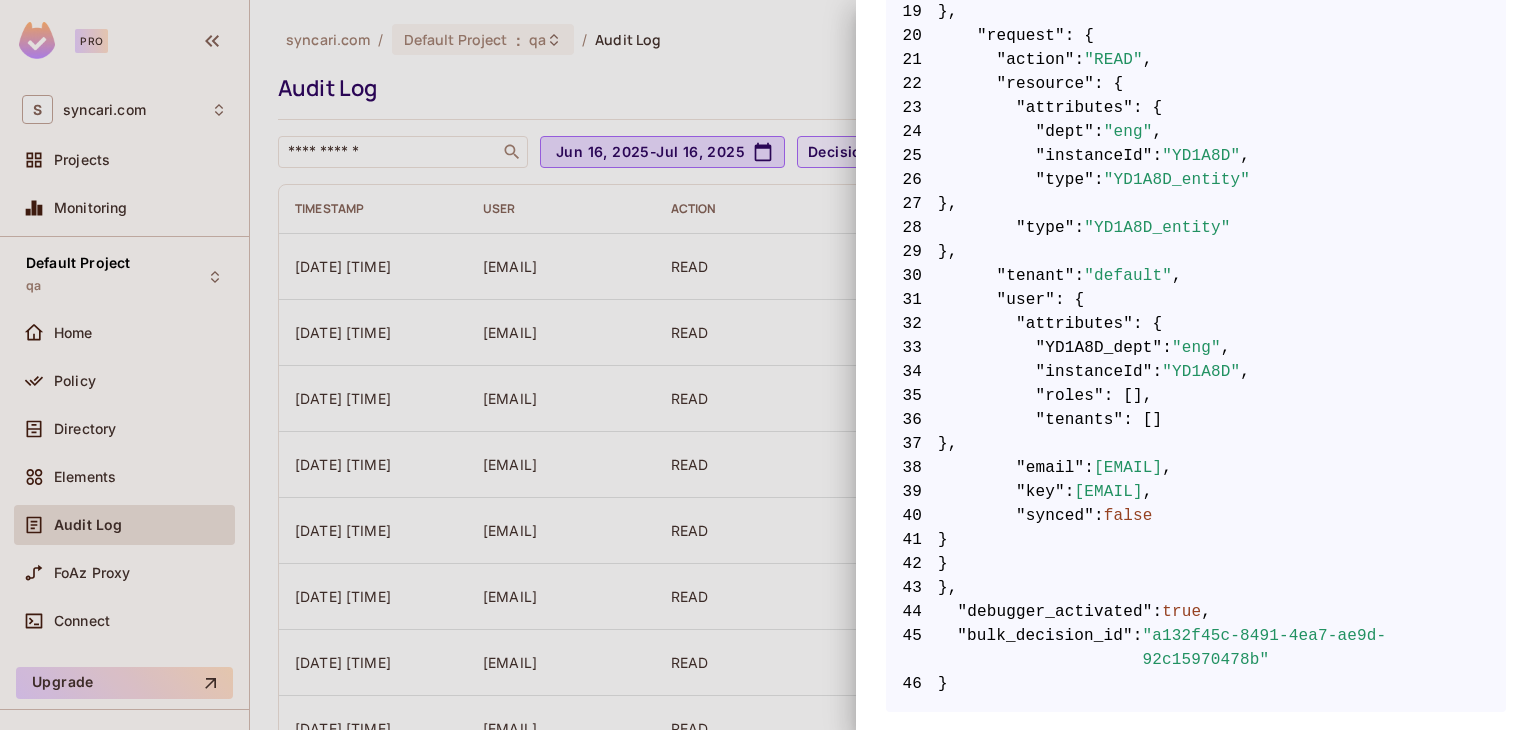scroll, scrollTop: 1036, scrollLeft: 0, axis: vertical 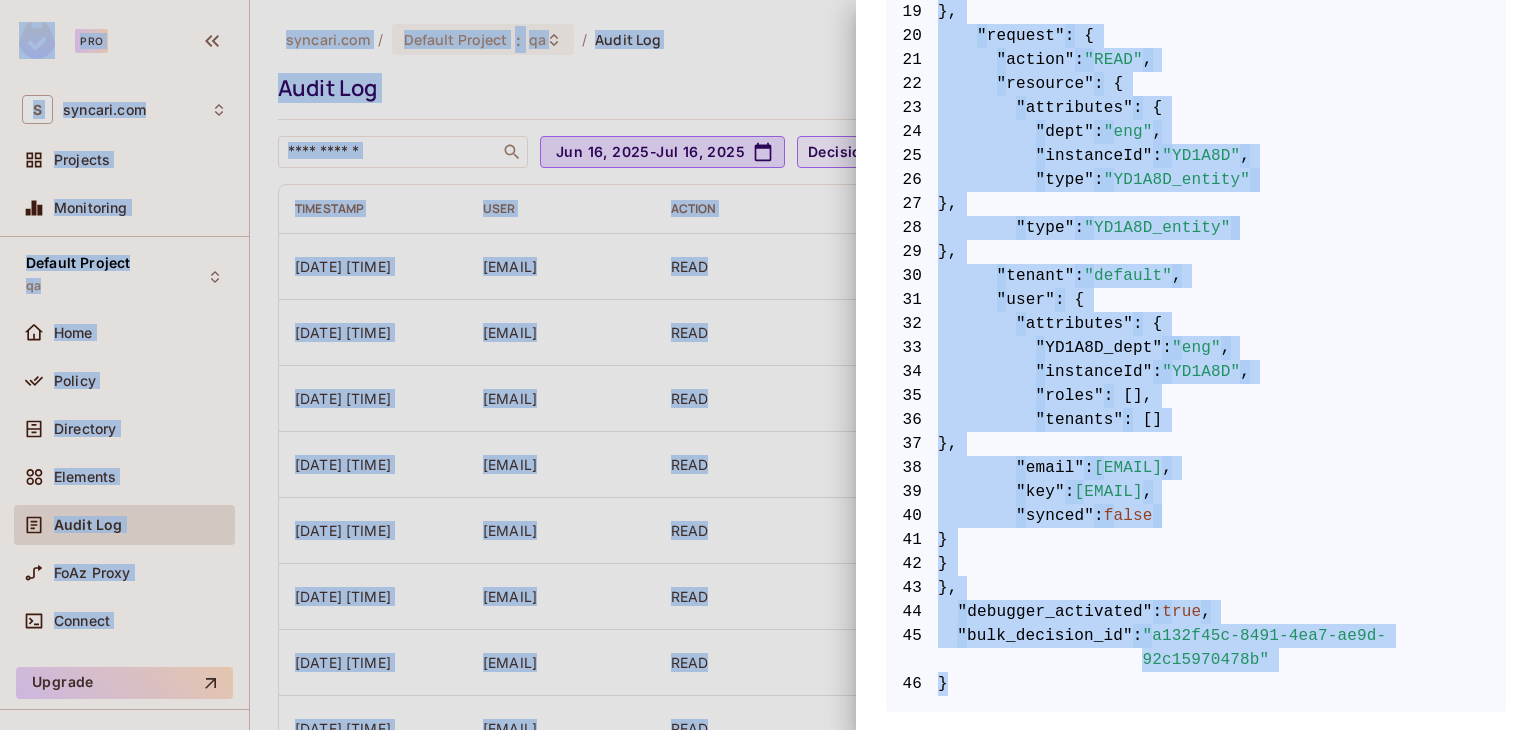 click on "34            "instanceId" :  "YD1A8D" ," at bounding box center (1196, 372) 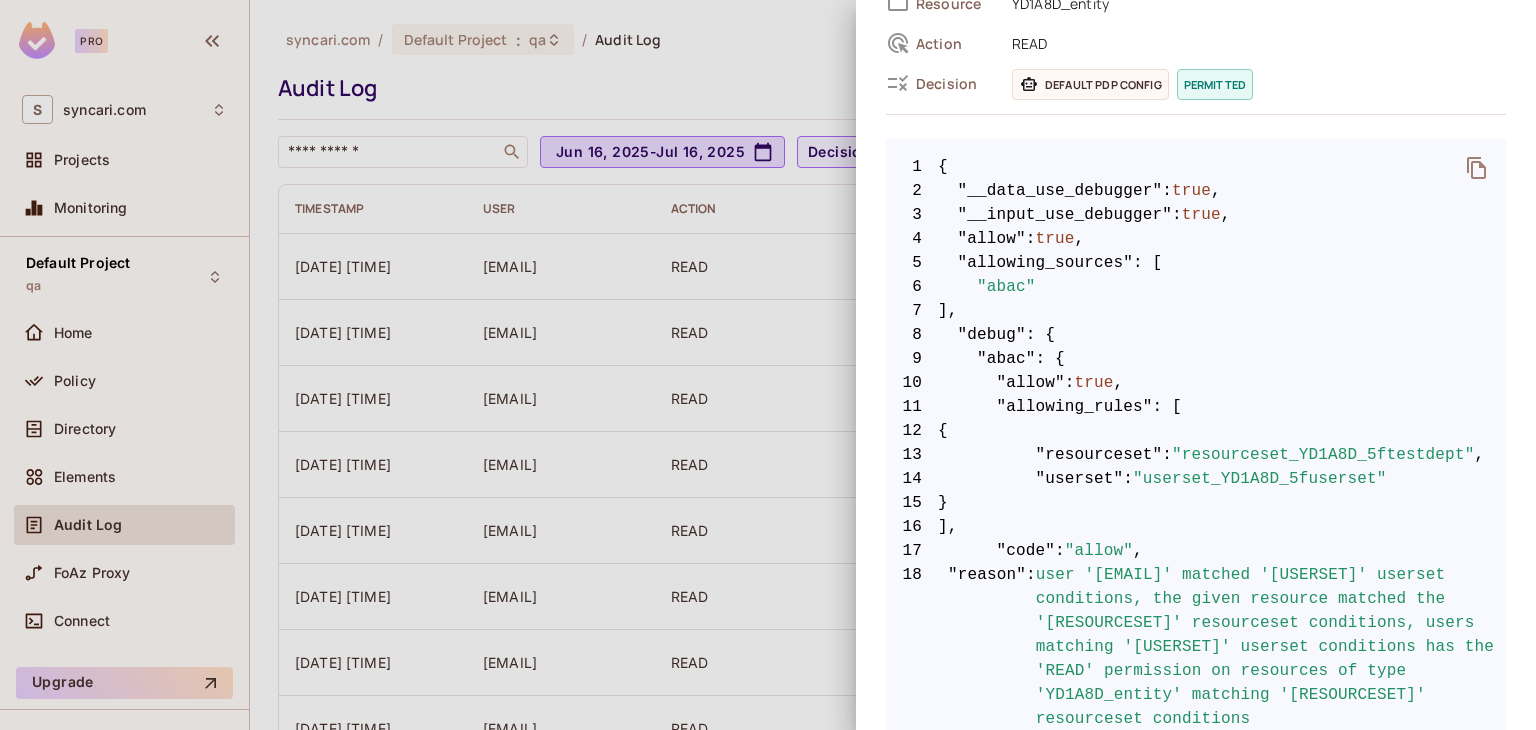 scroll, scrollTop: 0, scrollLeft: 0, axis: both 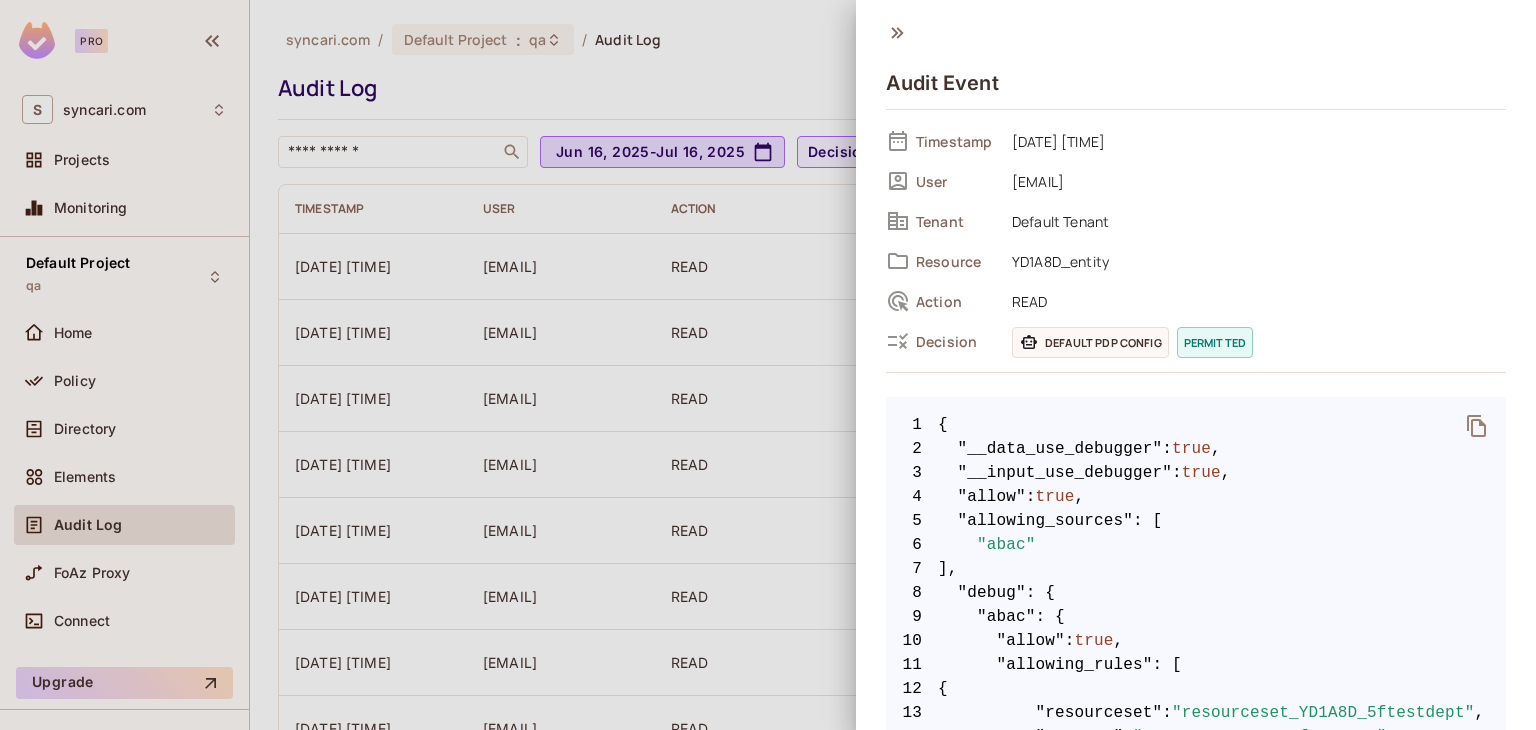click 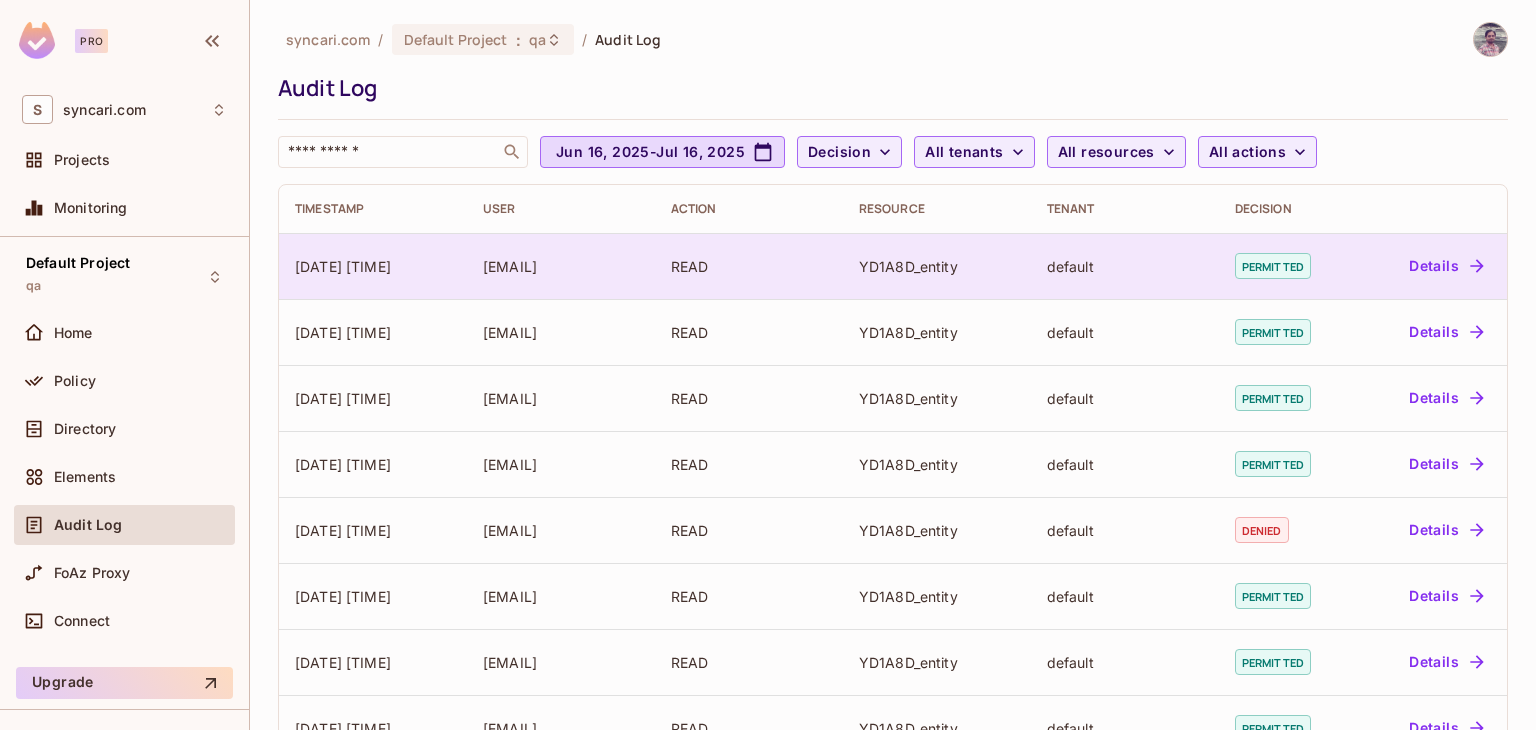 scroll, scrollTop: 0, scrollLeft: 0, axis: both 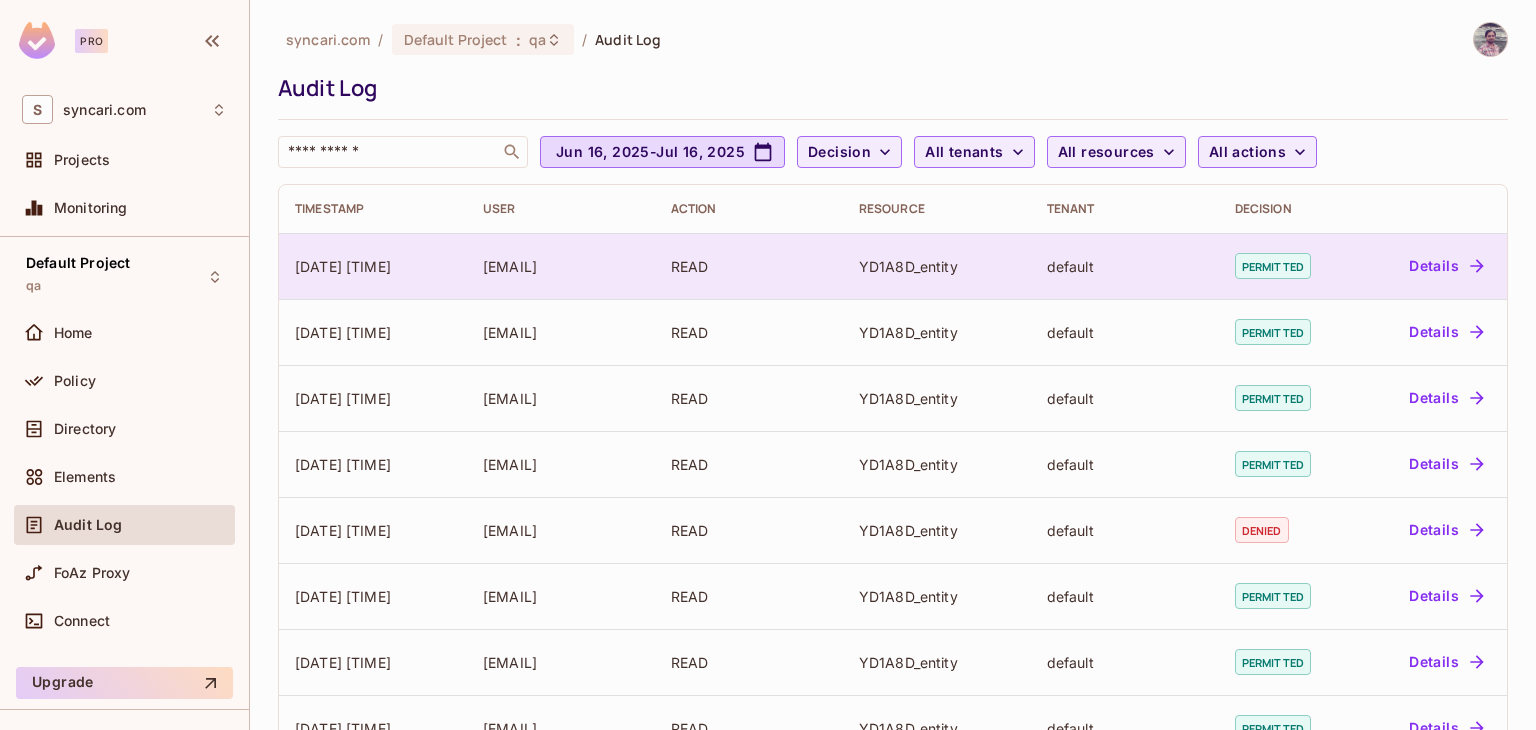 click on "Details" at bounding box center (1446, 266) 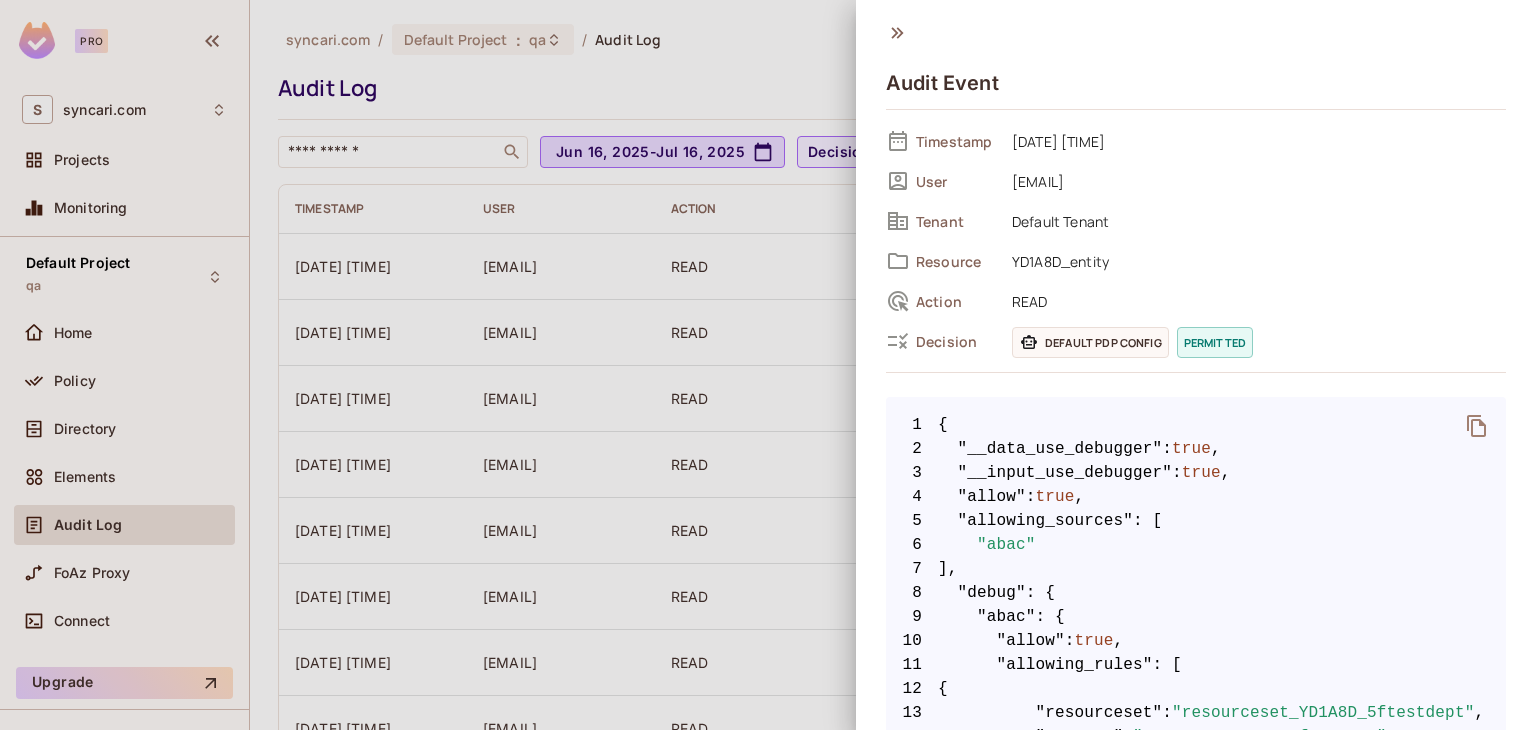 click on "3    "__input_use_debugger" :  true ," at bounding box center [1196, 473] 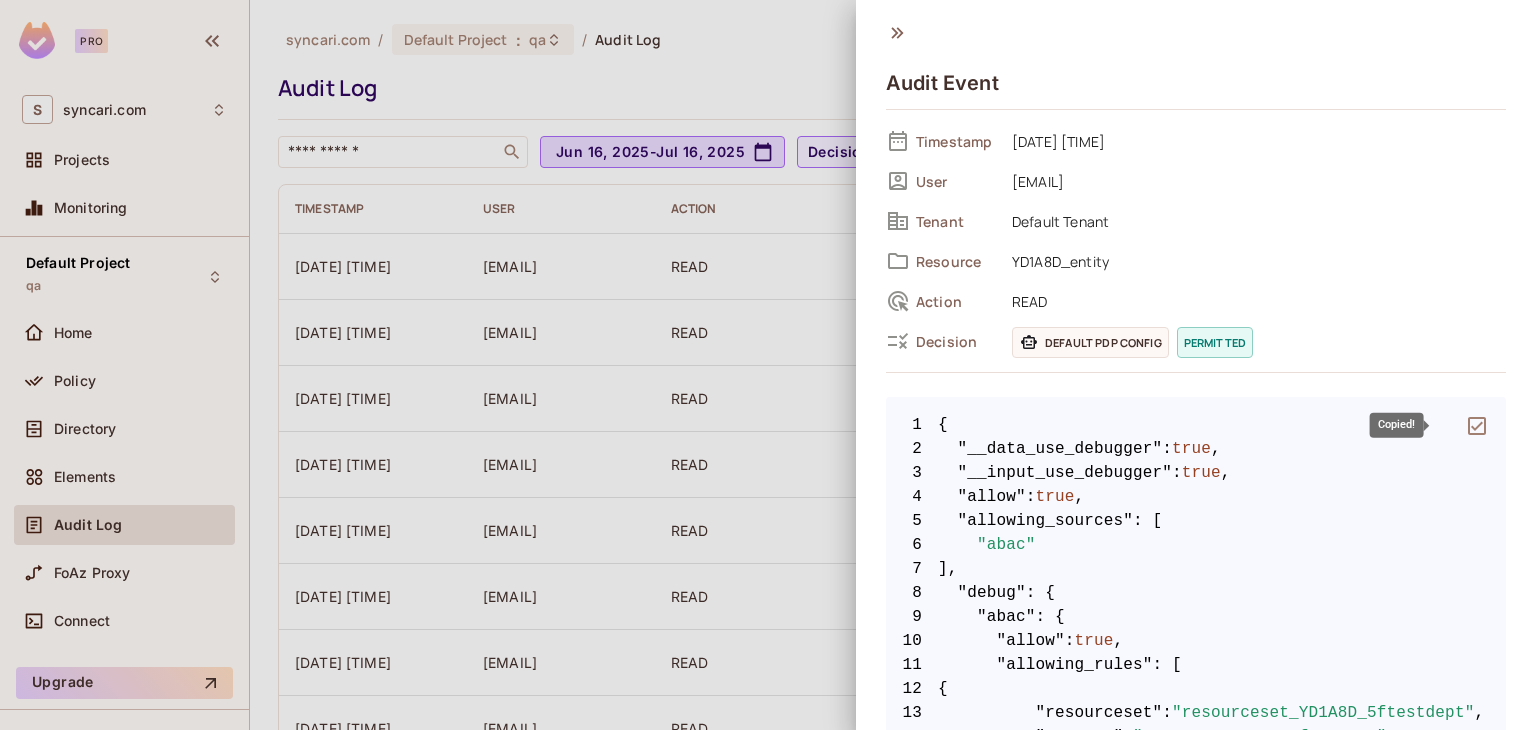 type 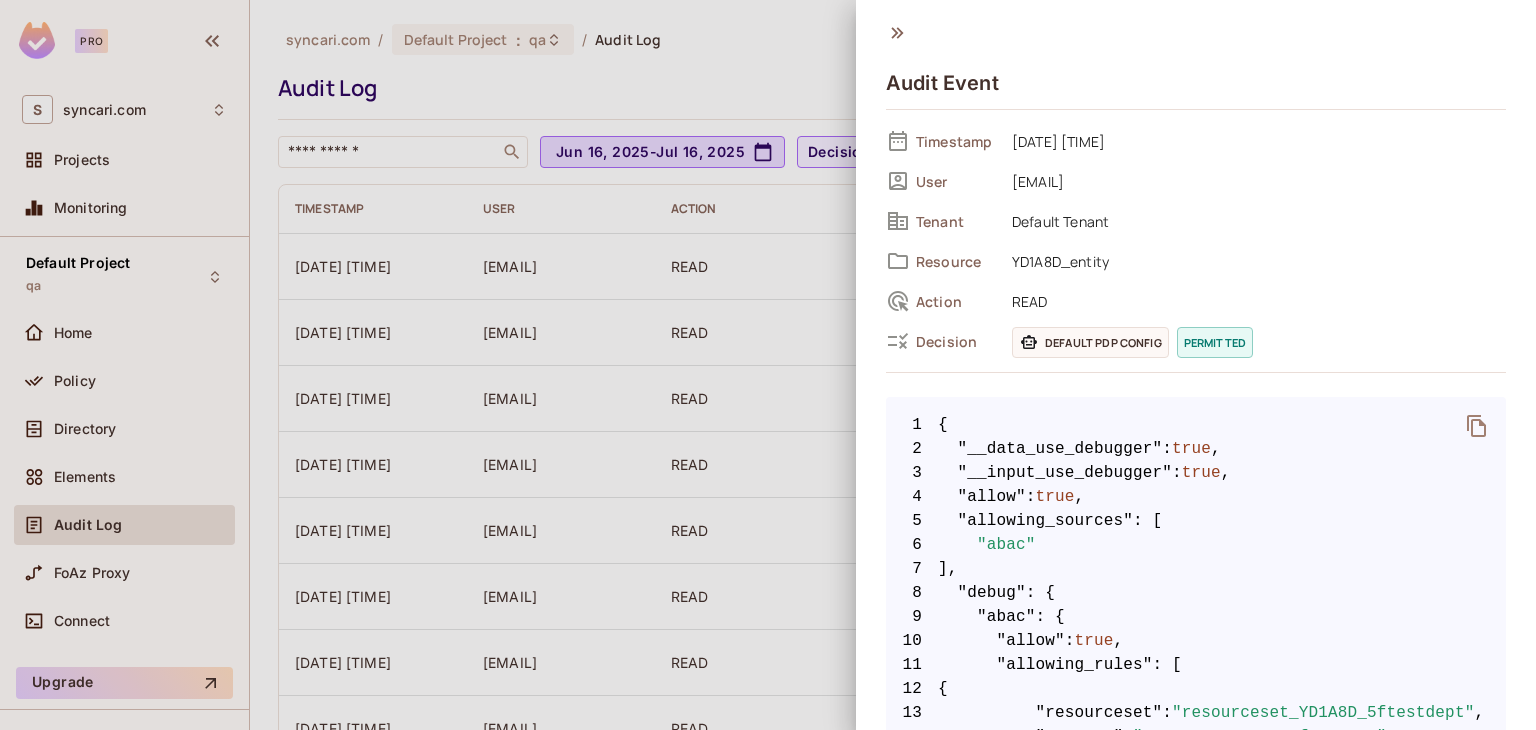click at bounding box center [768, 365] 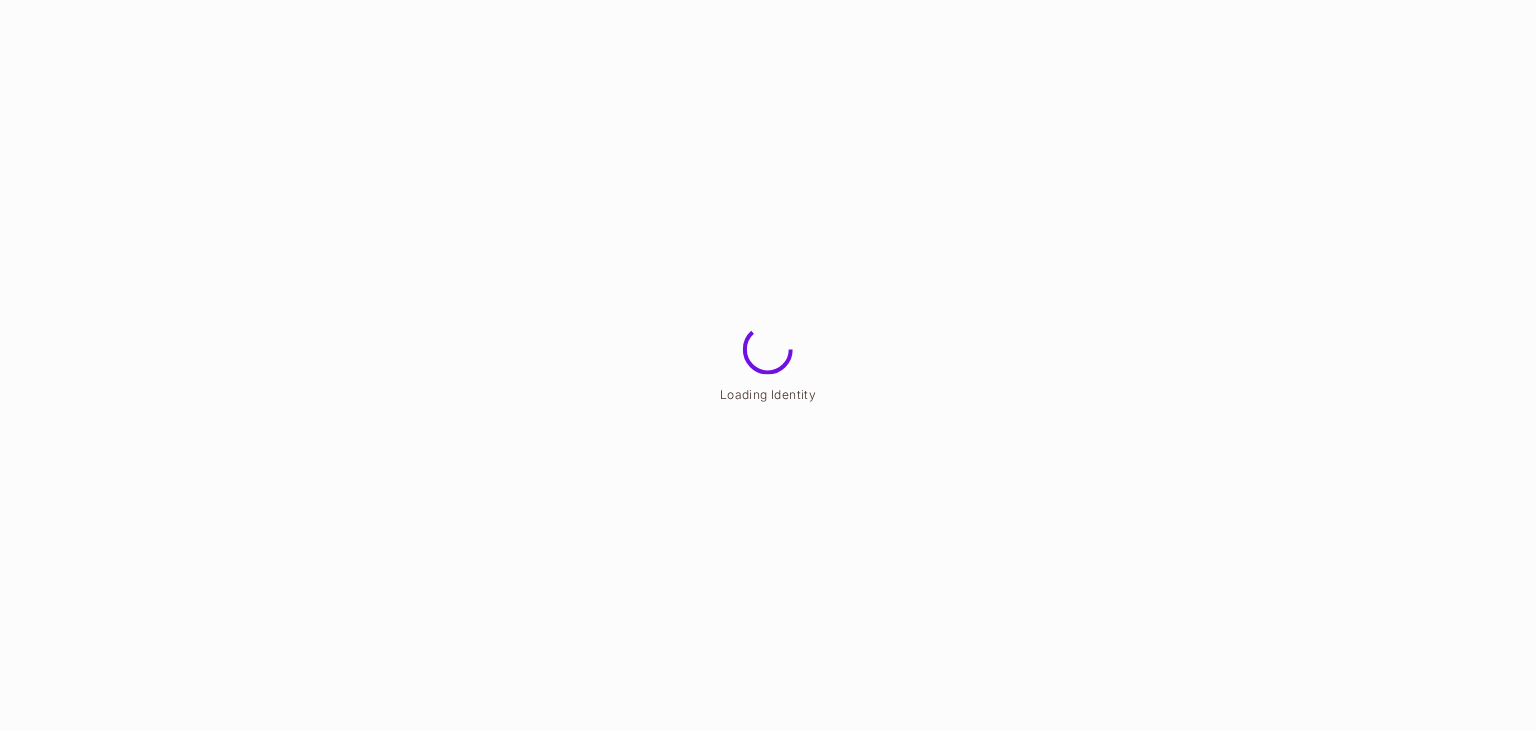 scroll, scrollTop: 0, scrollLeft: 0, axis: both 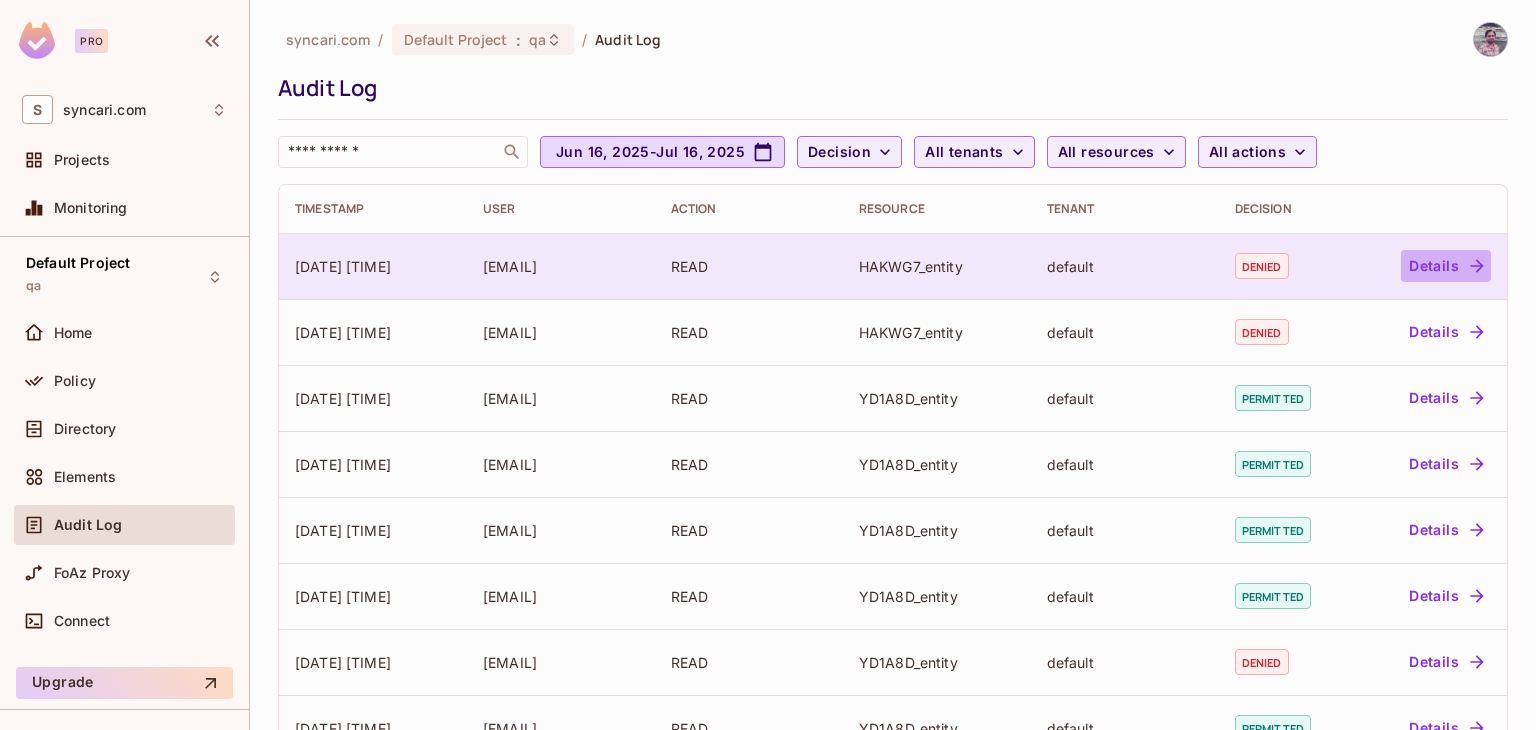 click on "Details" at bounding box center [1446, 266] 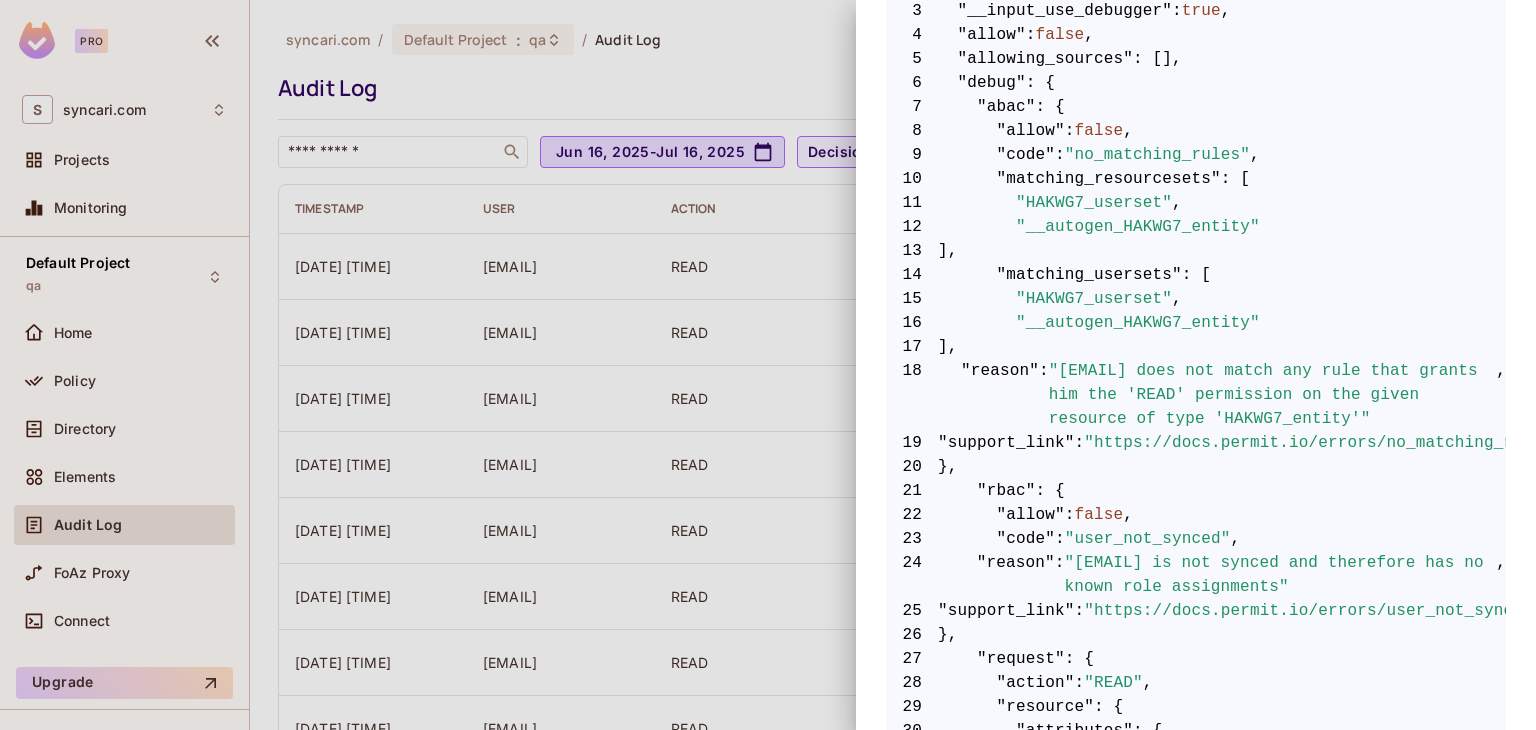 scroll, scrollTop: 500, scrollLeft: 0, axis: vertical 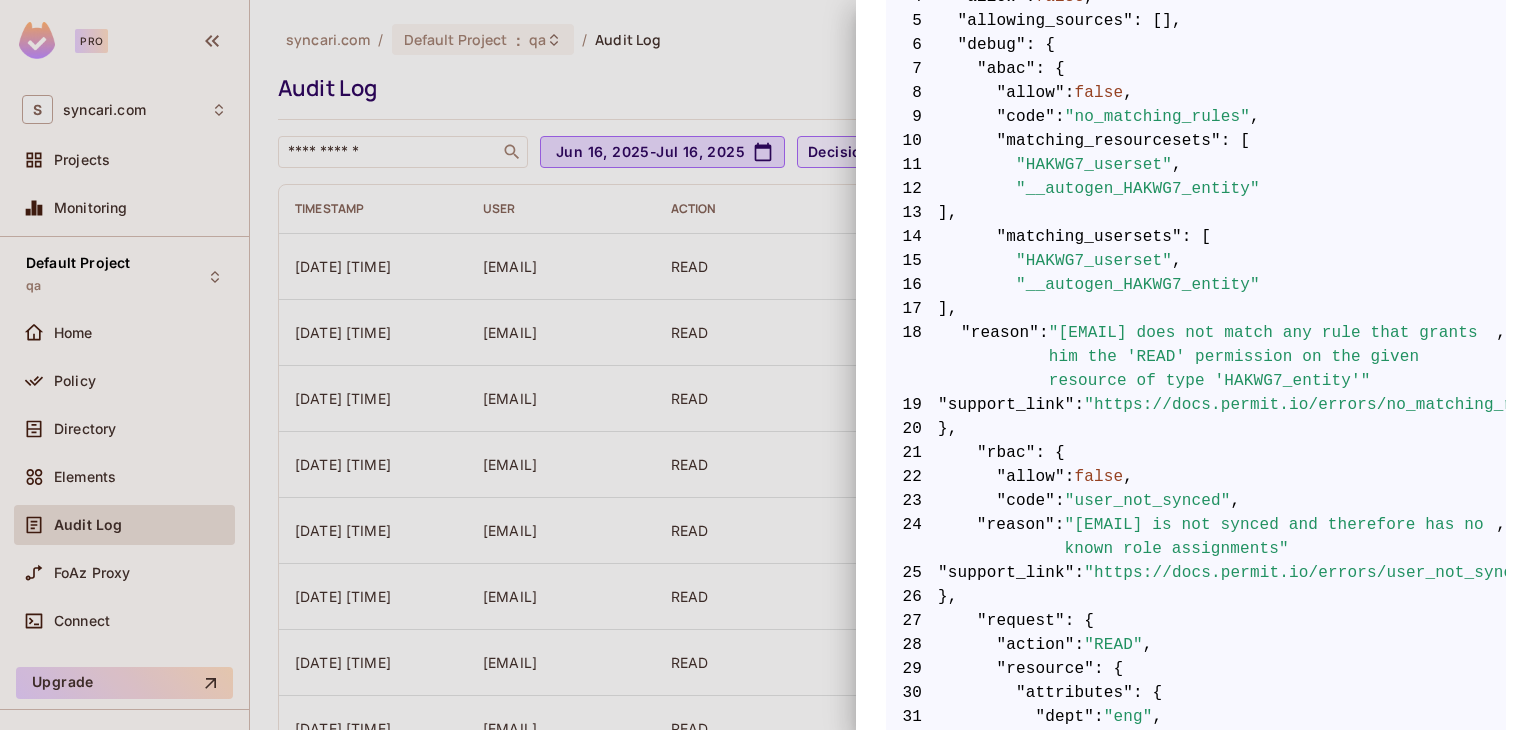 click on ""[EMAIL] does not match any rule that grants him the 'READ' permission on the given resource of type 'HAKWG7_entity'"" at bounding box center [1273, 357] 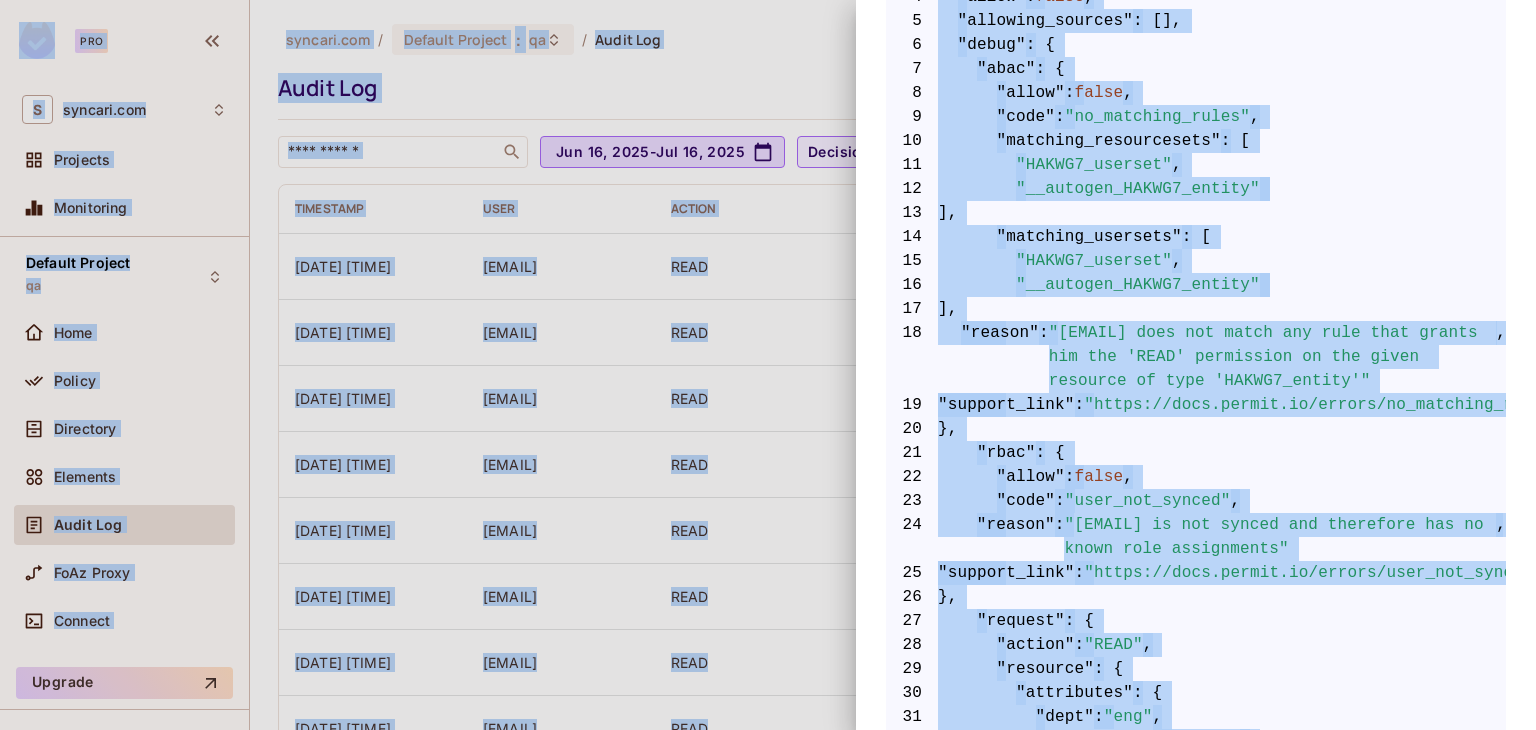 click on ""[EMAIL] does not match any rule that grants him the 'READ' permission on the given resource of type 'HAKWG7_entity'"" at bounding box center [1273, 357] 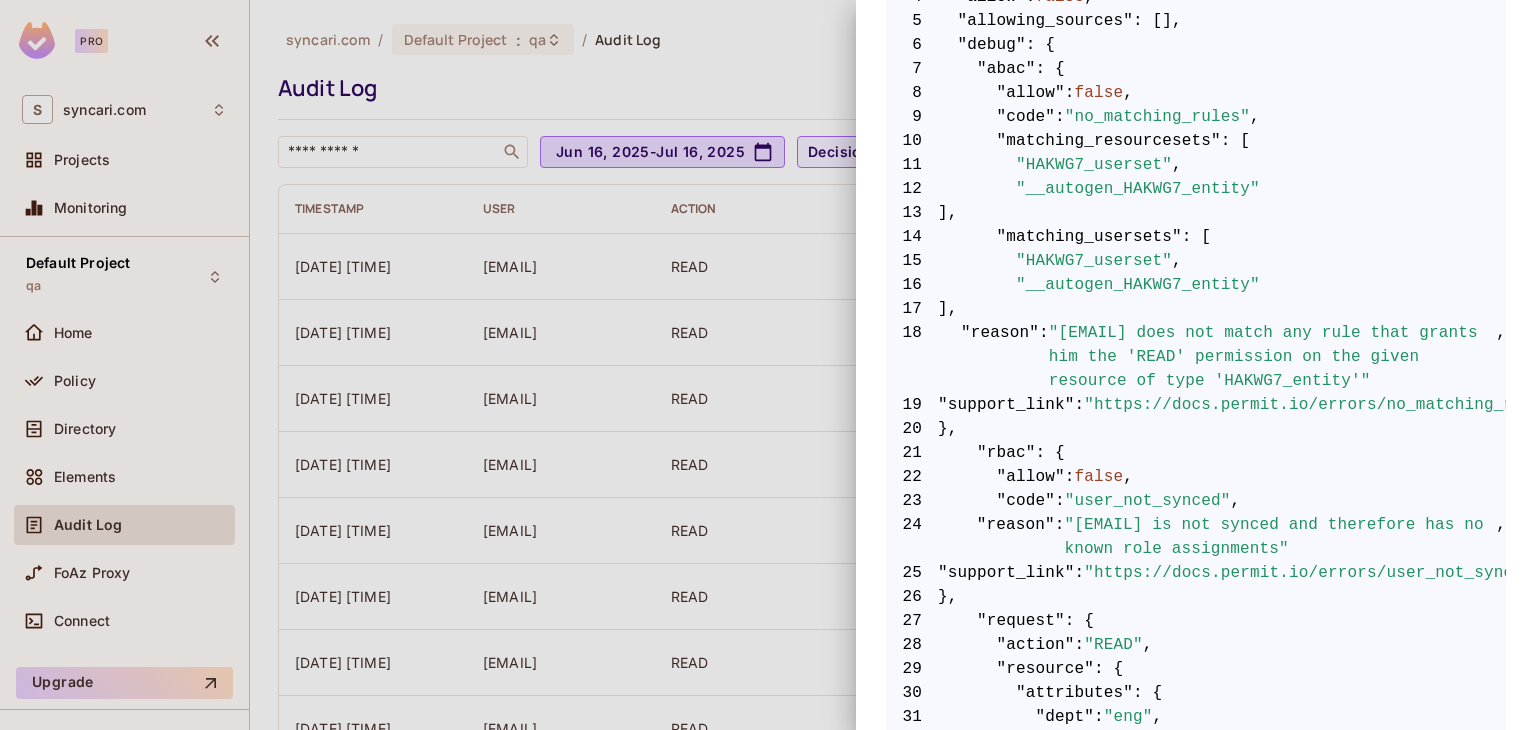 scroll, scrollTop: 0, scrollLeft: 0, axis: both 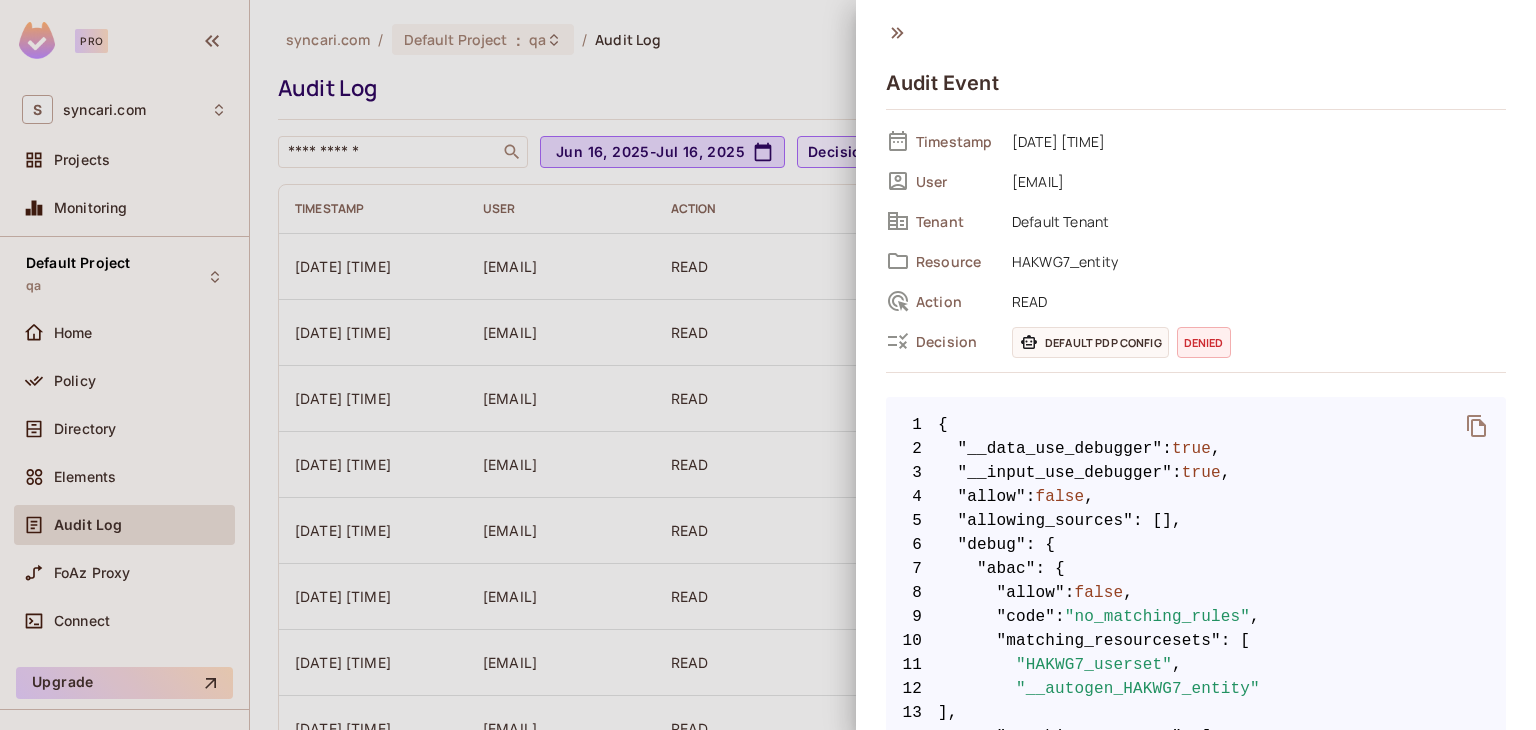 click 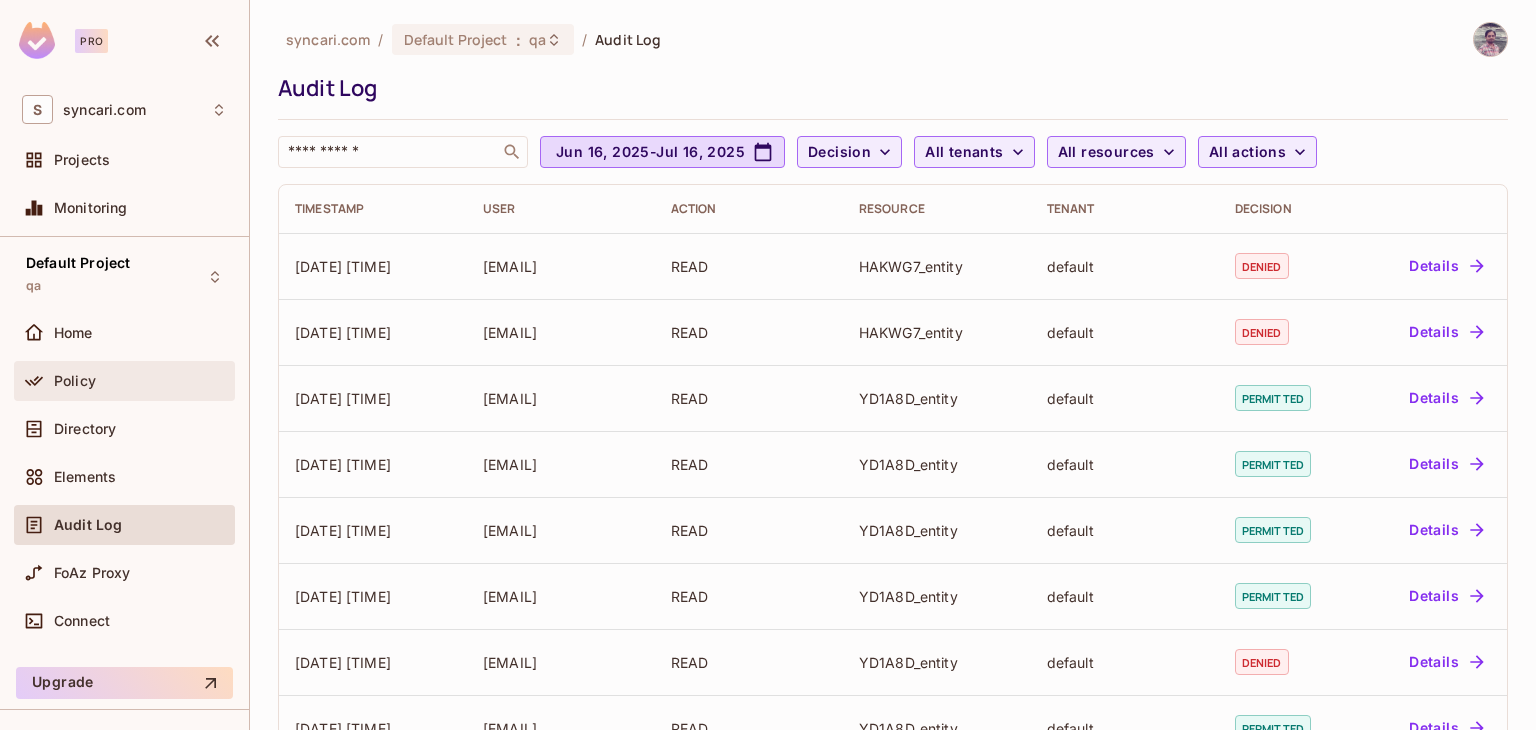 click on "Policy" at bounding box center (75, 381) 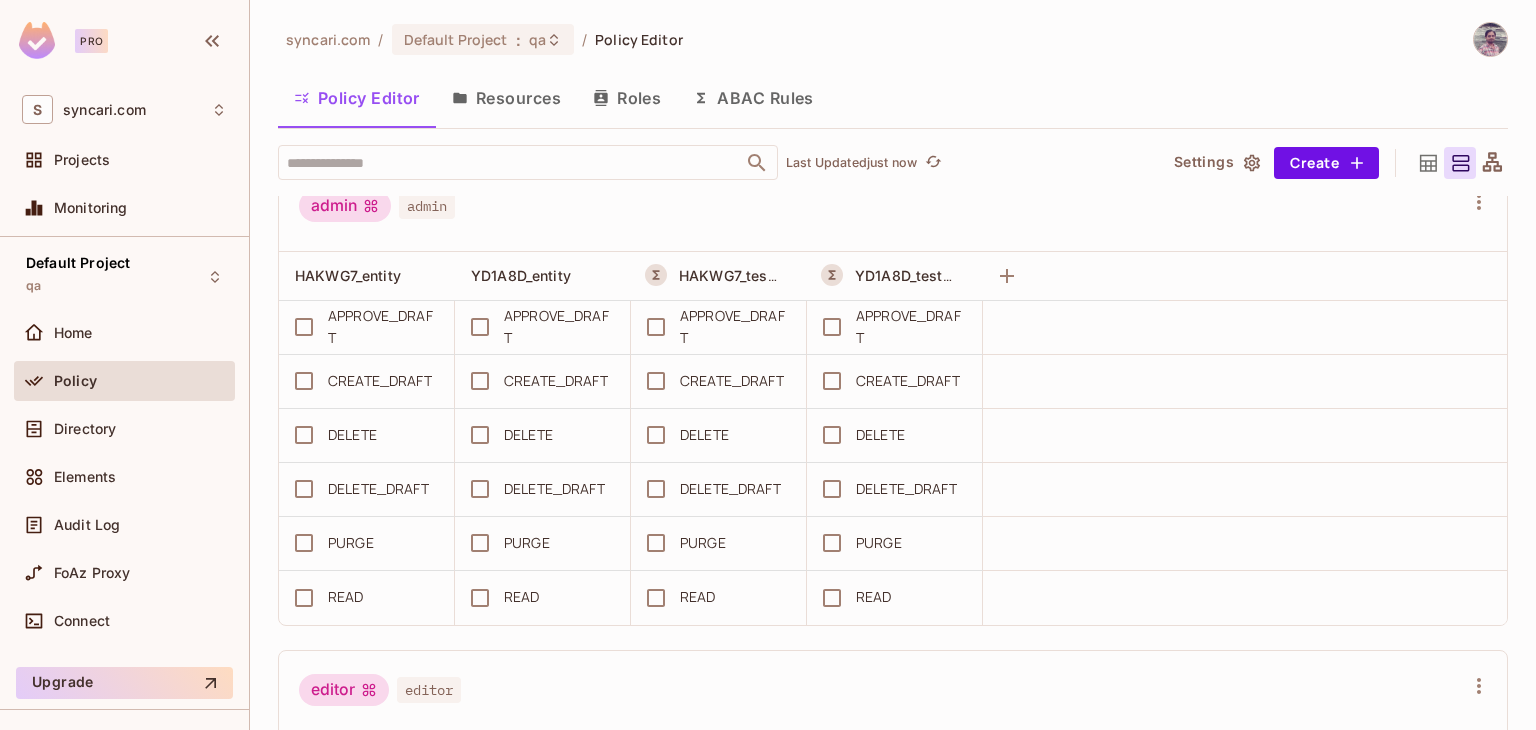scroll, scrollTop: 0, scrollLeft: 0, axis: both 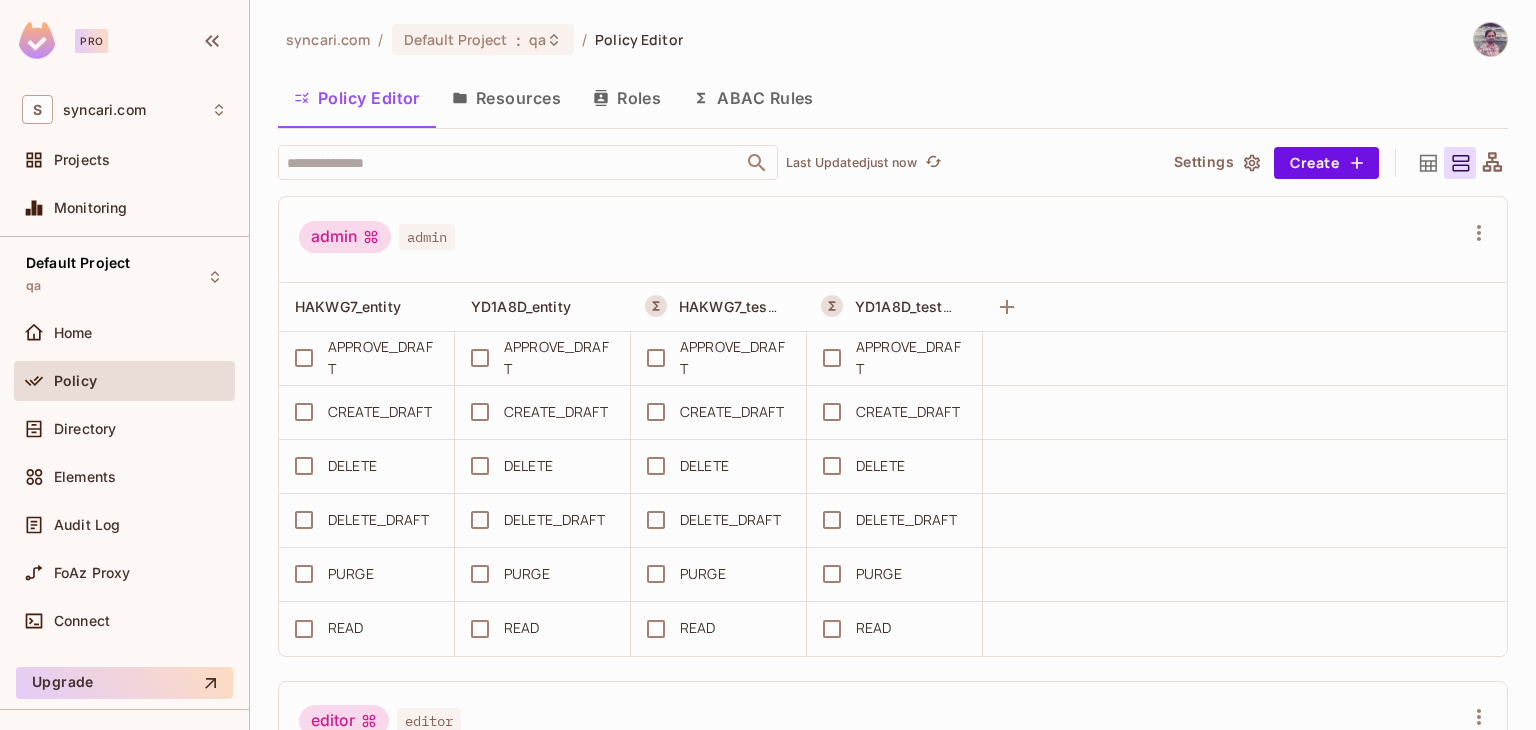 click on "Resources" at bounding box center [506, 98] 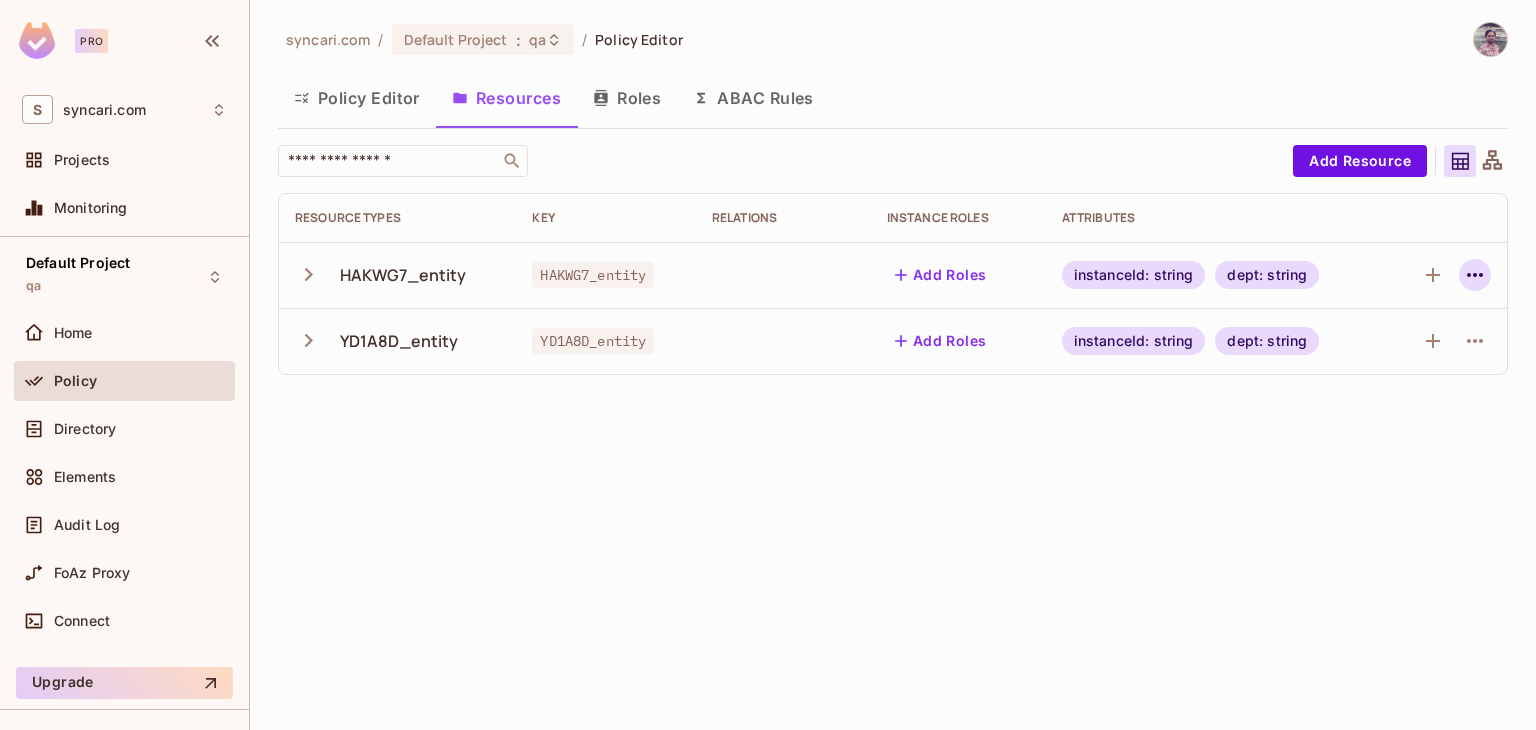 click 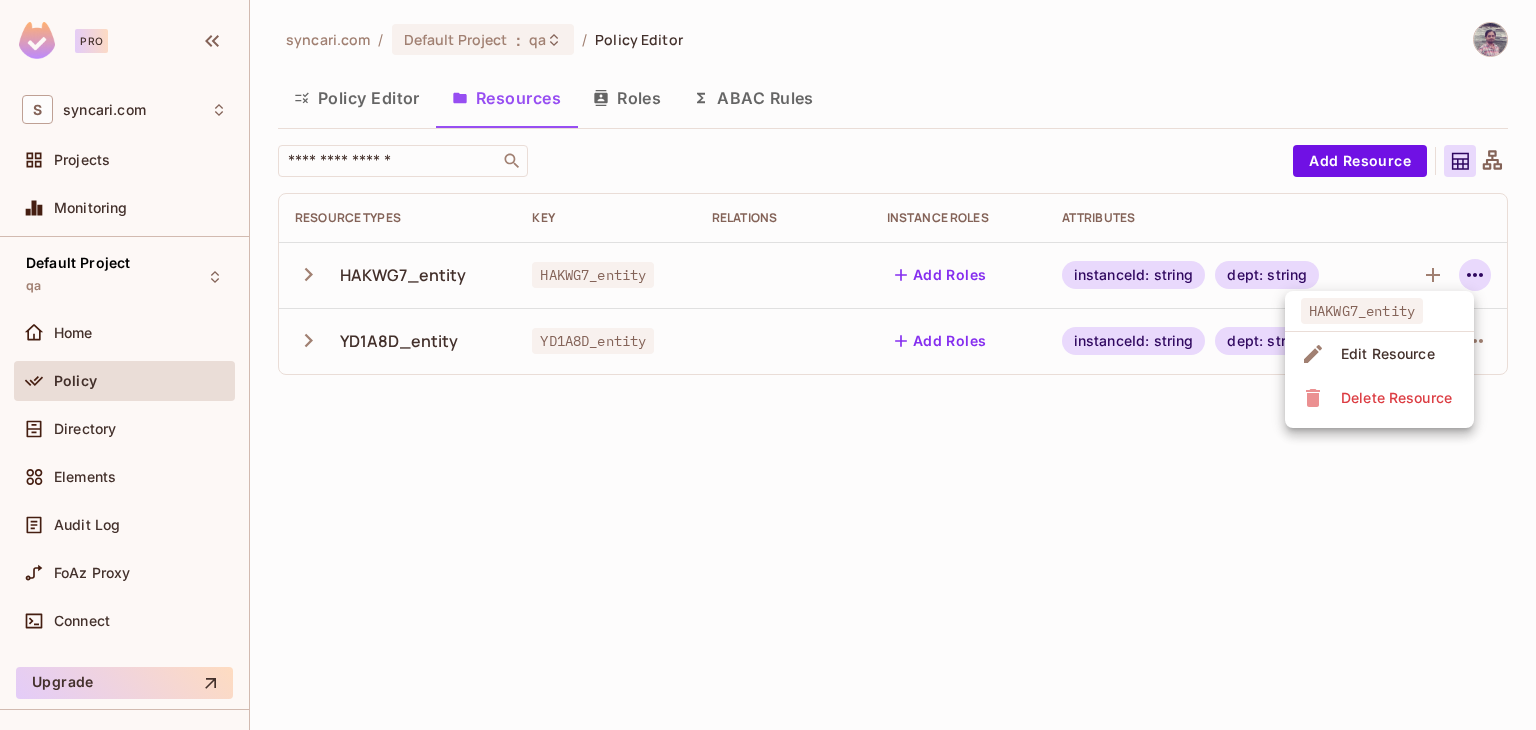 click on "Edit Resource" at bounding box center (1388, 354) 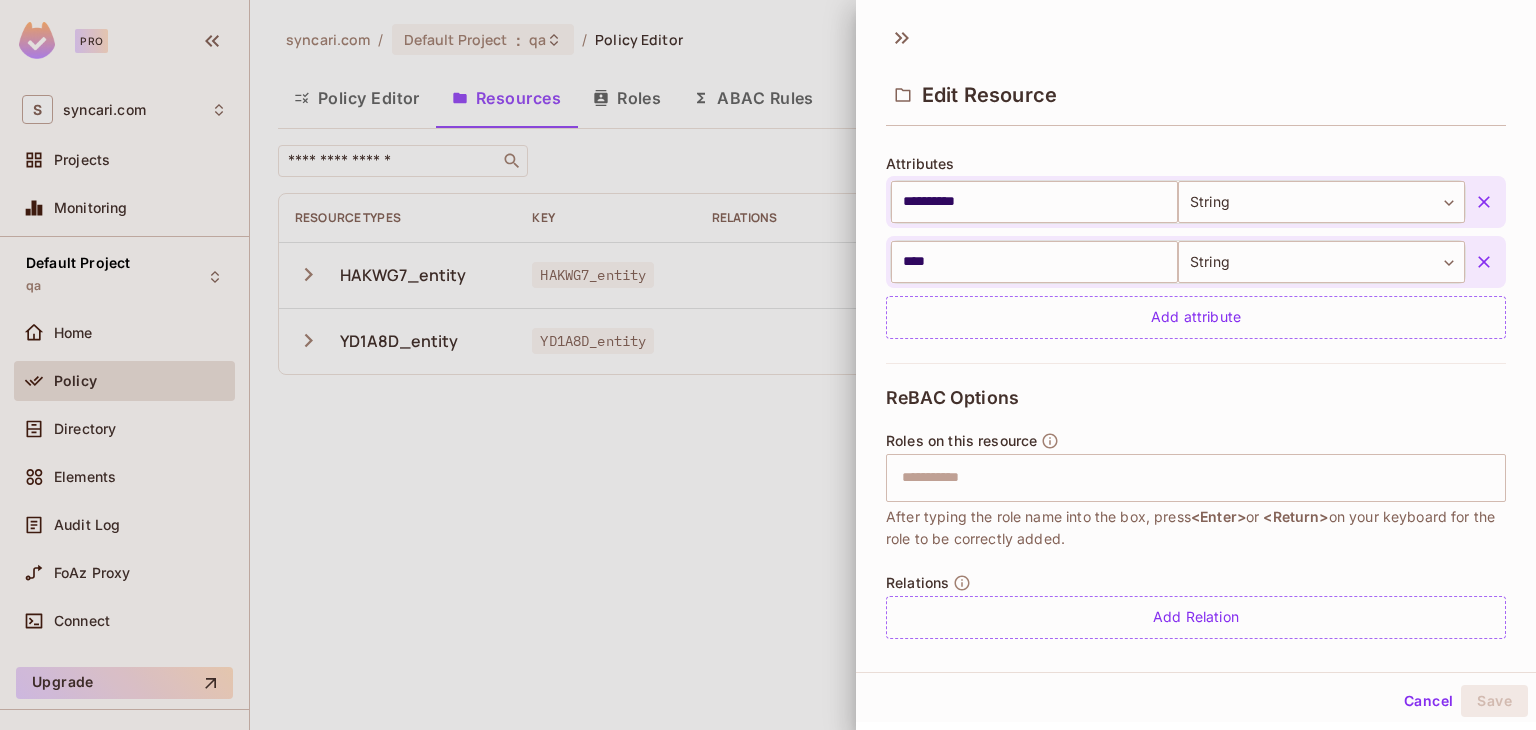 scroll, scrollTop: 519, scrollLeft: 0, axis: vertical 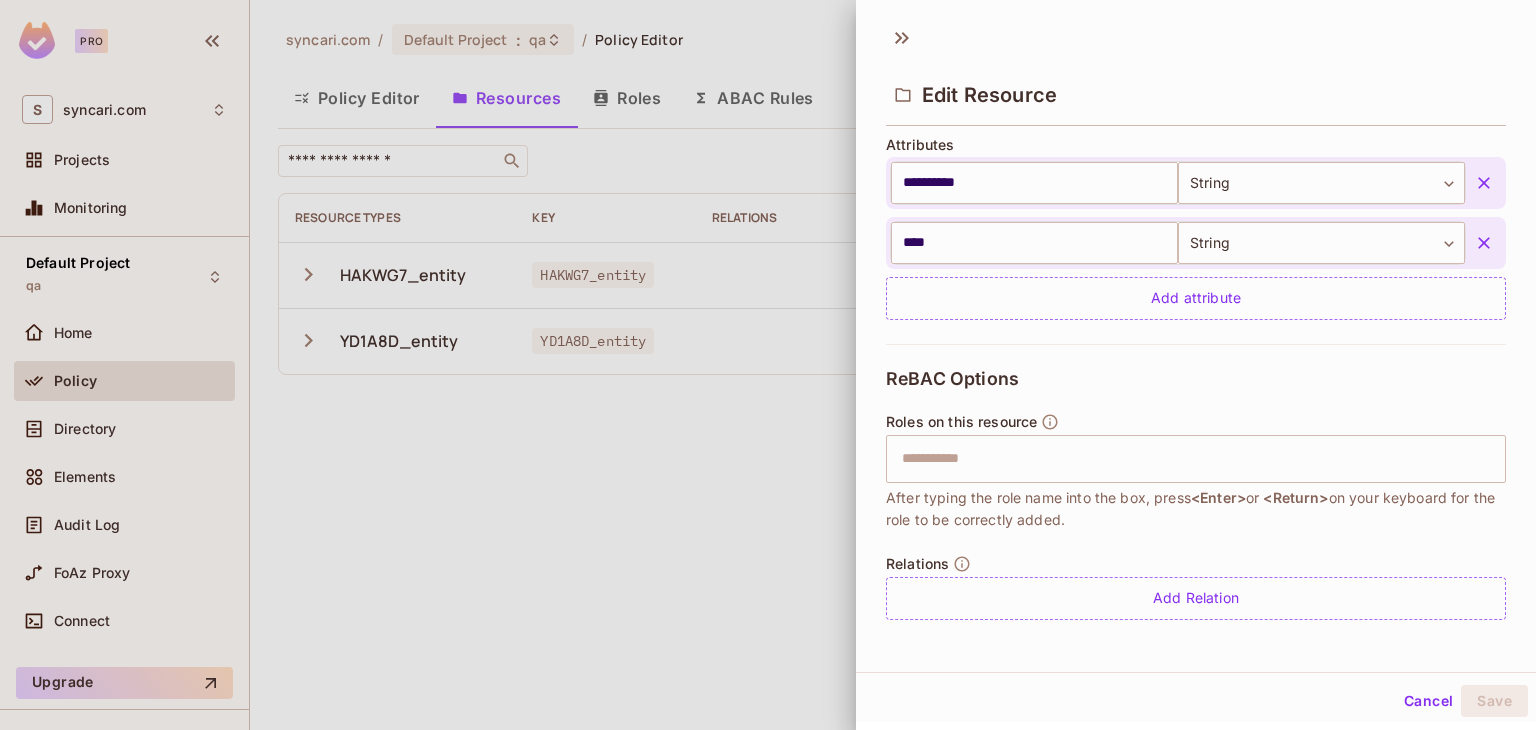 click at bounding box center (768, 365) 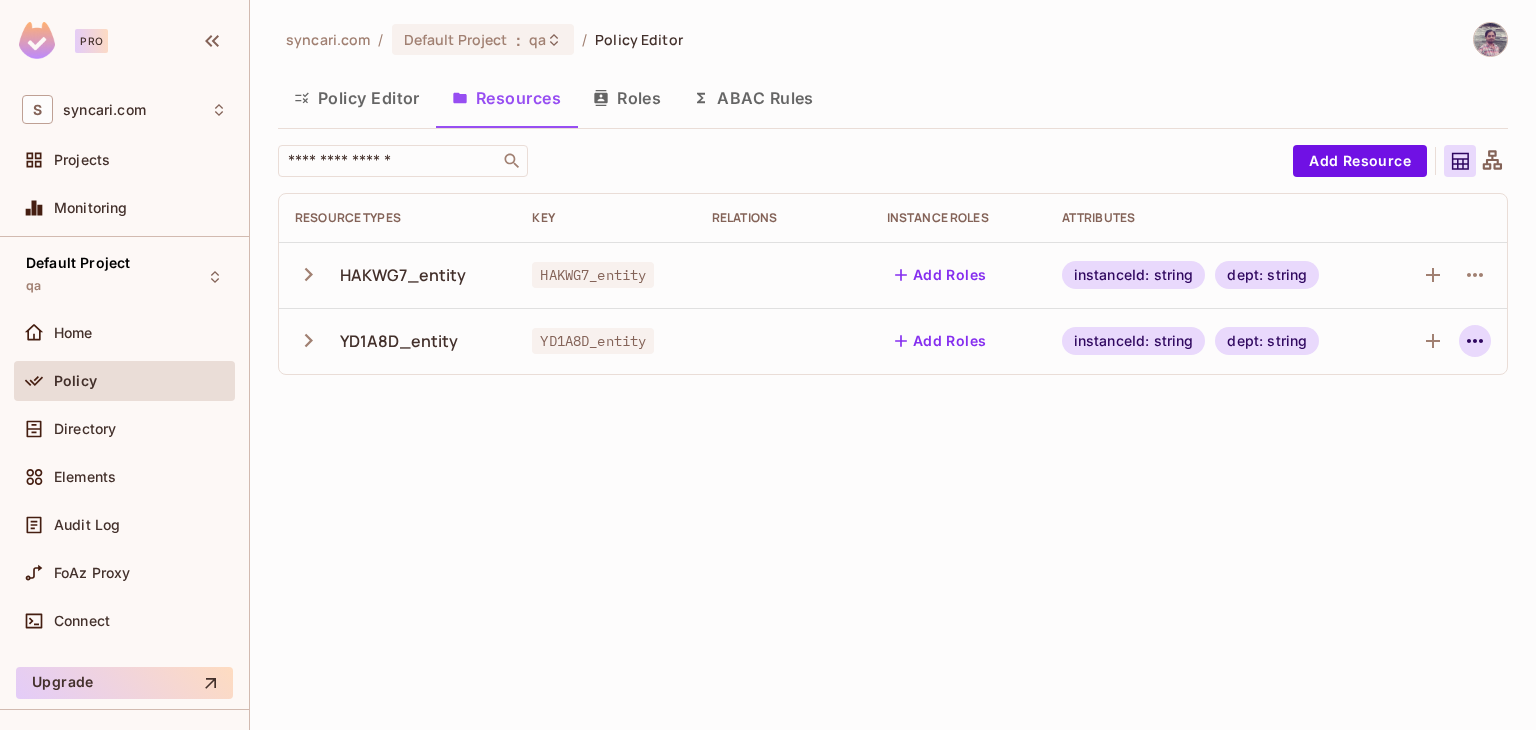 click 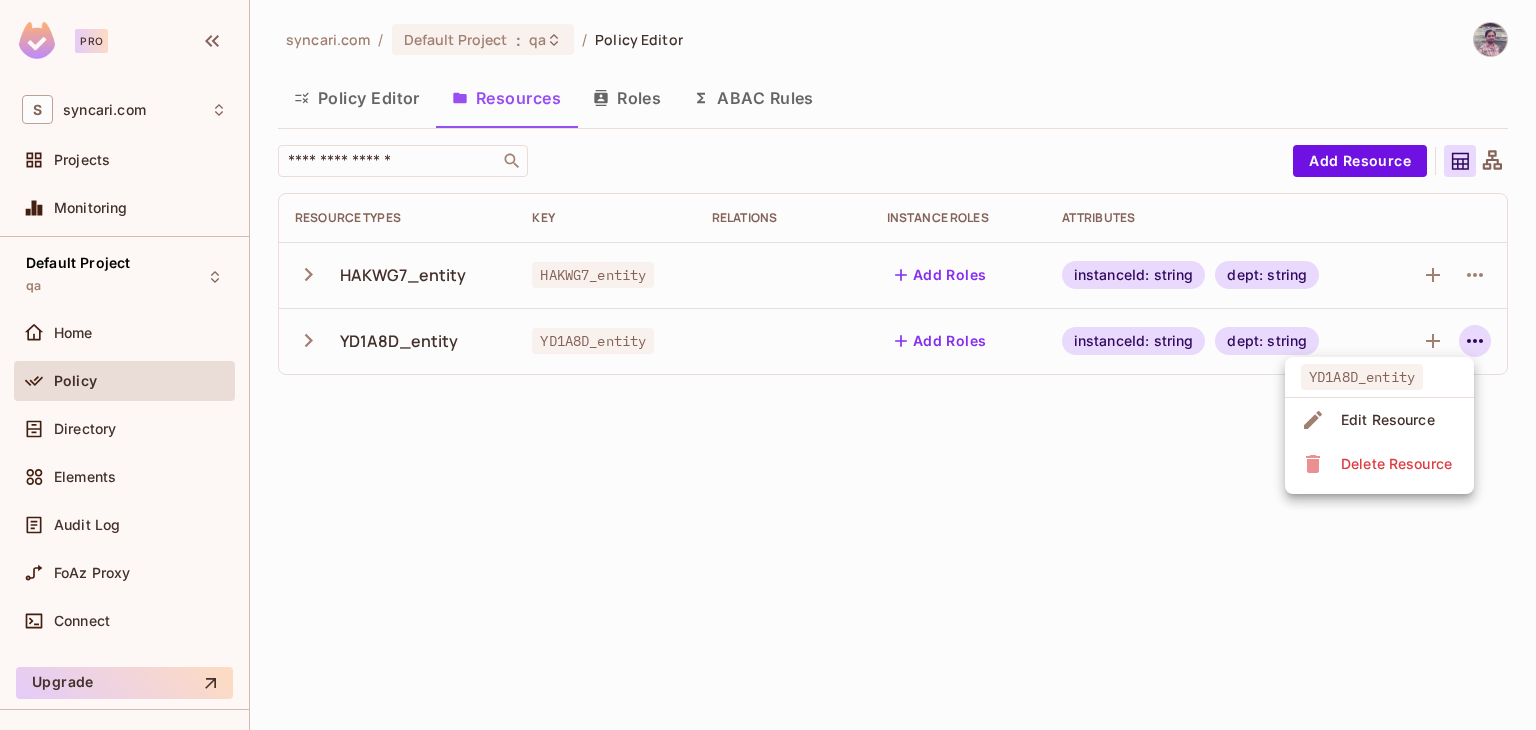click on "Edit Resource" at bounding box center (1388, 420) 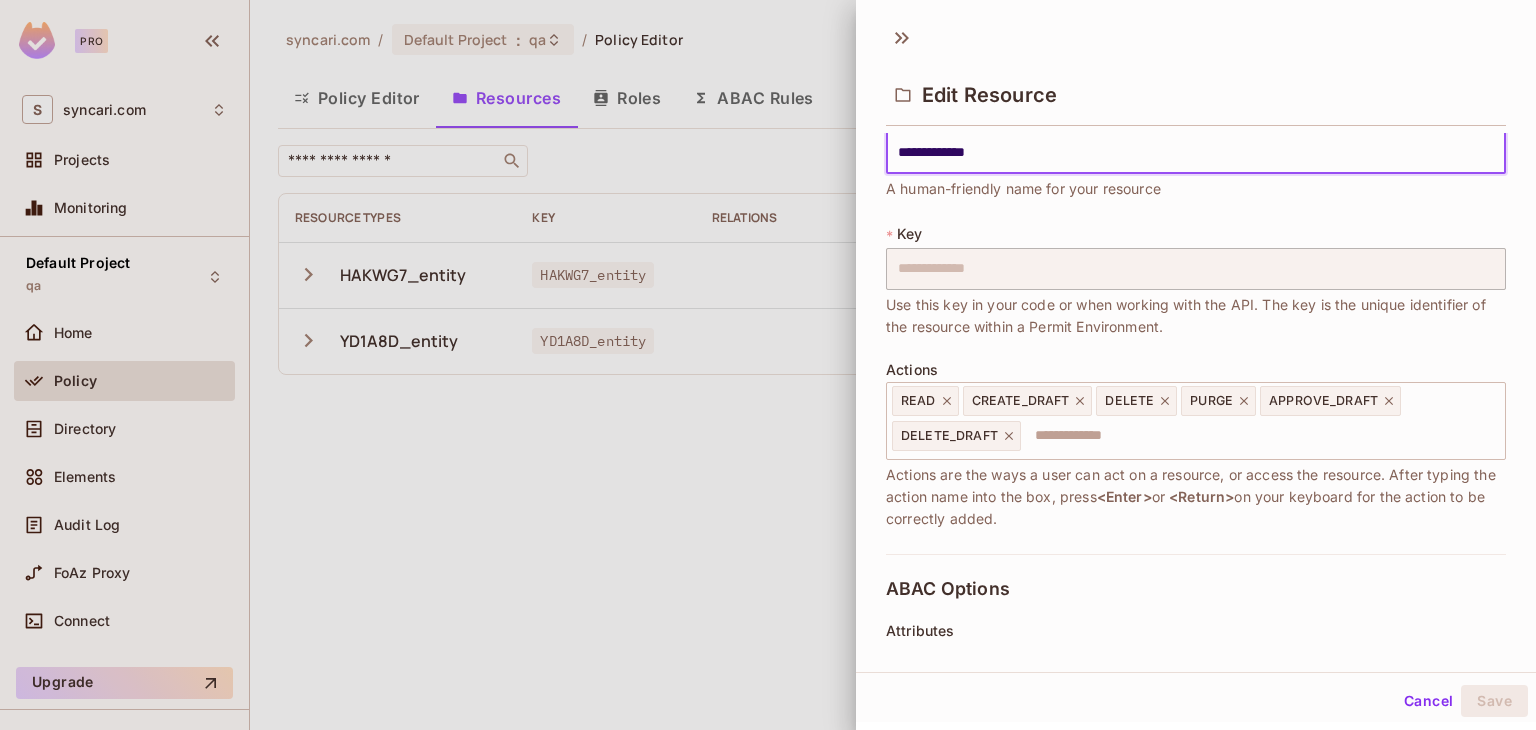 scroll, scrollTop: 0, scrollLeft: 0, axis: both 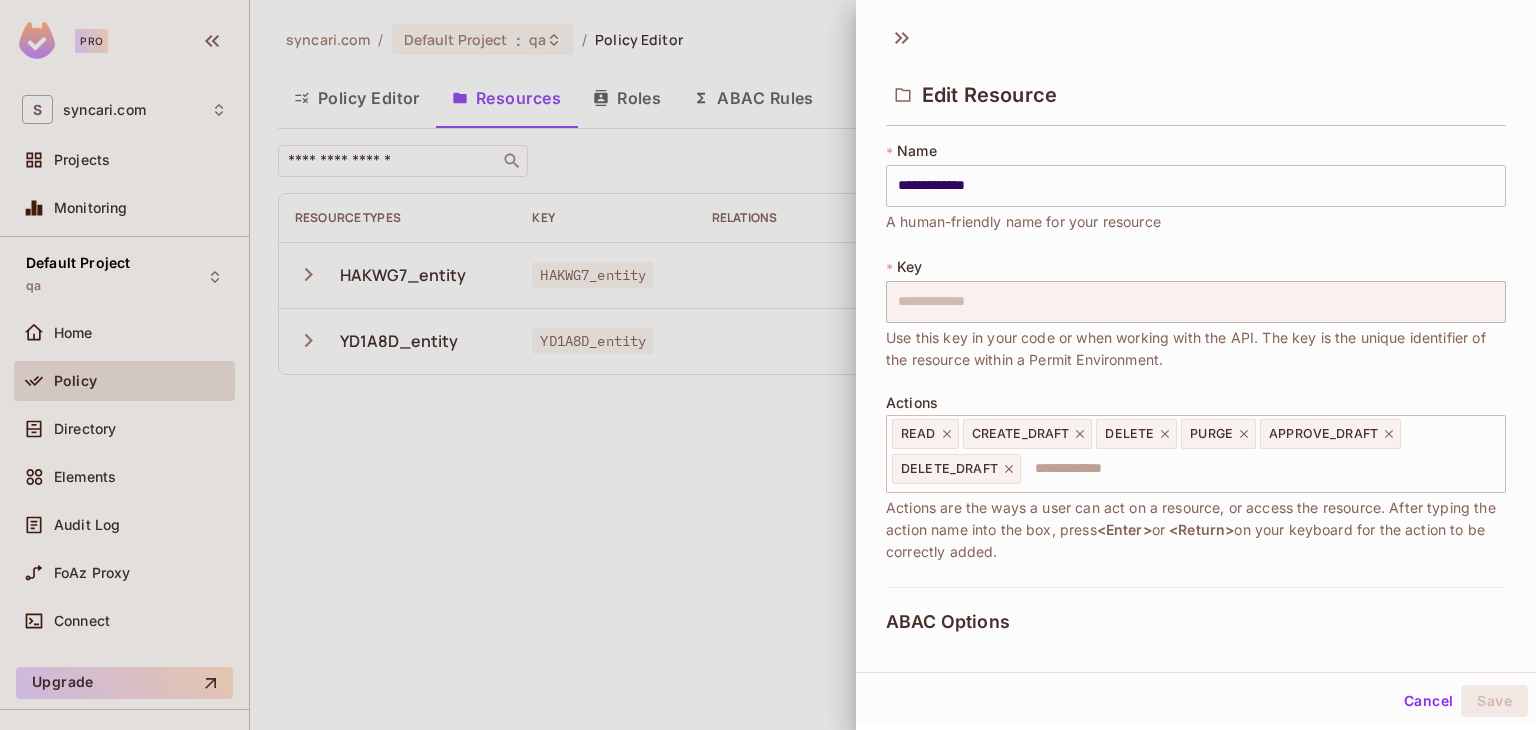 click at bounding box center [768, 365] 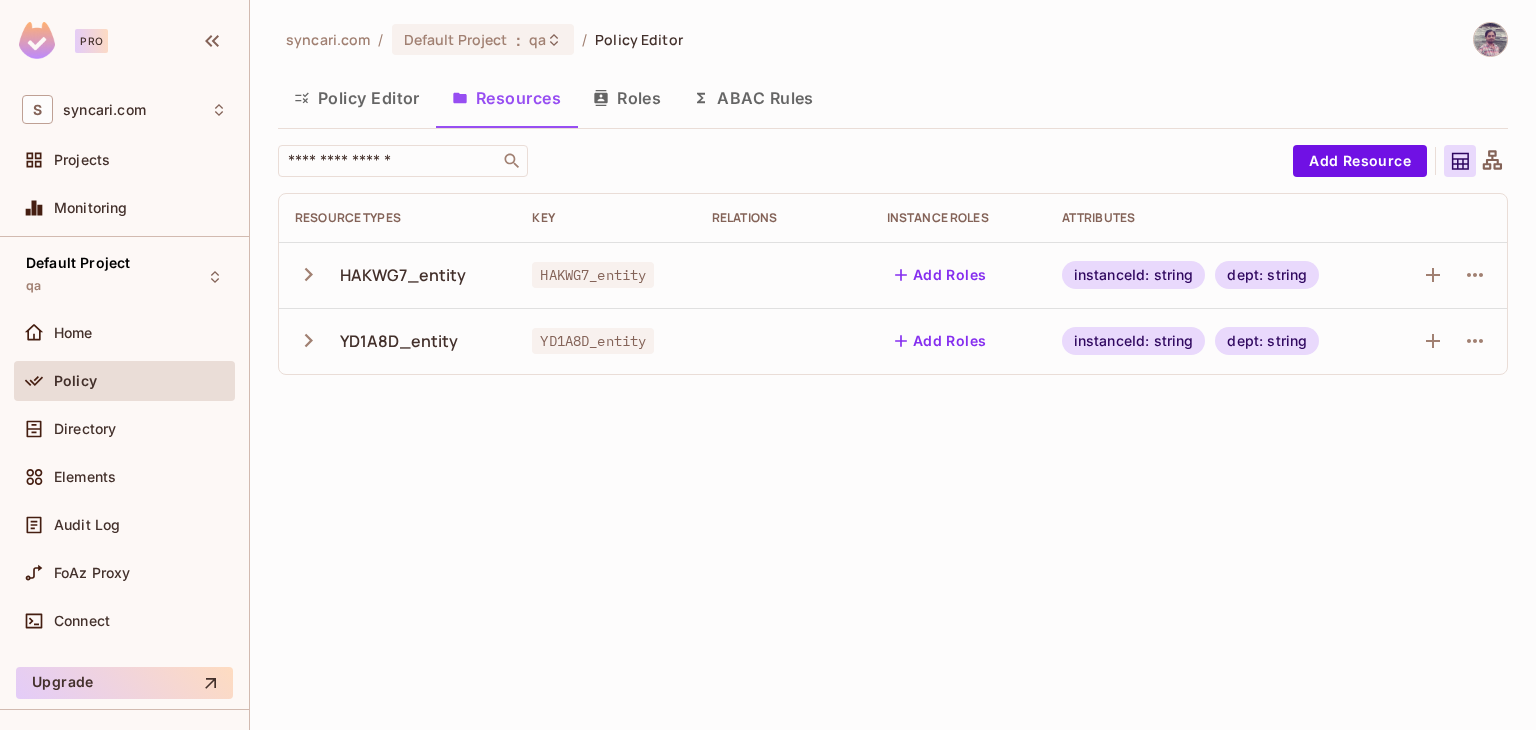click on "ABAC Rules" at bounding box center (753, 98) 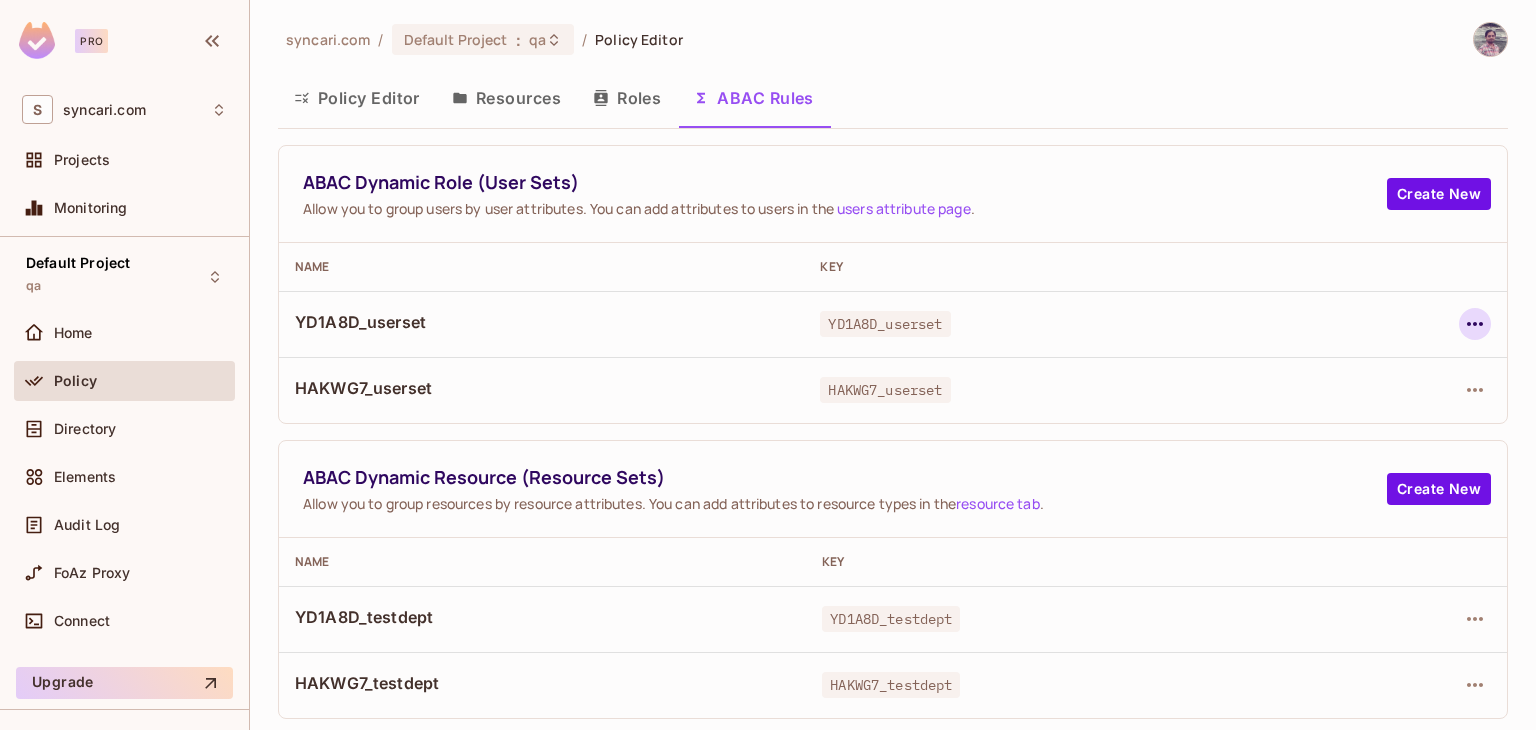 click at bounding box center [1475, 324] 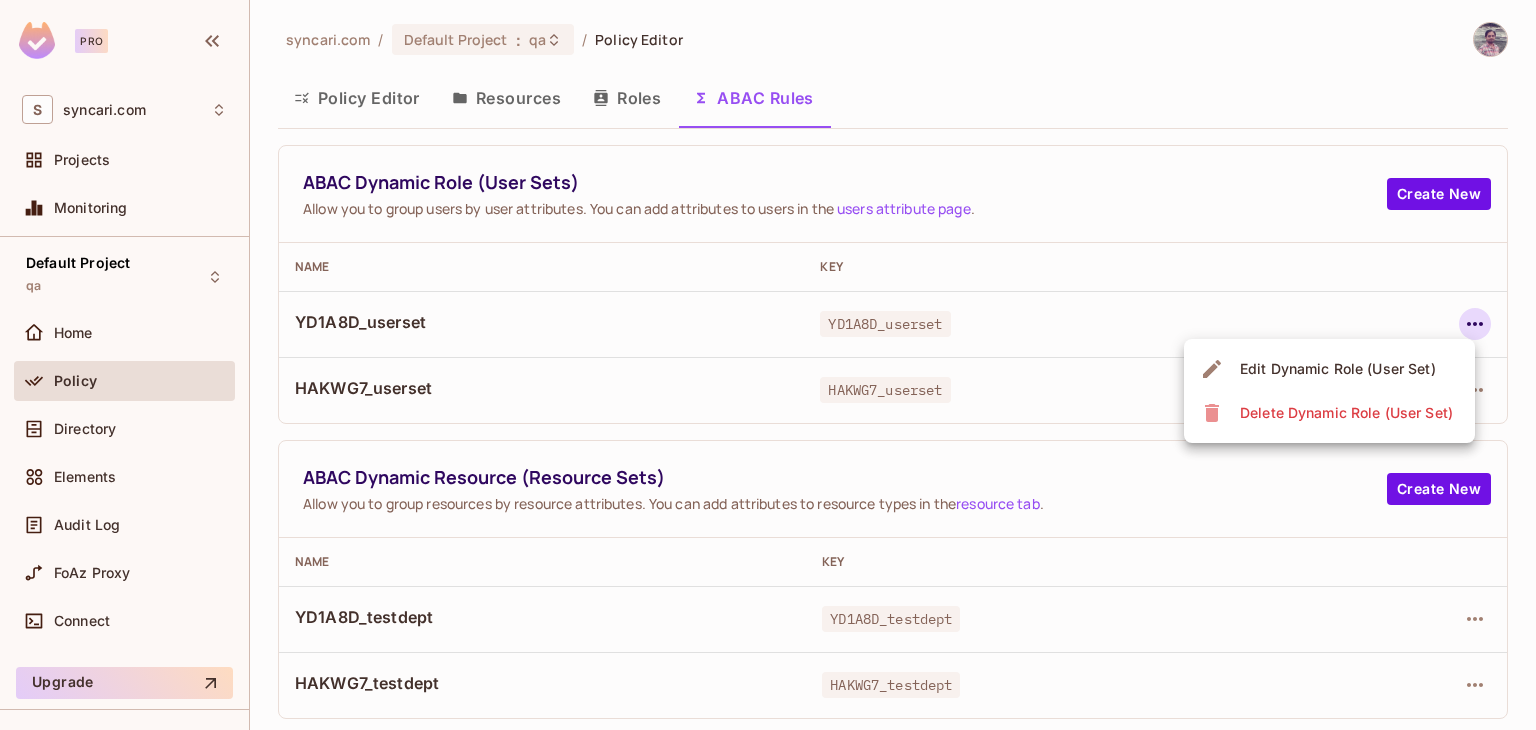 click on "Edit Dynamic Role (User Set)" at bounding box center (1338, 369) 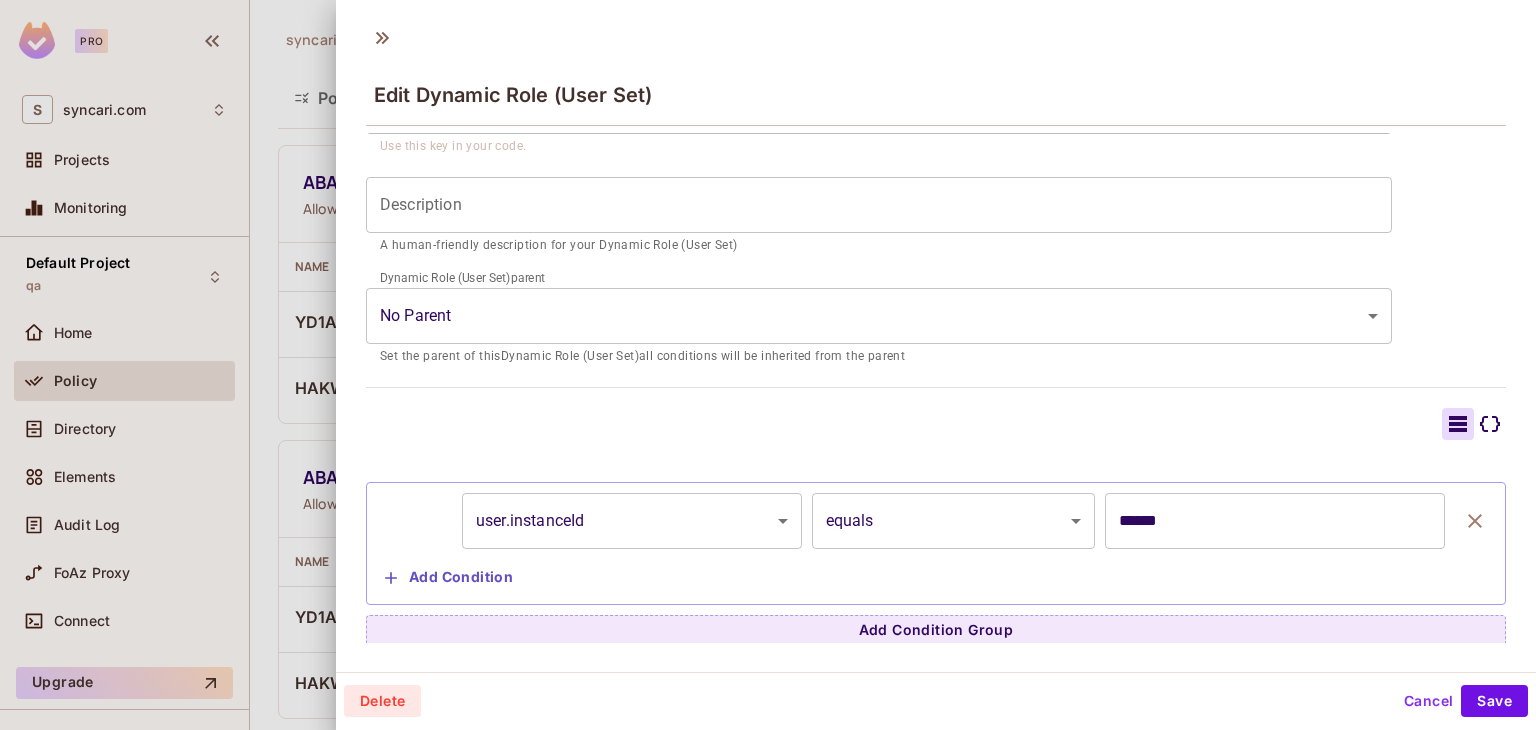 scroll, scrollTop: 214, scrollLeft: 0, axis: vertical 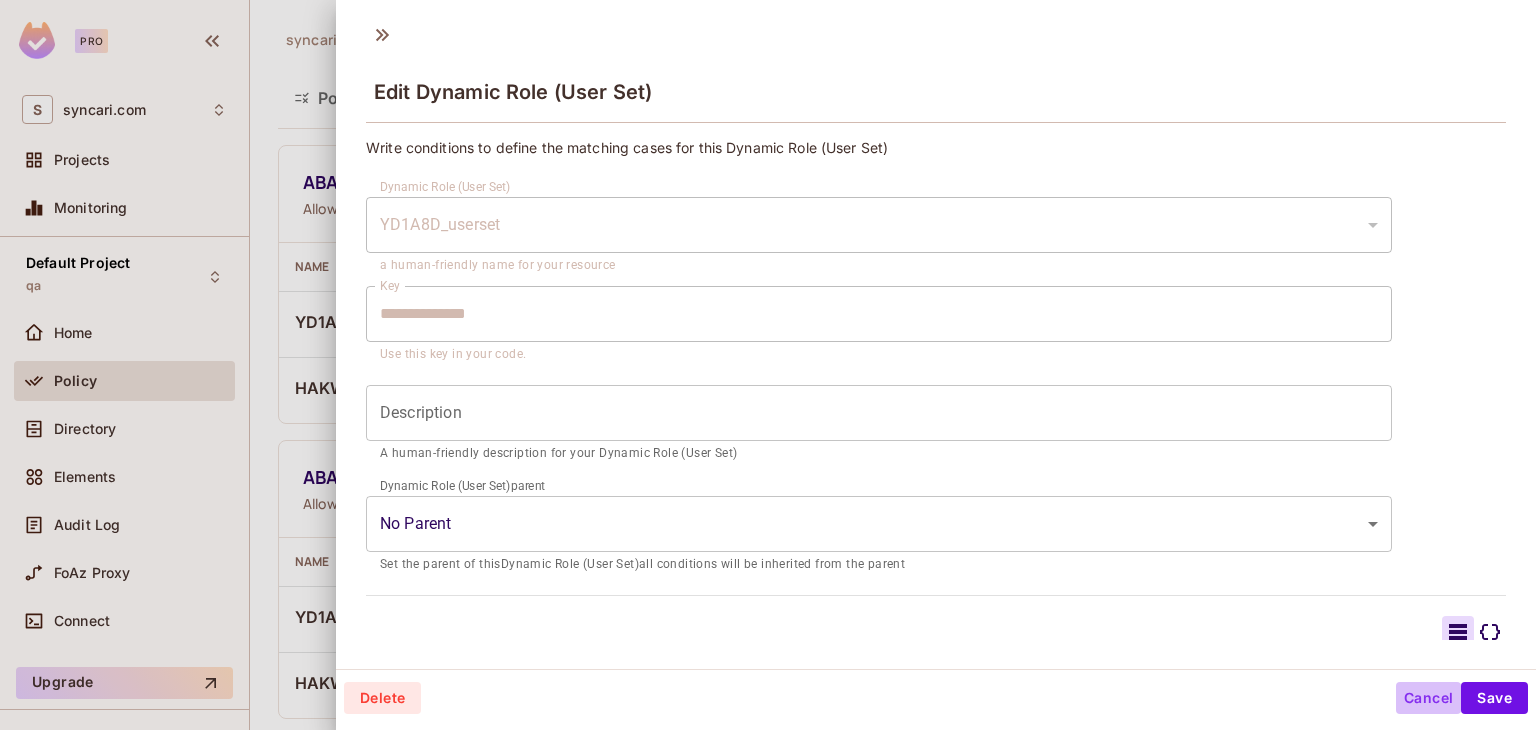 click on "Cancel" at bounding box center (1428, 698) 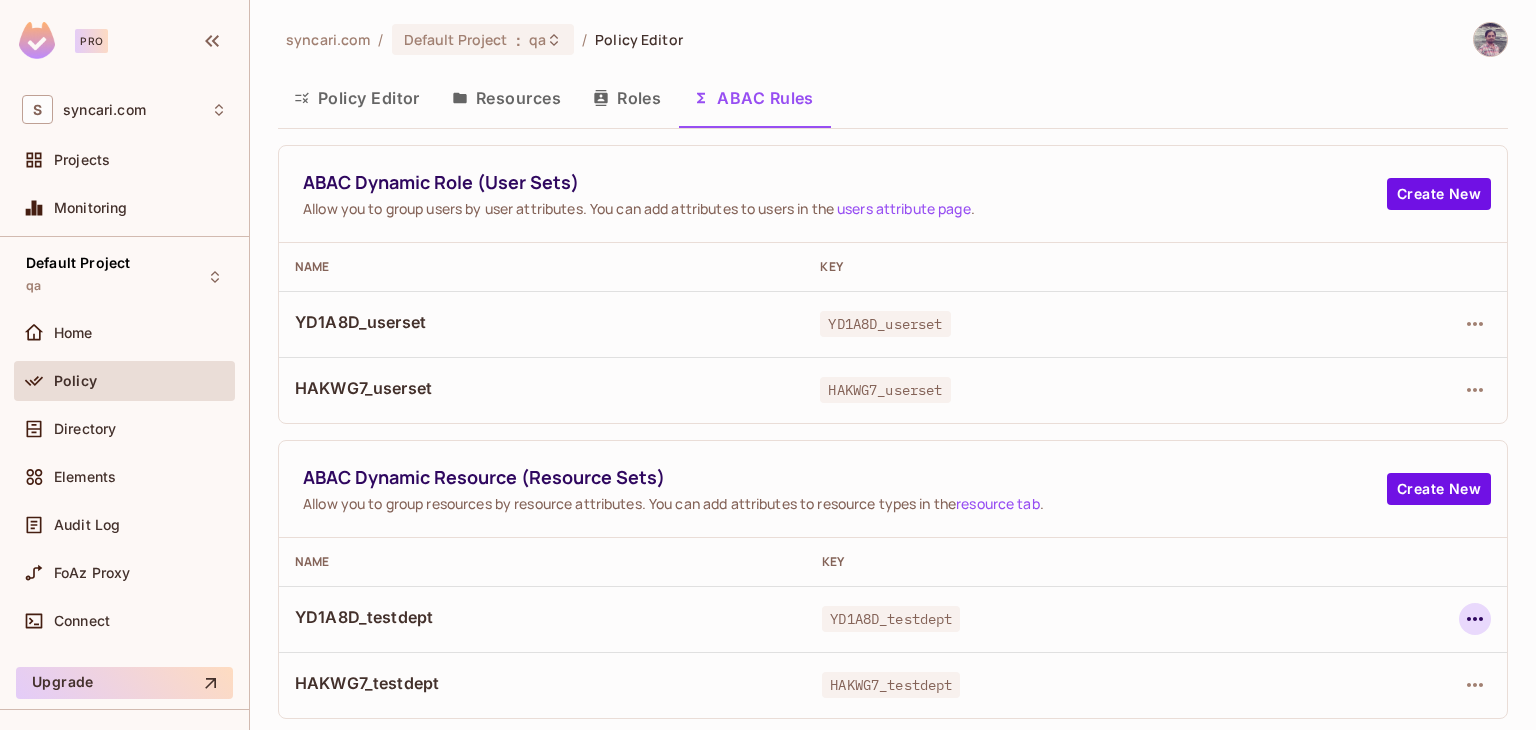 click 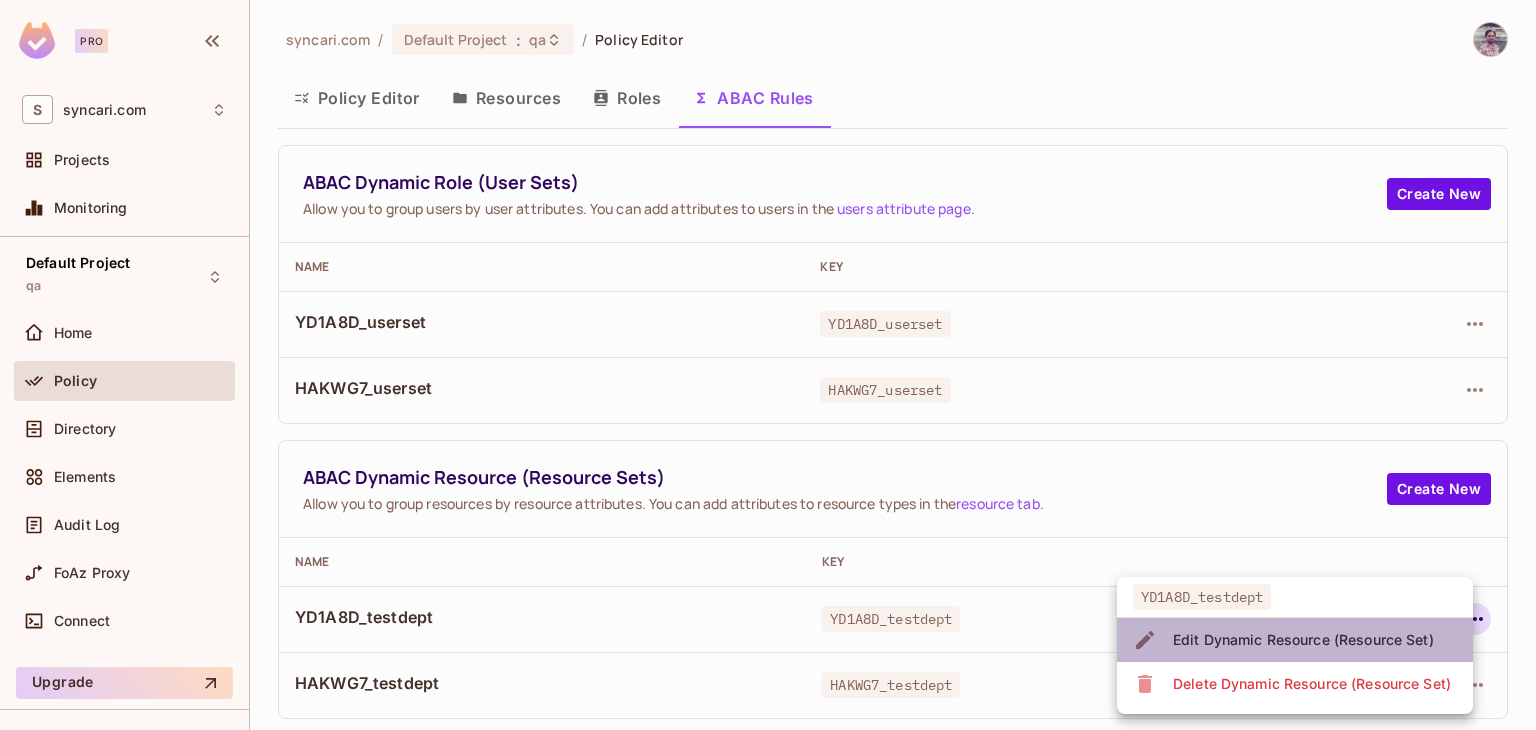 click on "Edit Dynamic Resource (Resource Set)" at bounding box center (1303, 640) 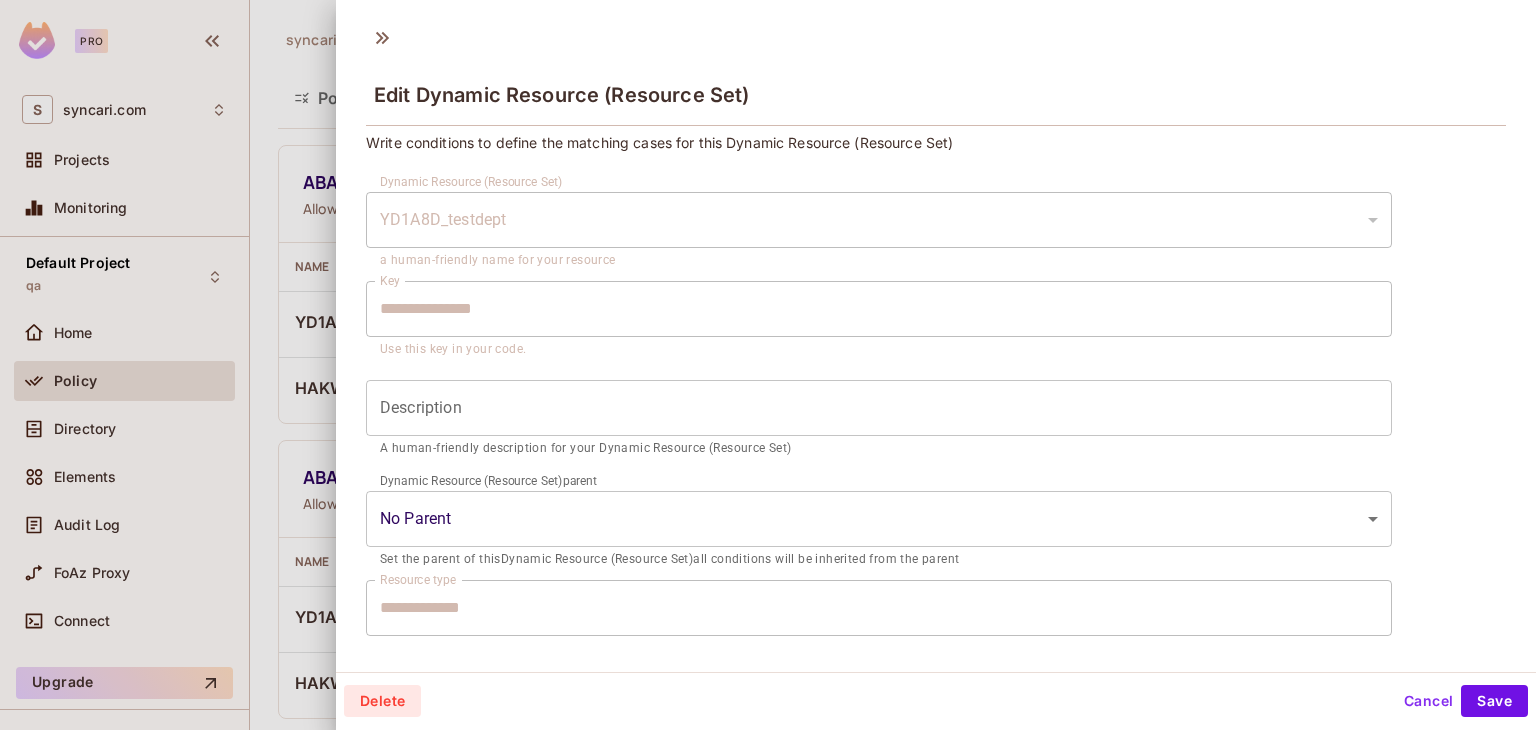 scroll, scrollTop: 0, scrollLeft: 0, axis: both 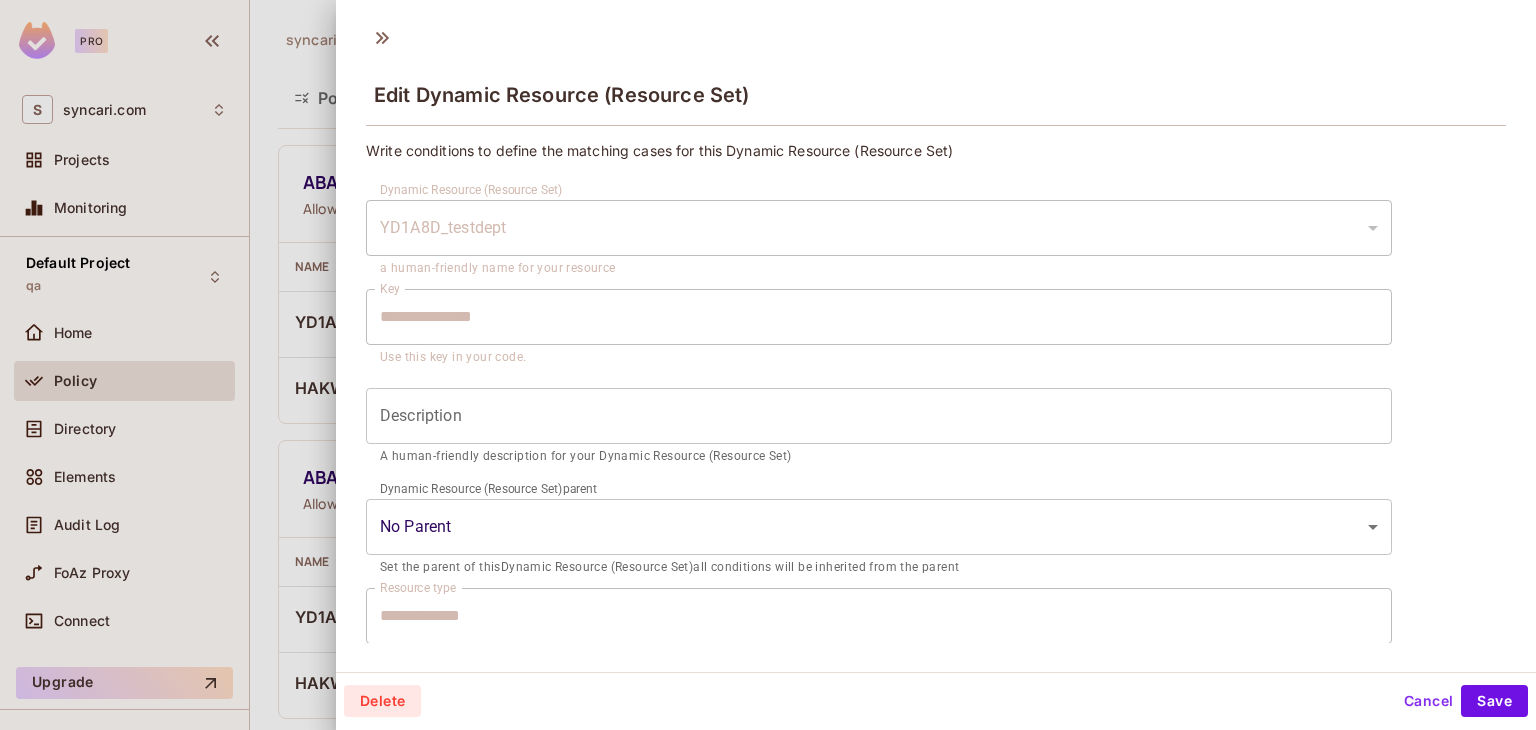 click on "Cancel" at bounding box center (1428, 701) 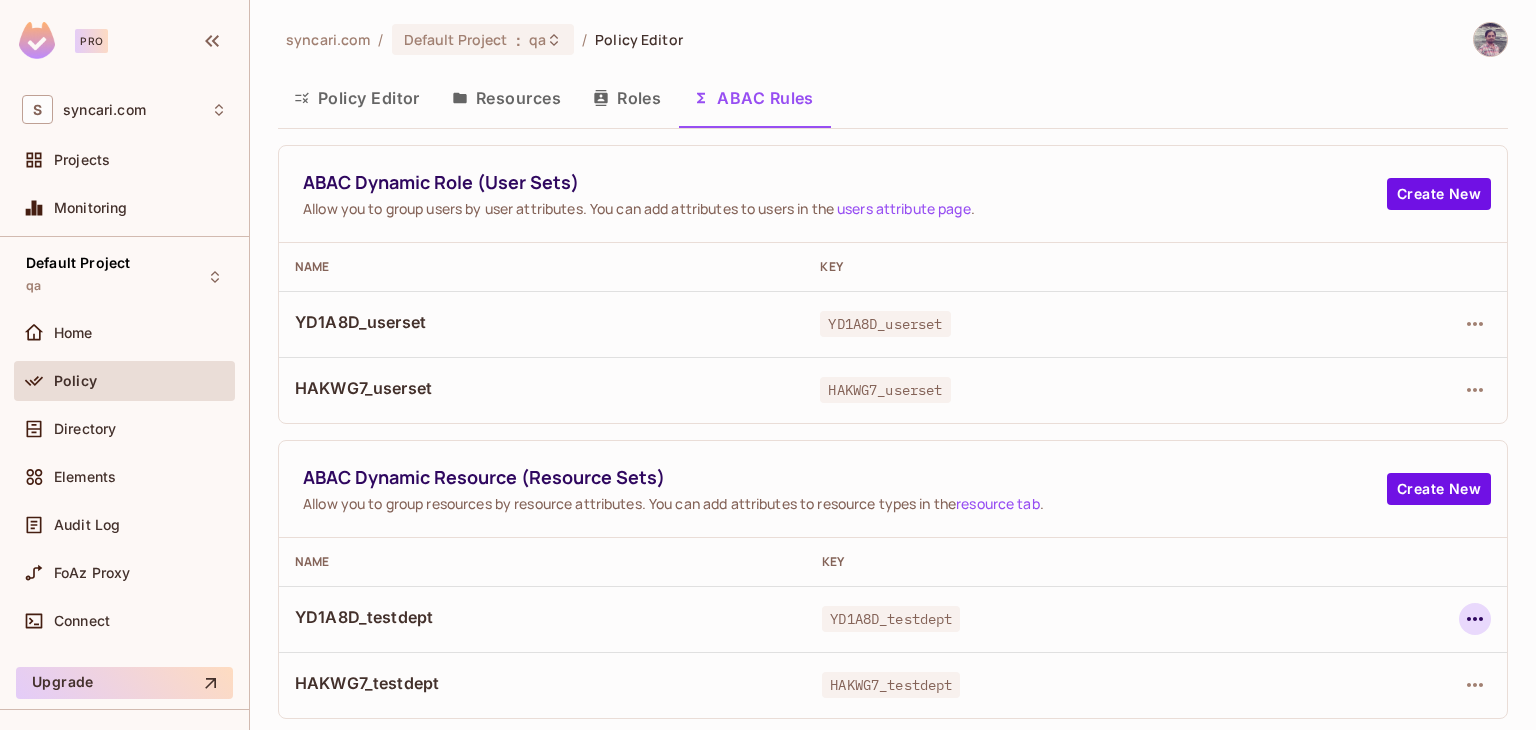 click 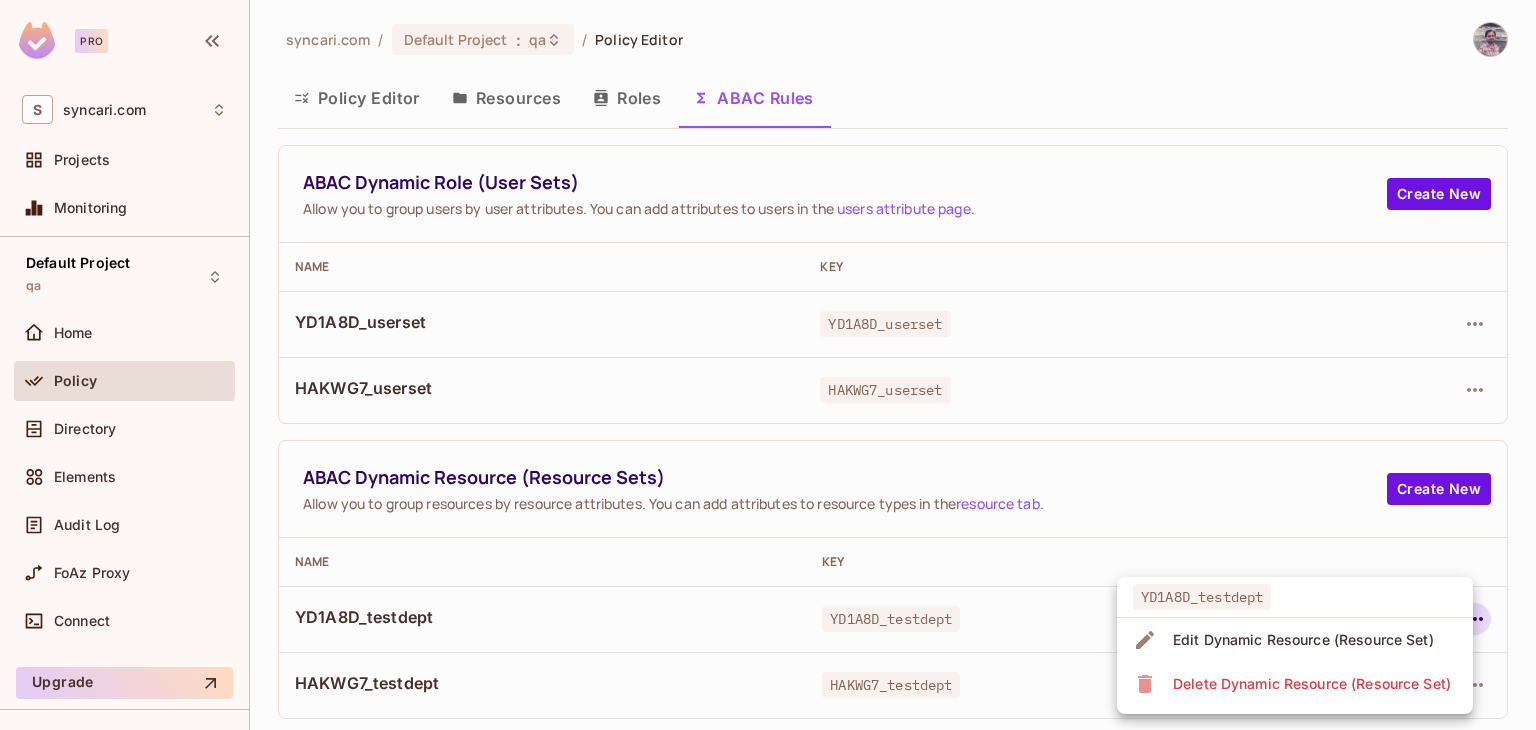 click on "Edit Dynamic Resource (Resource Set)" at bounding box center (1303, 640) 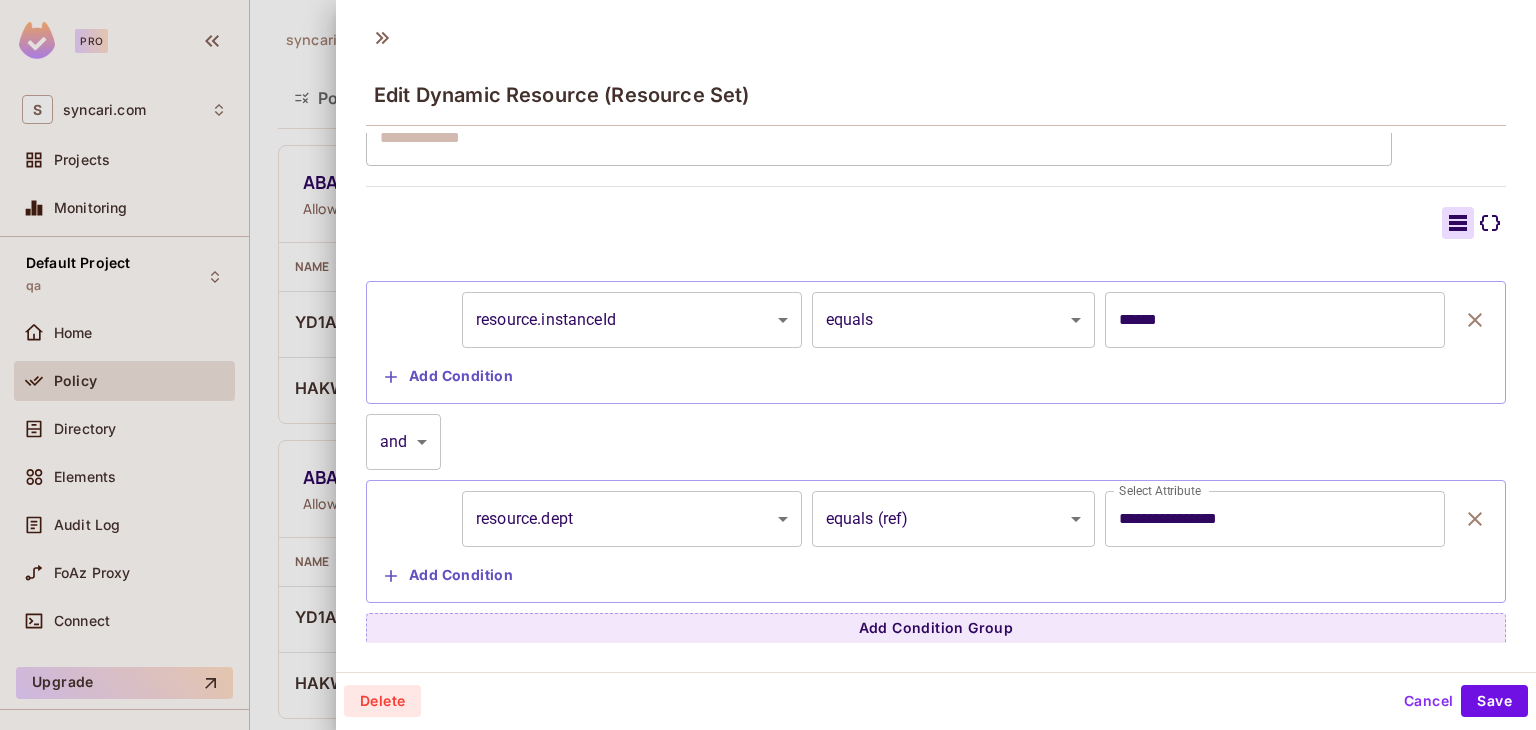 scroll, scrollTop: 479, scrollLeft: 0, axis: vertical 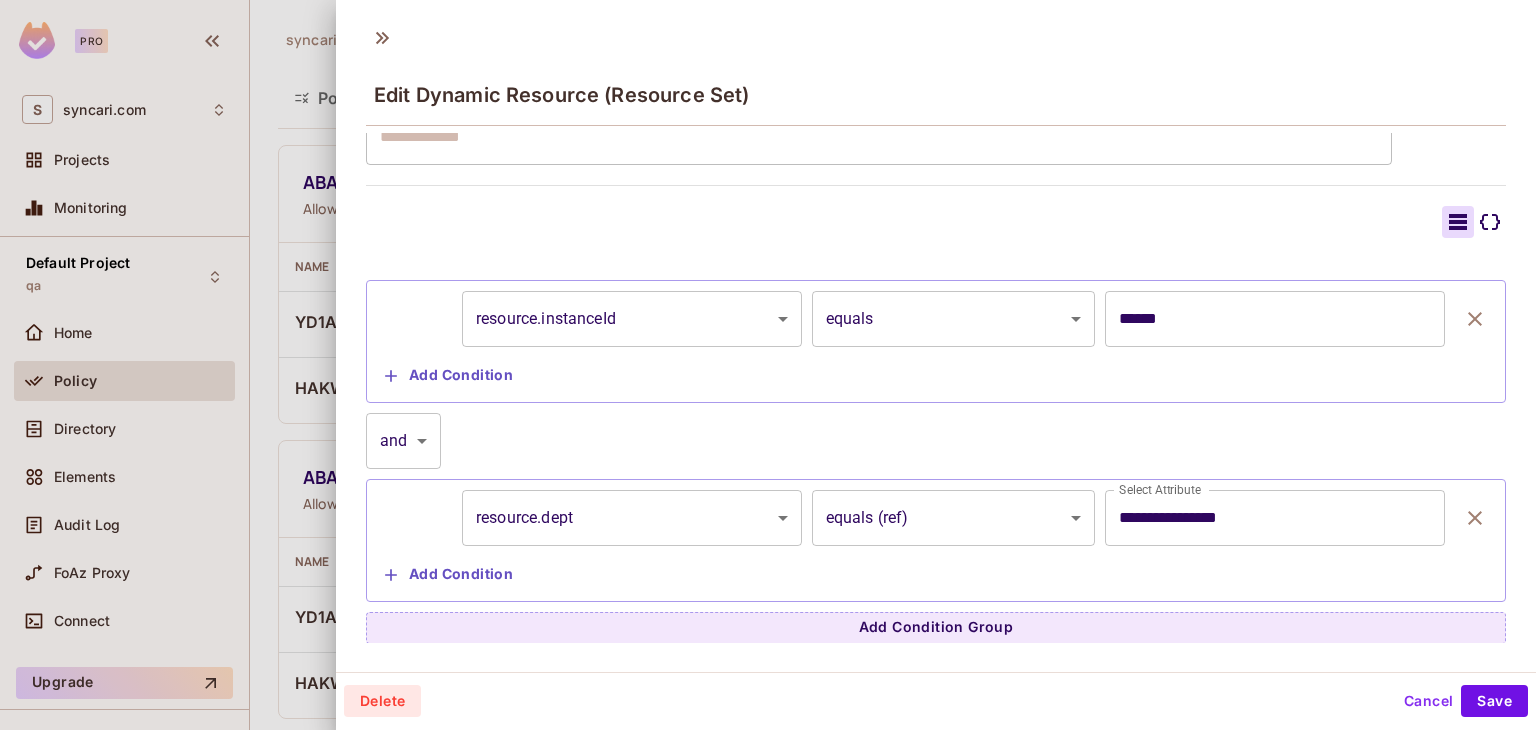 click on "Cancel" at bounding box center (1428, 701) 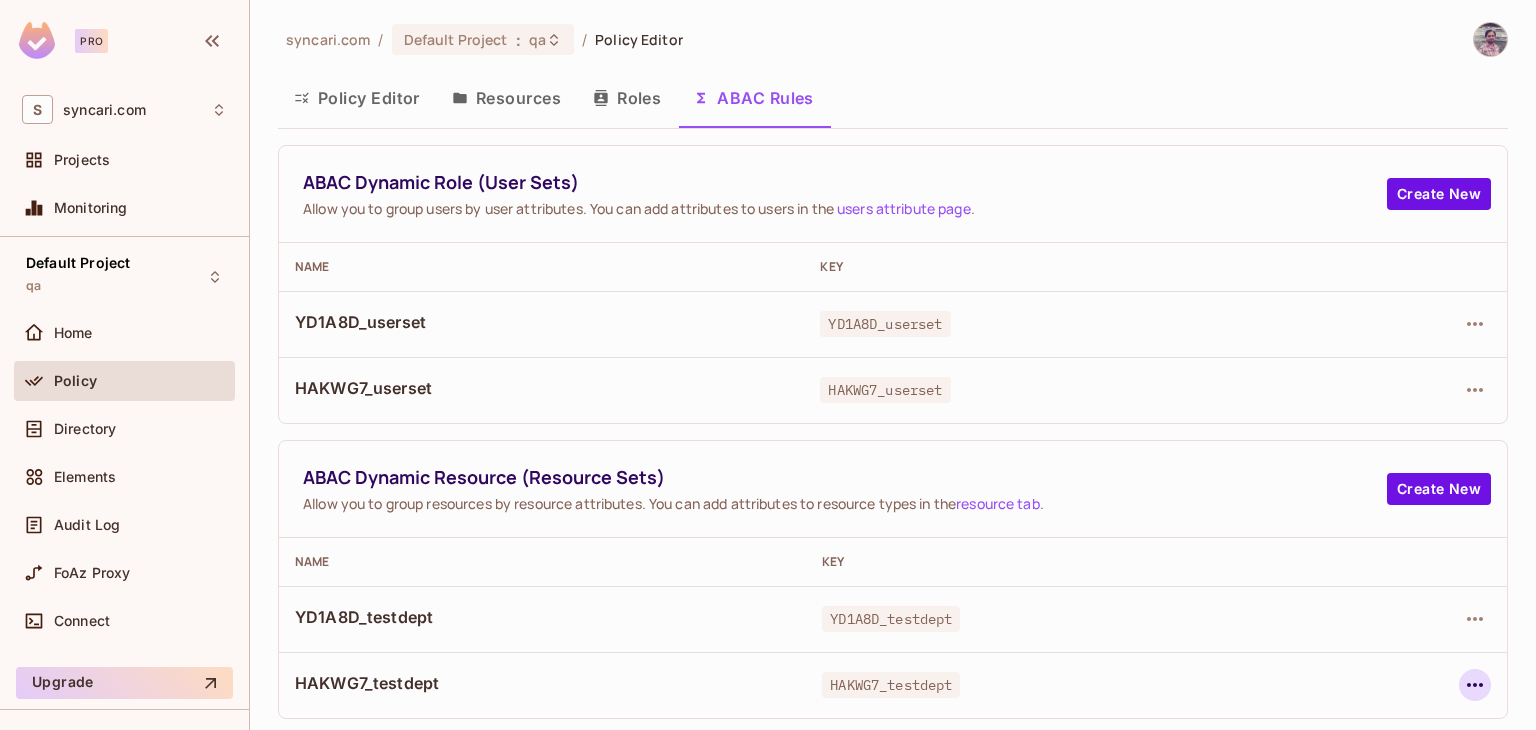 click 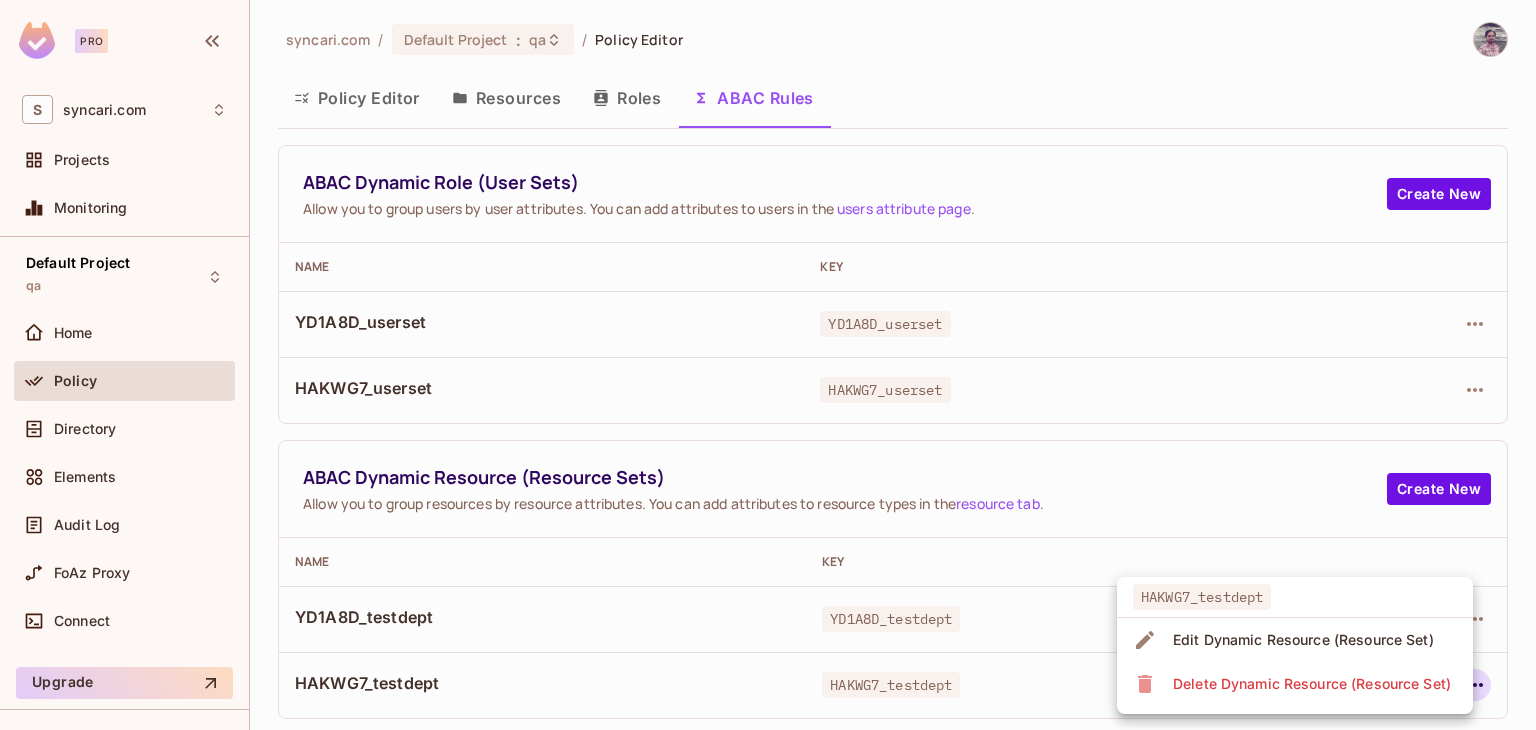 click on "Edit Dynamic Resource (Resource Set)" at bounding box center (1303, 640) 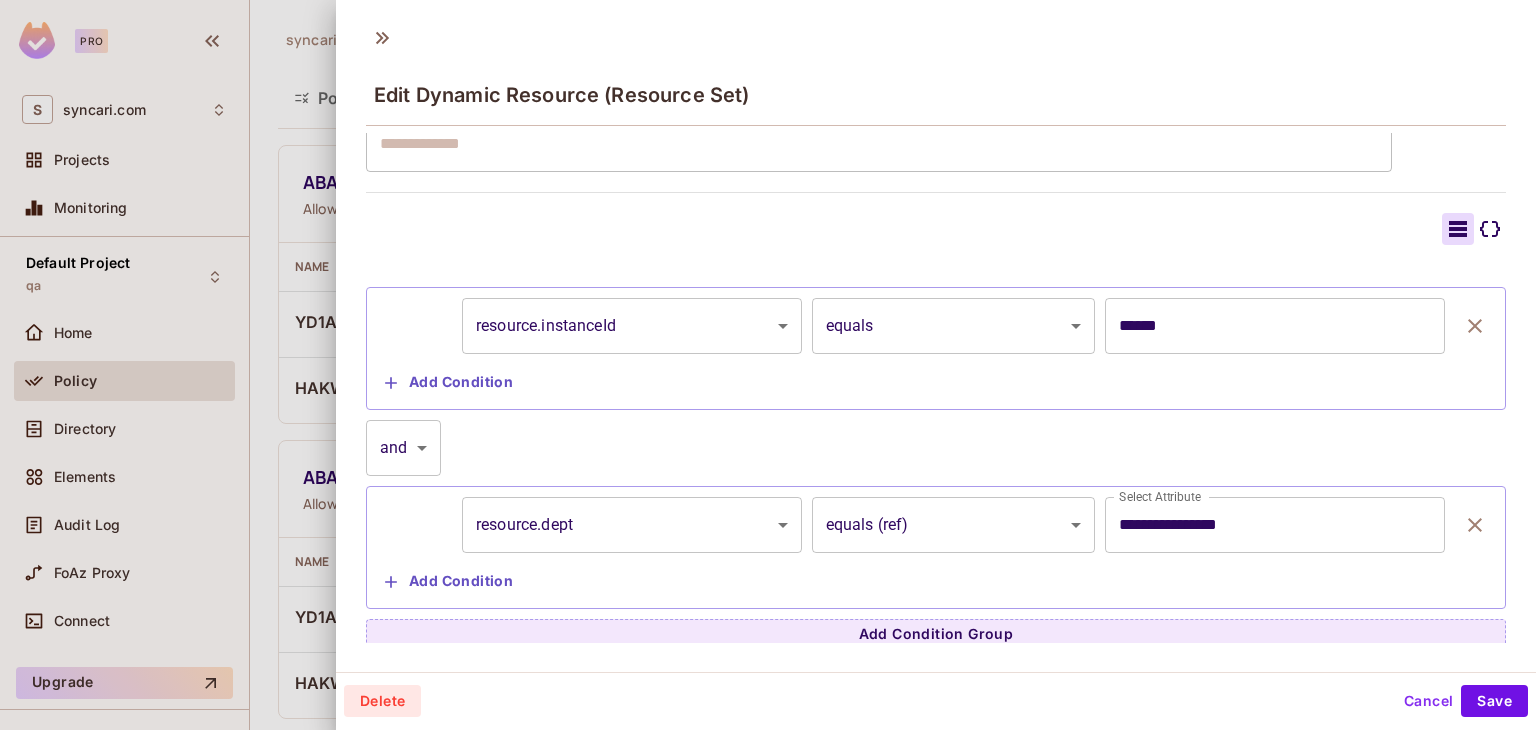 scroll, scrollTop: 479, scrollLeft: 0, axis: vertical 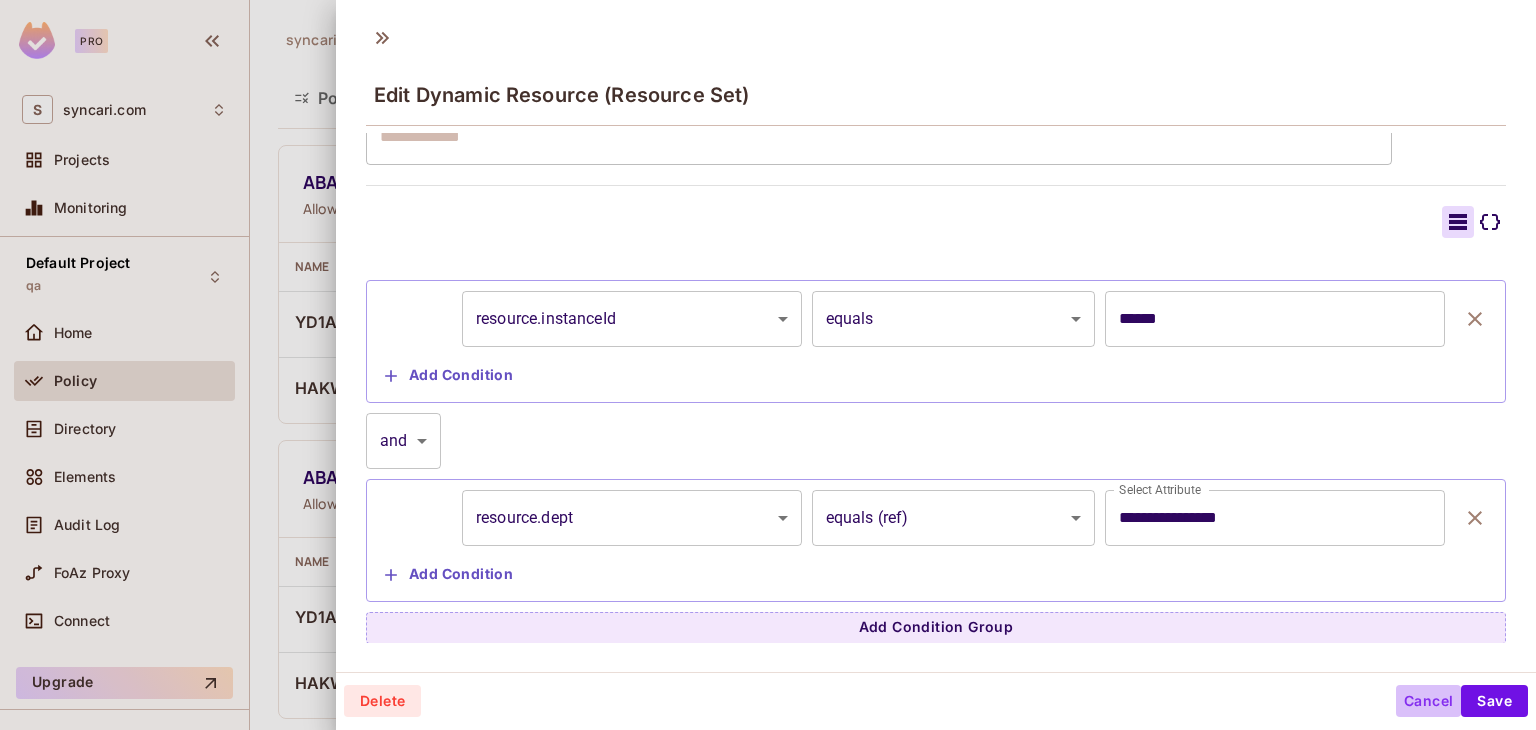 click on "Cancel" at bounding box center [1428, 701] 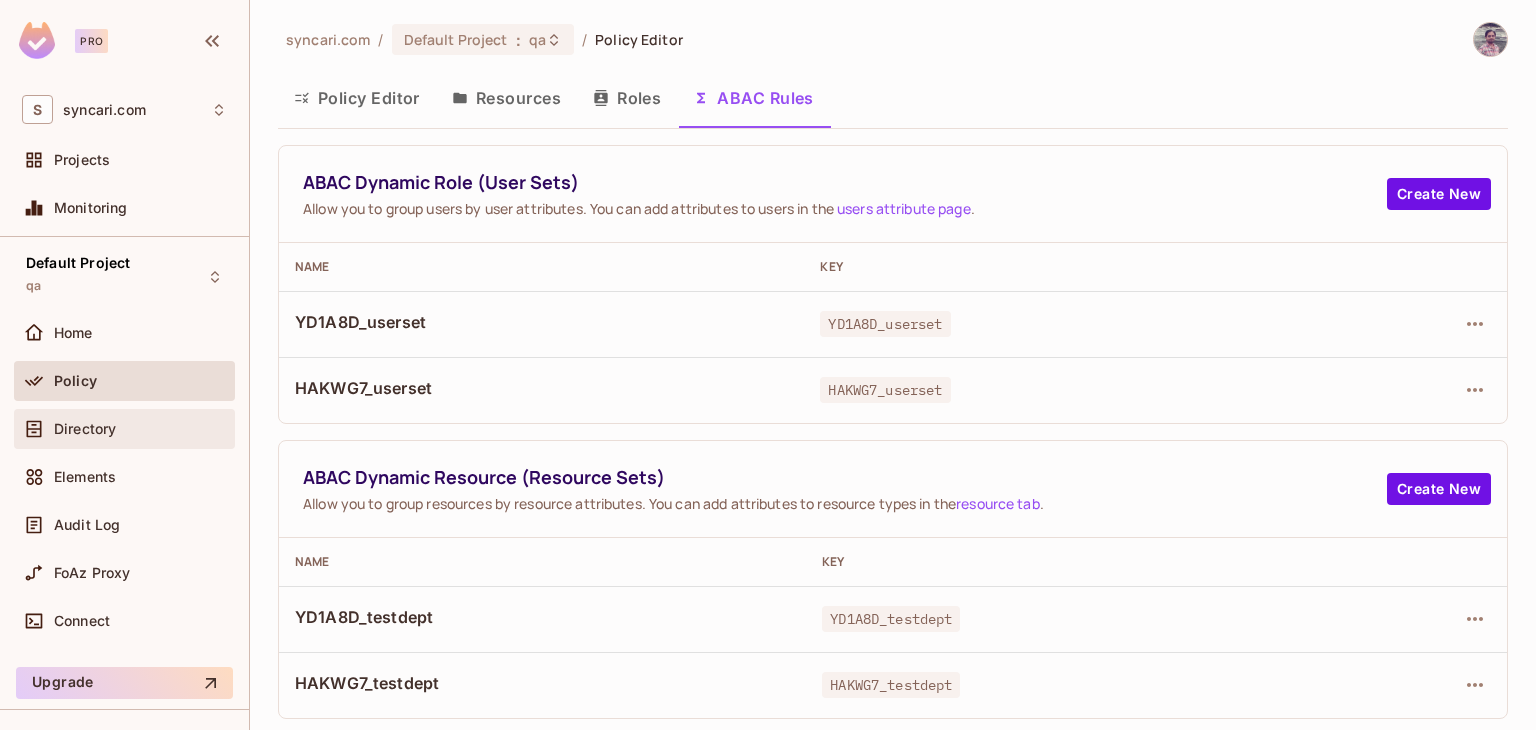 click on "Directory" at bounding box center [85, 429] 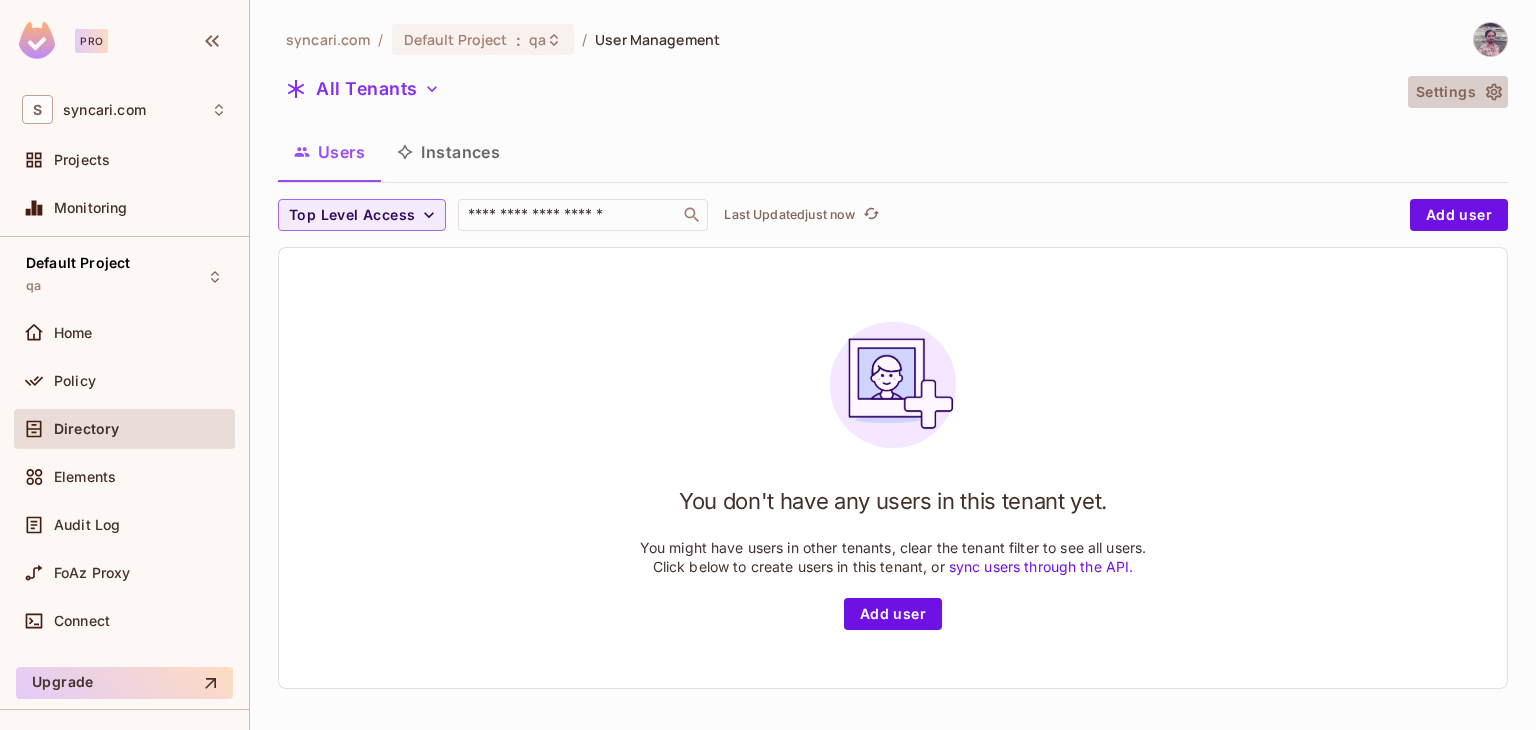 click 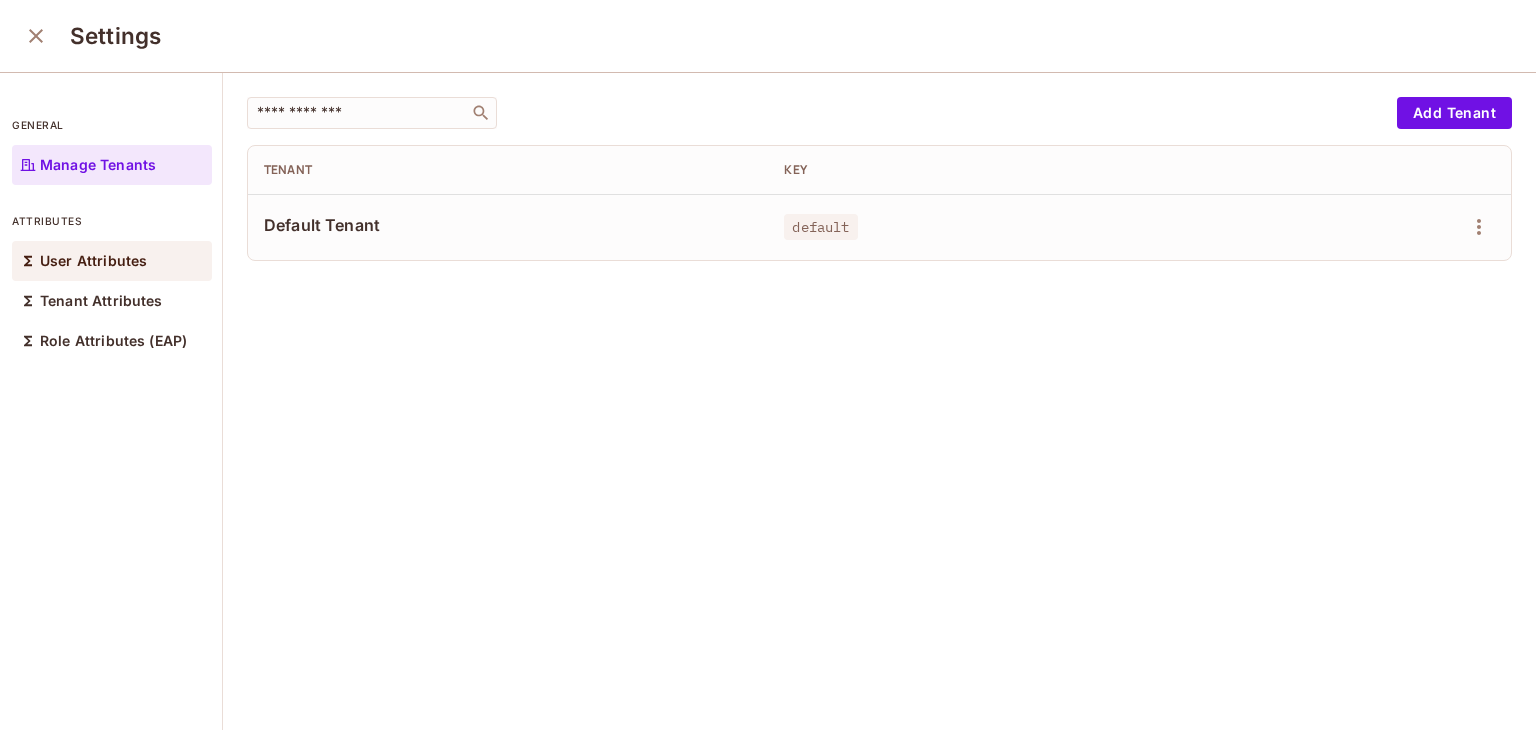 click on "User Attributes" at bounding box center [93, 261] 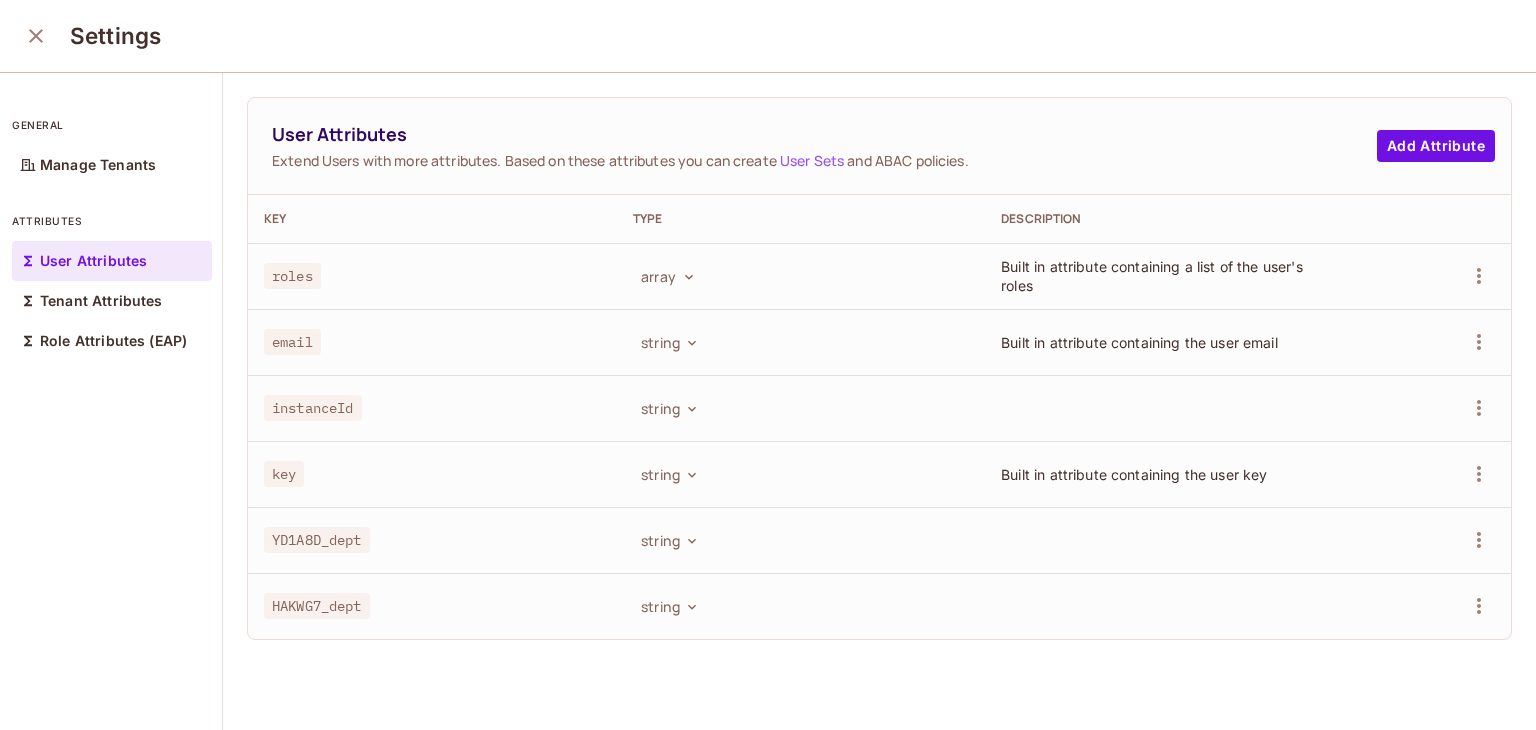 click at bounding box center [36, 36] 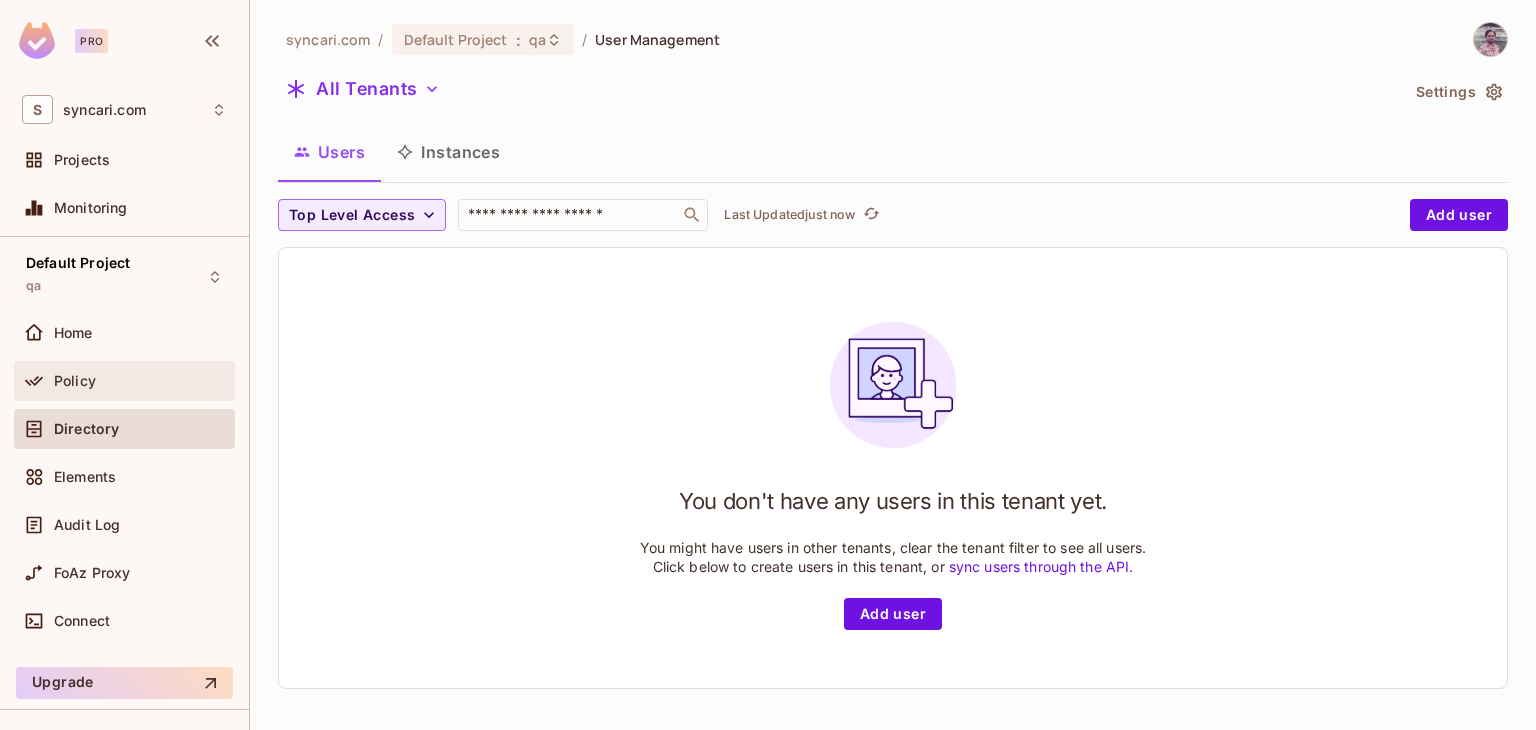 click on "Policy" at bounding box center [124, 381] 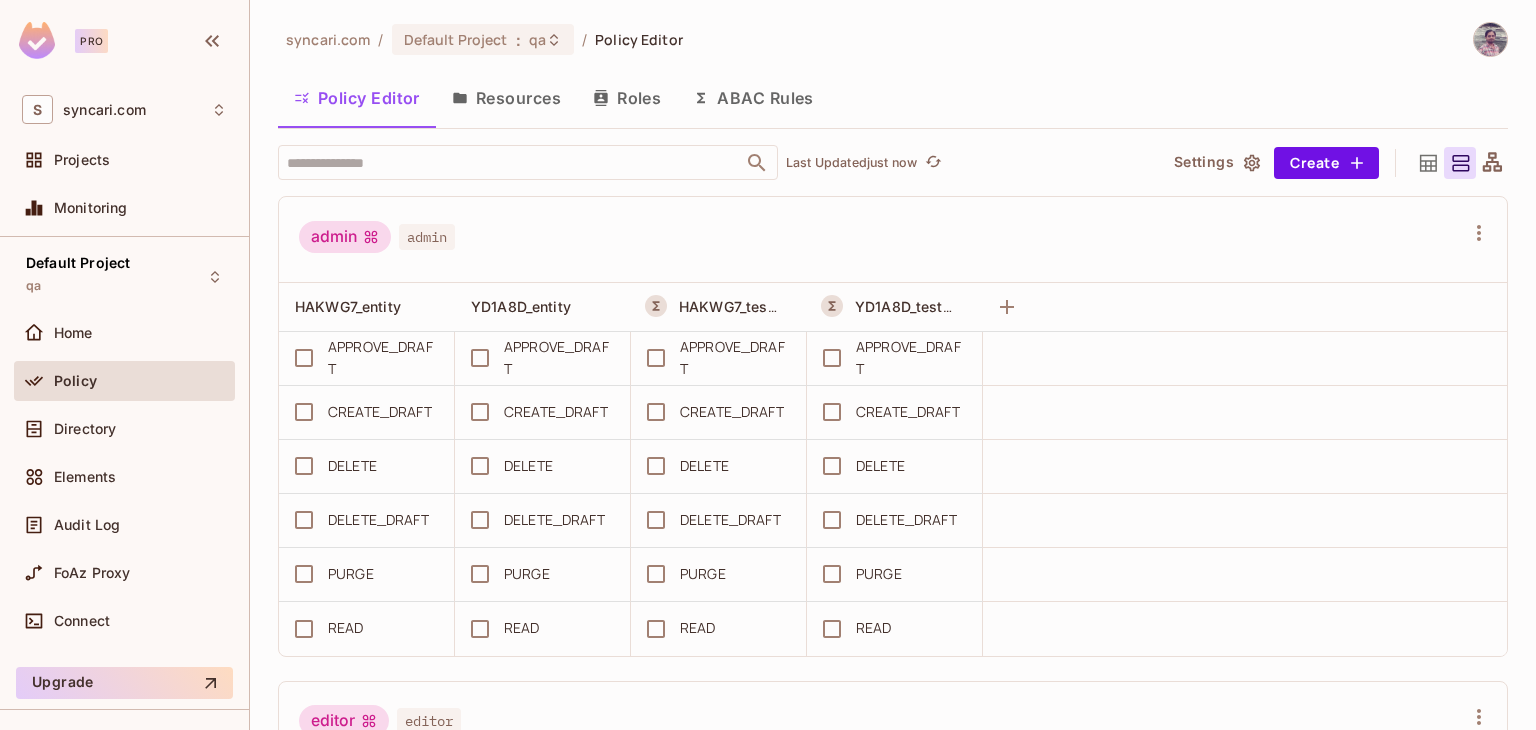 click on "ABAC Rules" at bounding box center [753, 98] 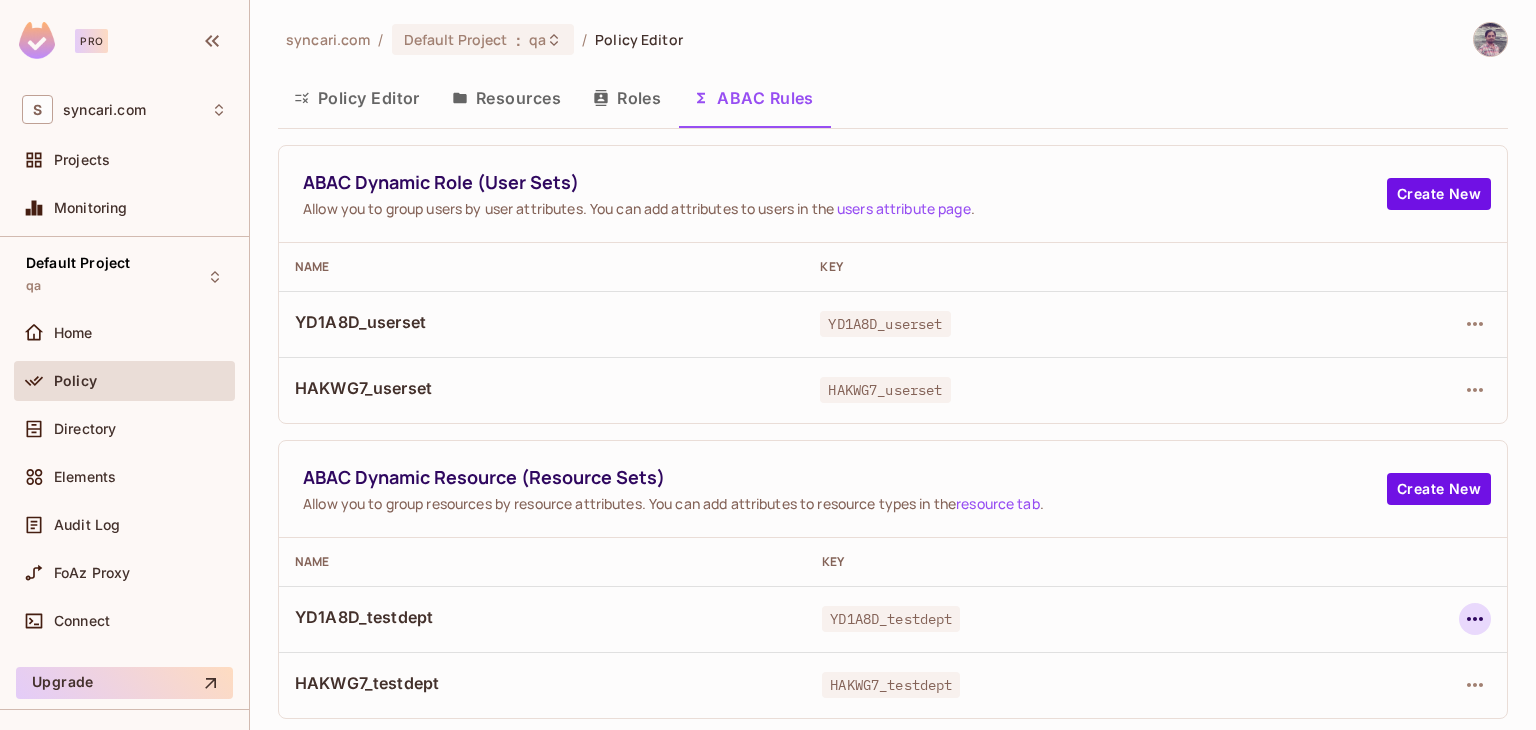 click 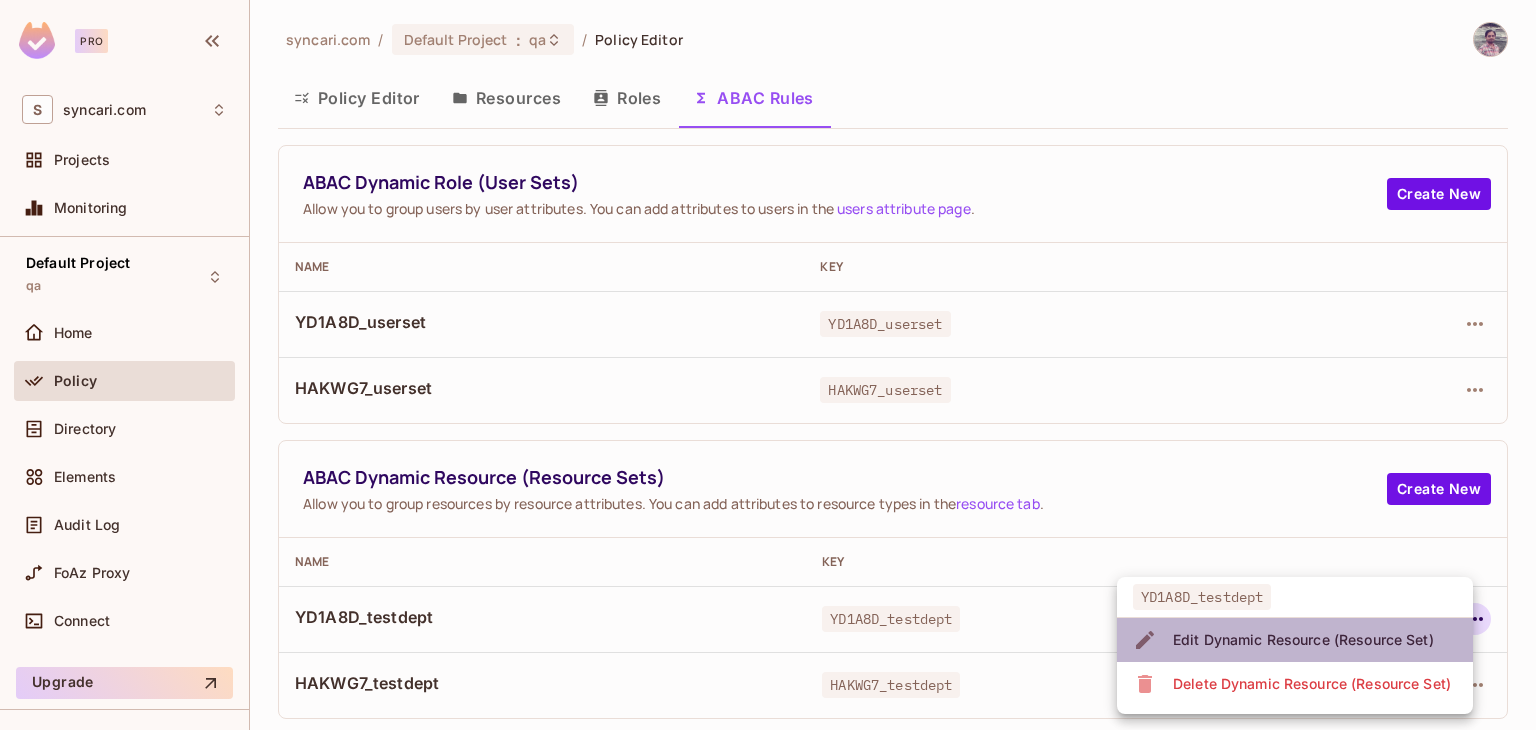 click on "Edit Dynamic Resource (Resource Set)" at bounding box center [1303, 640] 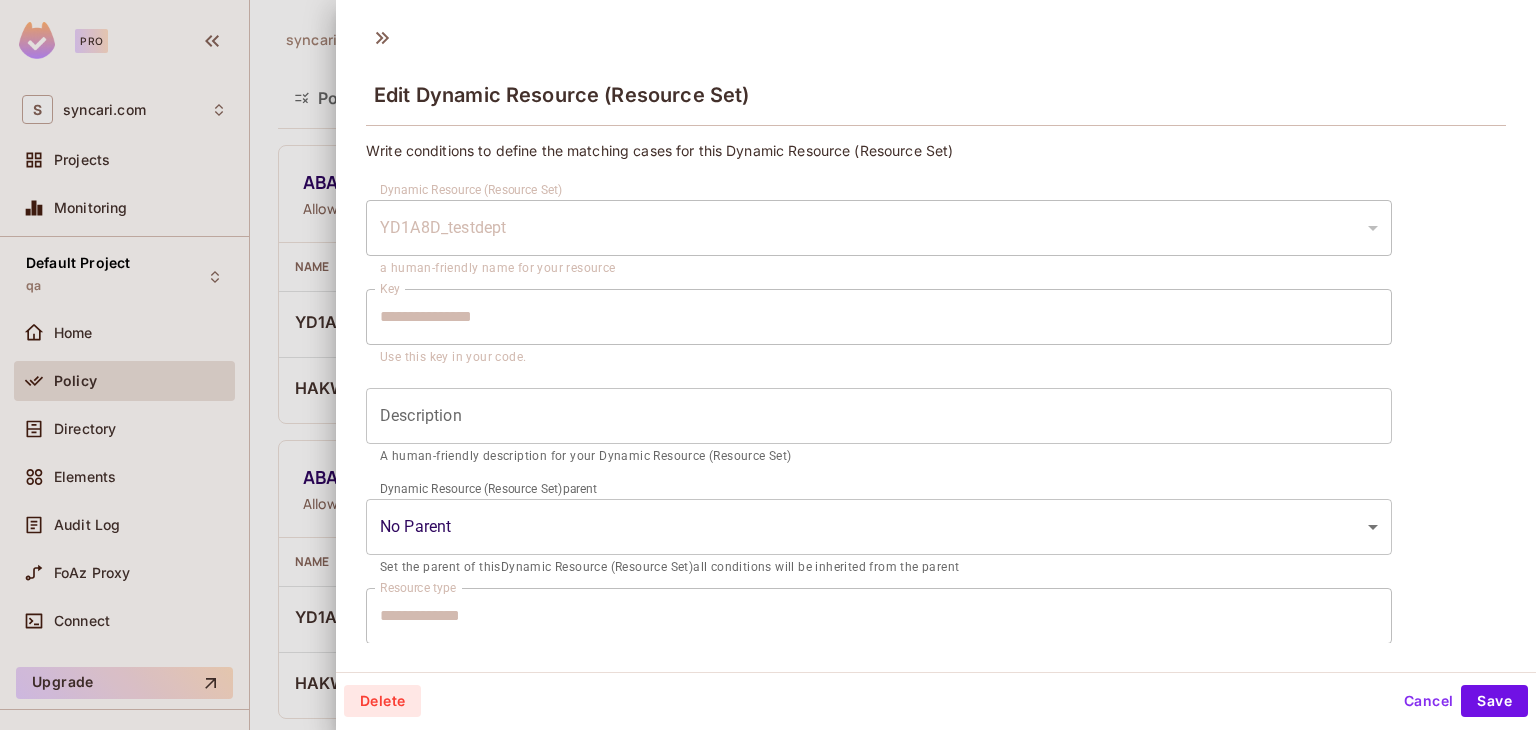 scroll, scrollTop: 479, scrollLeft: 0, axis: vertical 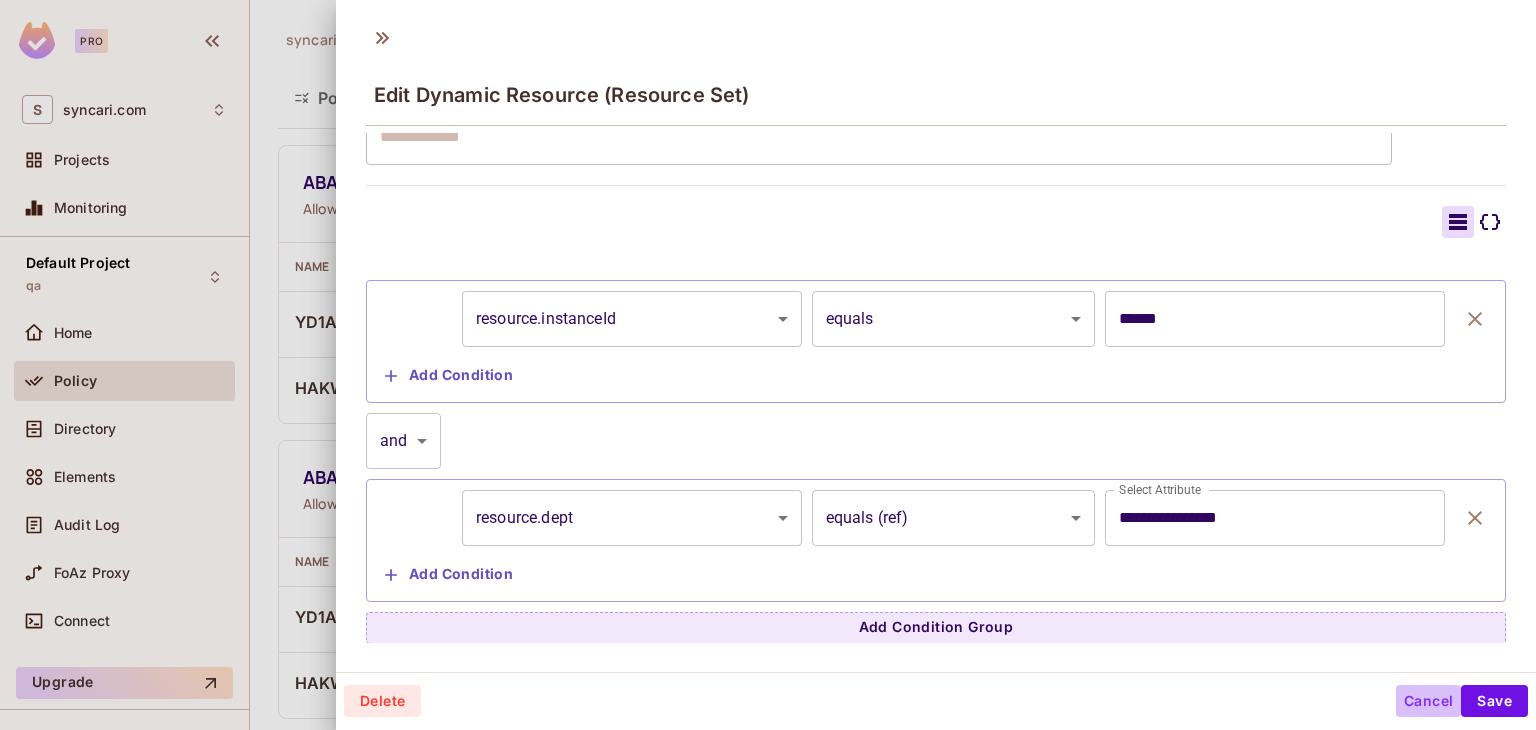 click on "Cancel" at bounding box center [1428, 701] 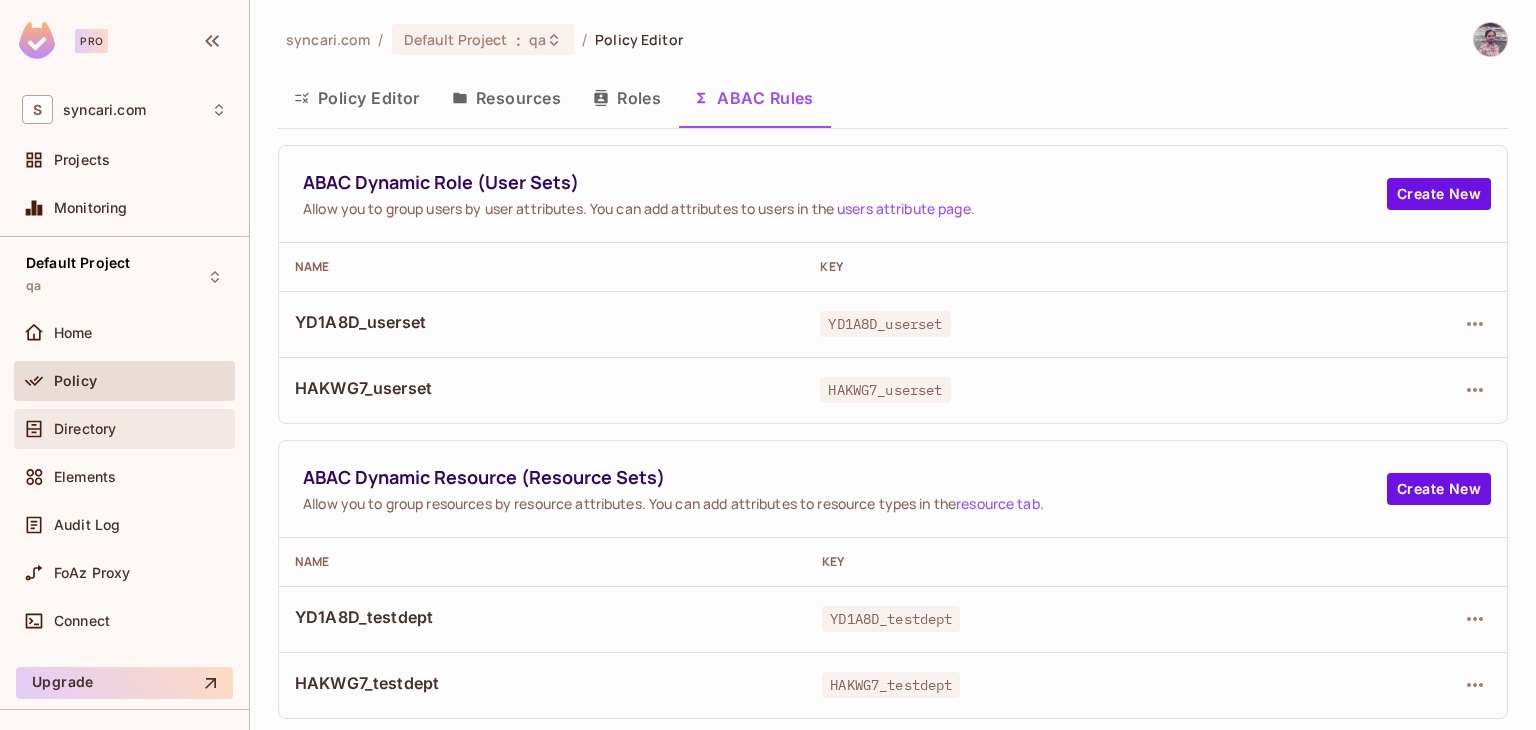 click on "Directory" at bounding box center (85, 429) 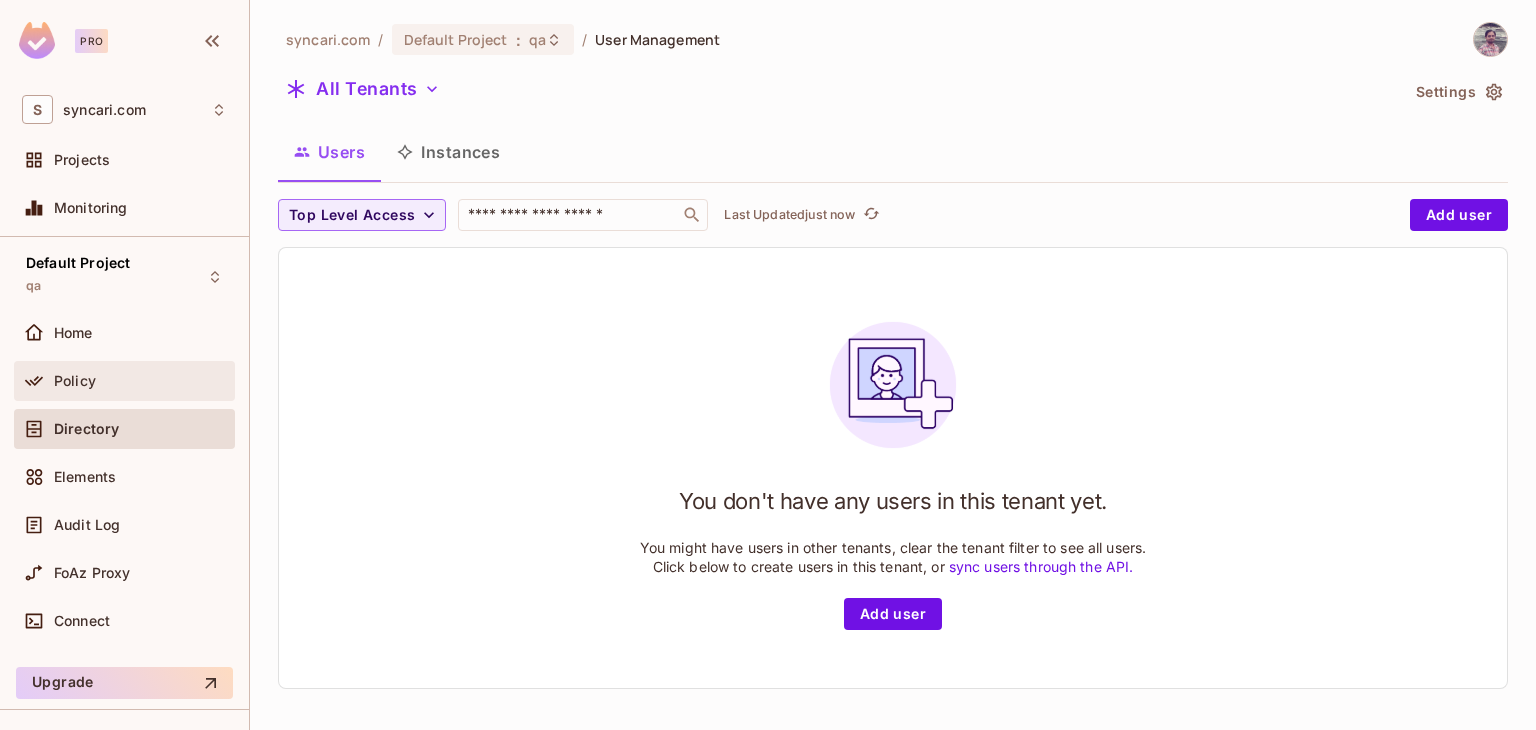 click on "Policy" at bounding box center [75, 381] 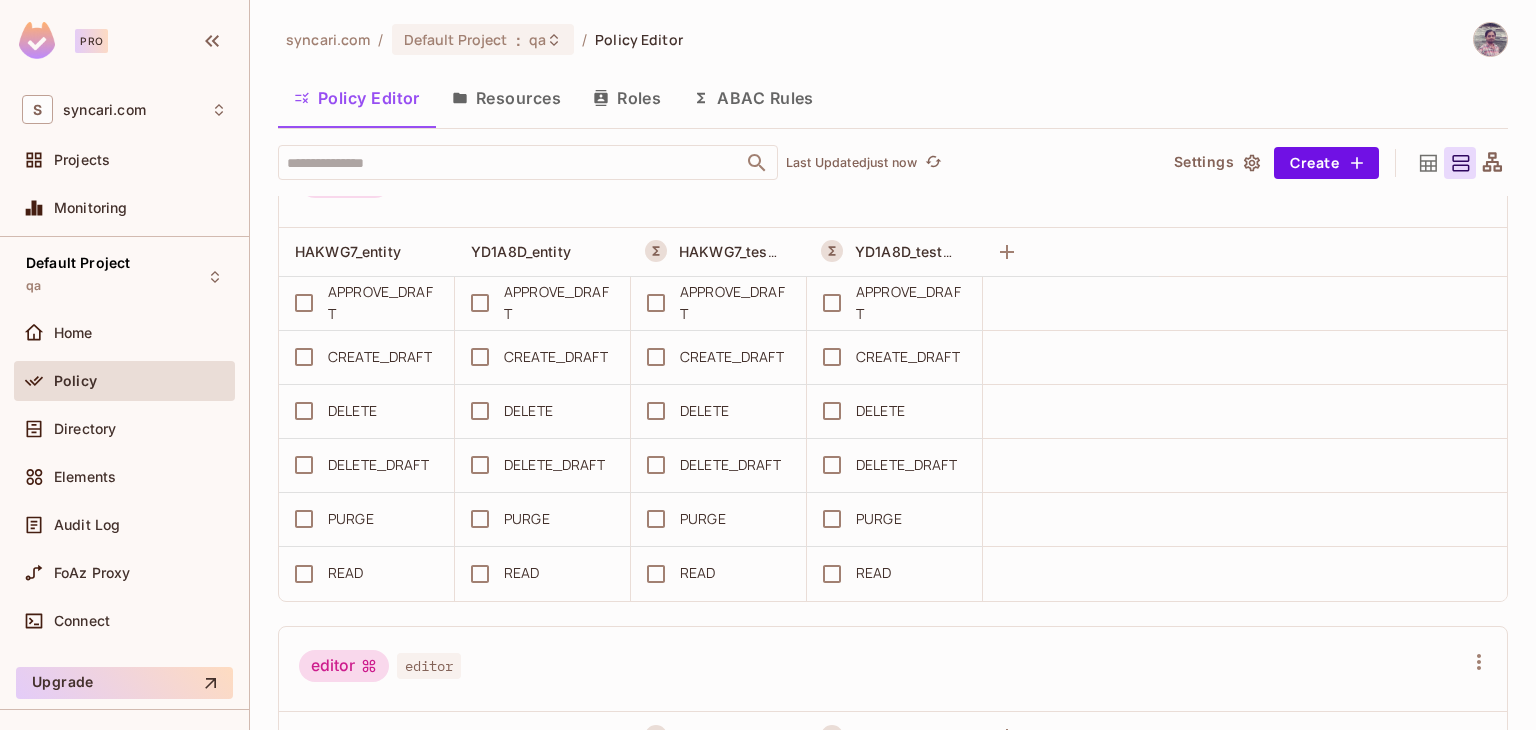 scroll, scrollTop: 10, scrollLeft: 0, axis: vertical 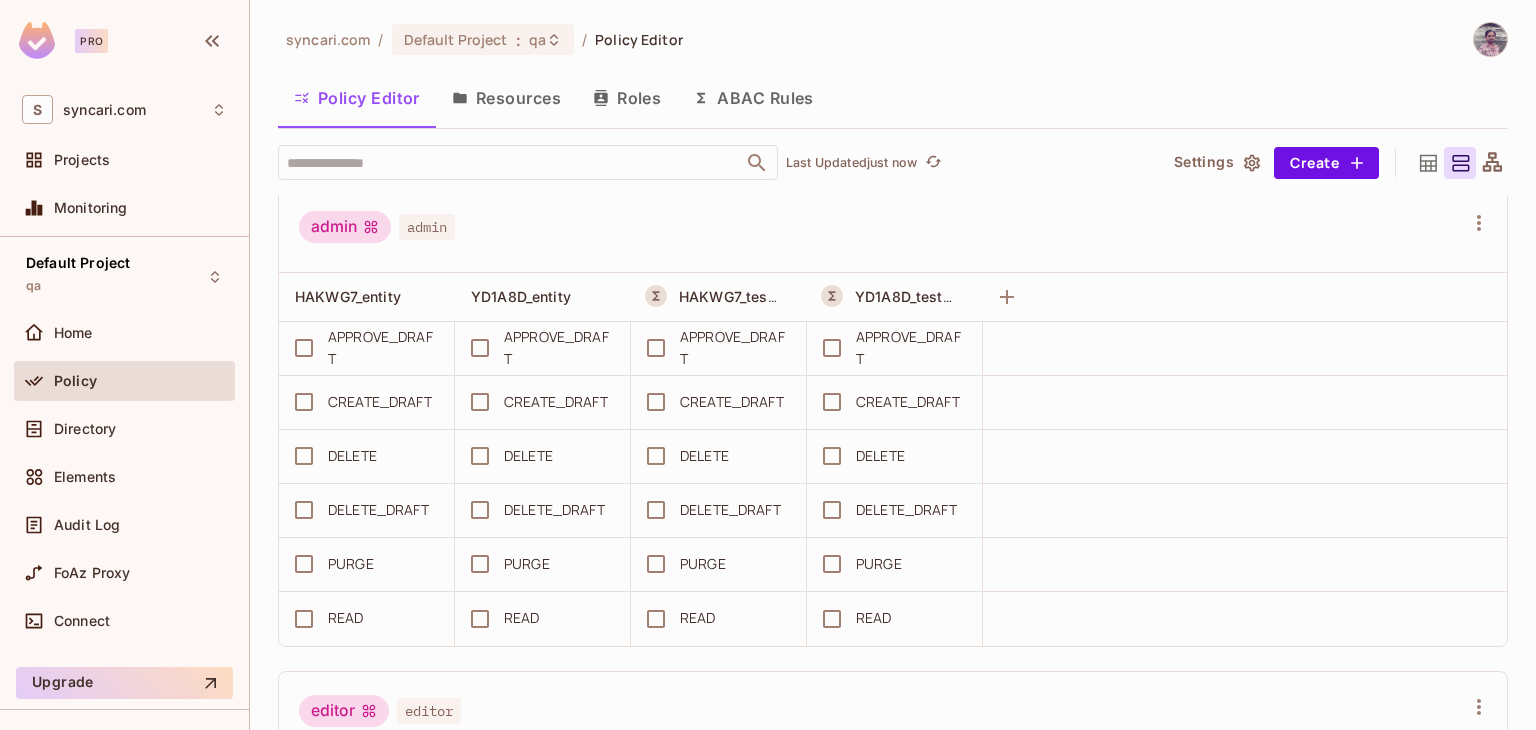 click on "ABAC Rules" at bounding box center [753, 98] 